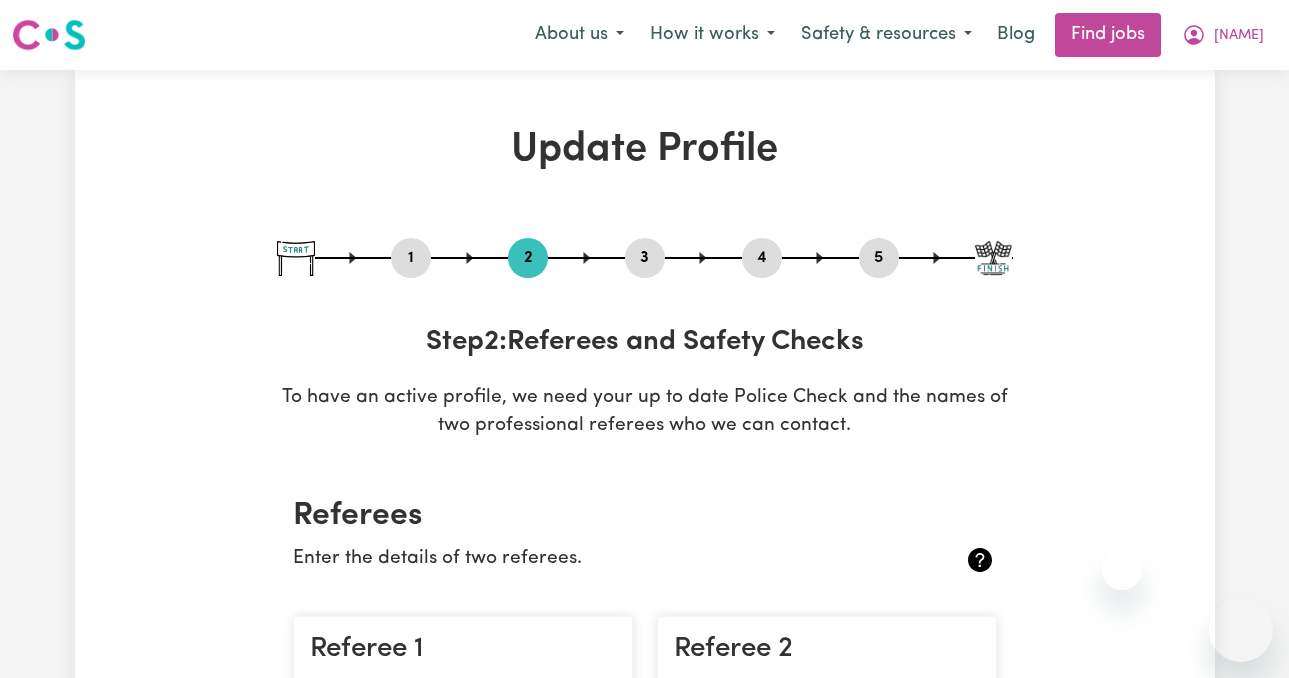 scroll, scrollTop: 0, scrollLeft: 0, axis: both 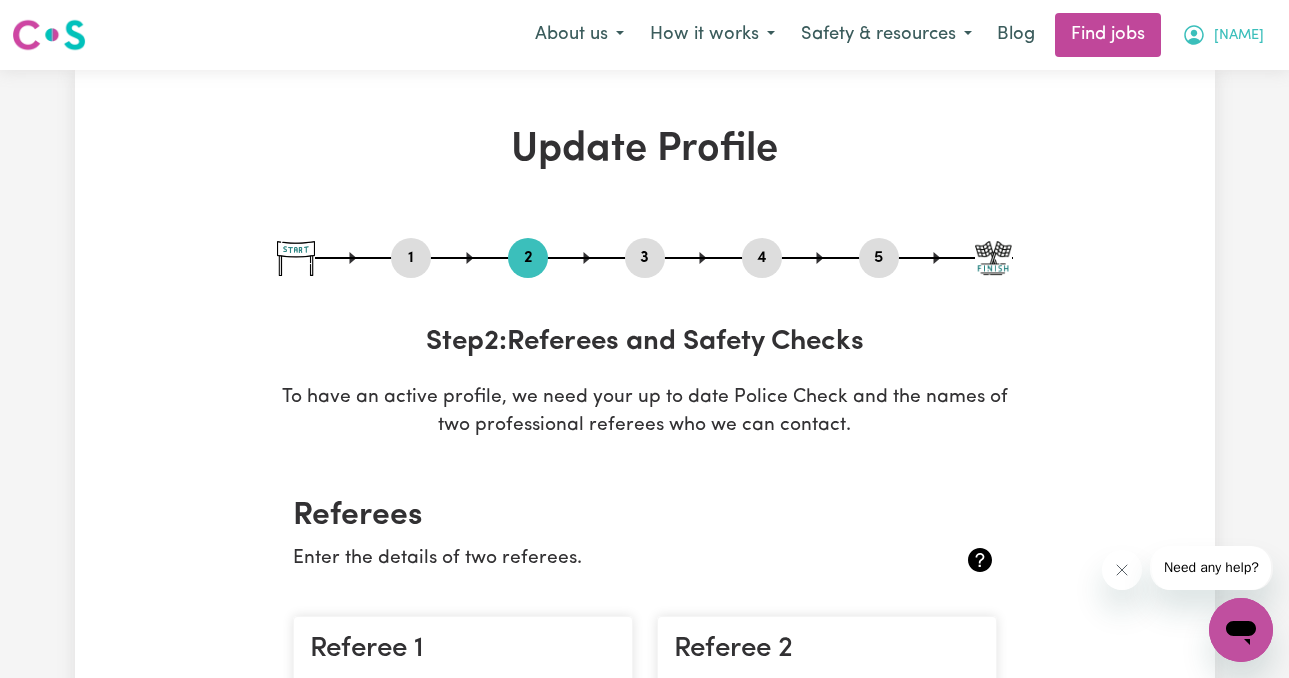 click on "[NAME]" at bounding box center [1239, 36] 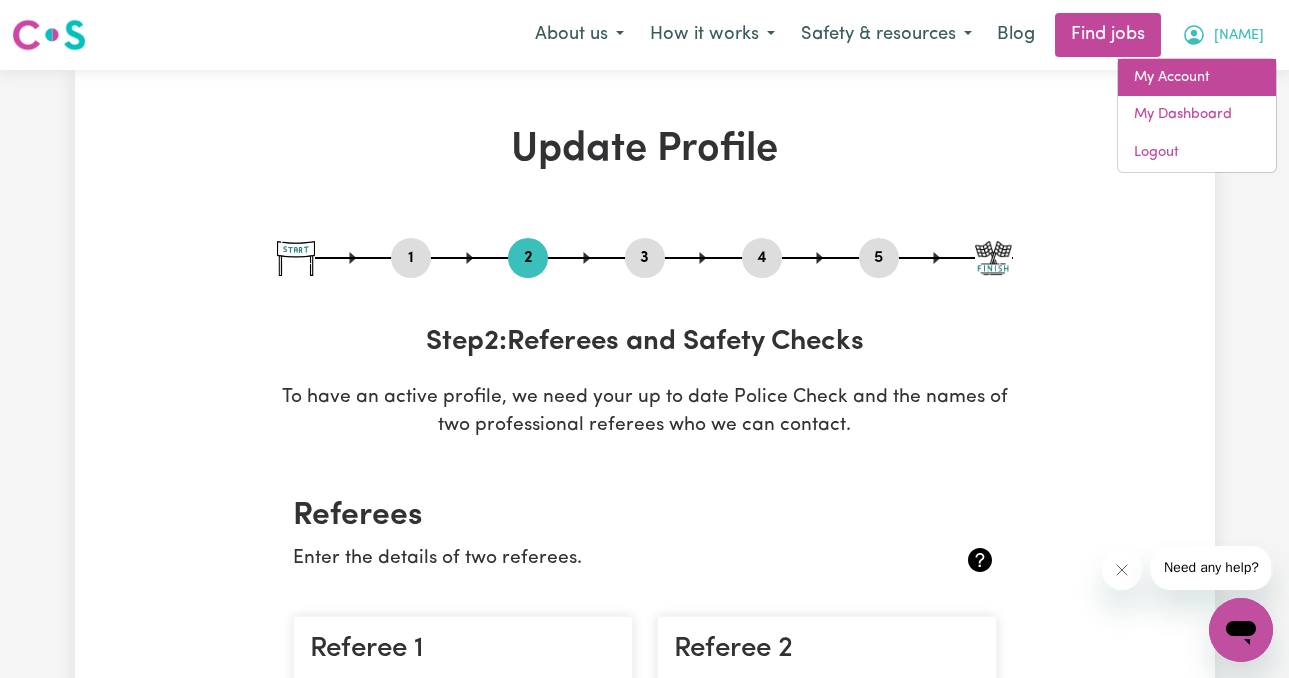 click on "My Account" at bounding box center (1197, 78) 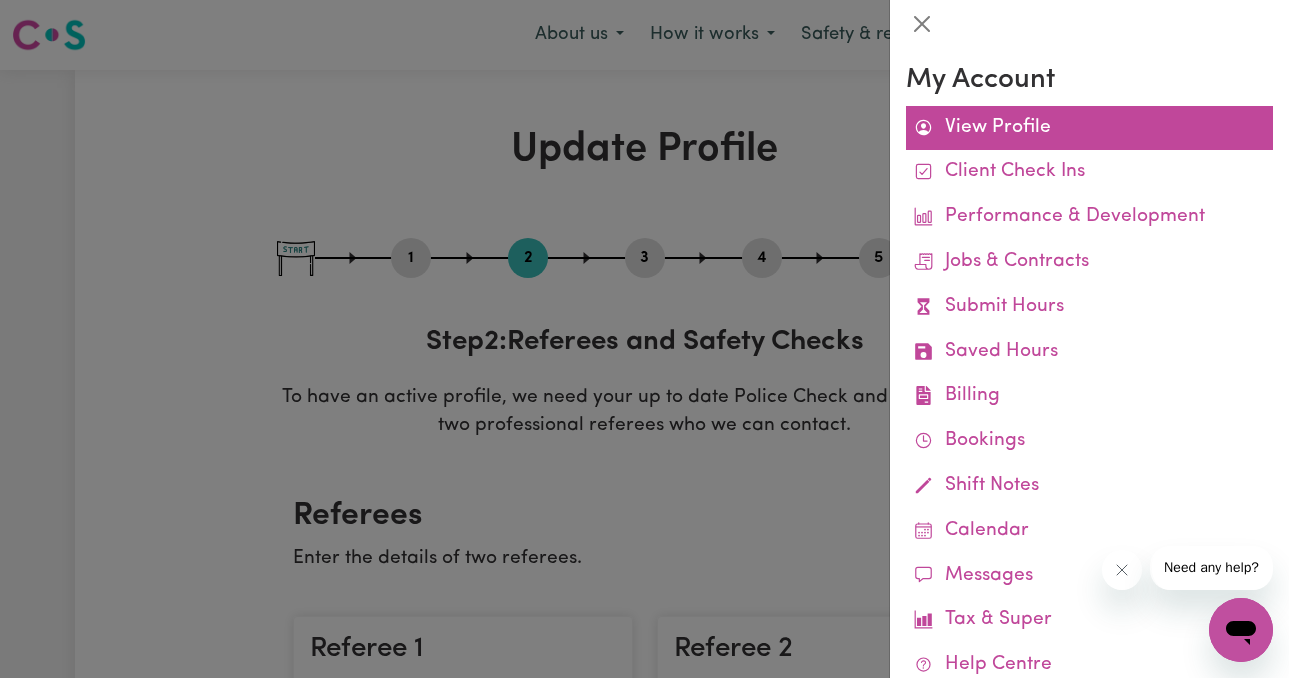 click on "View Profile" at bounding box center [1089, 128] 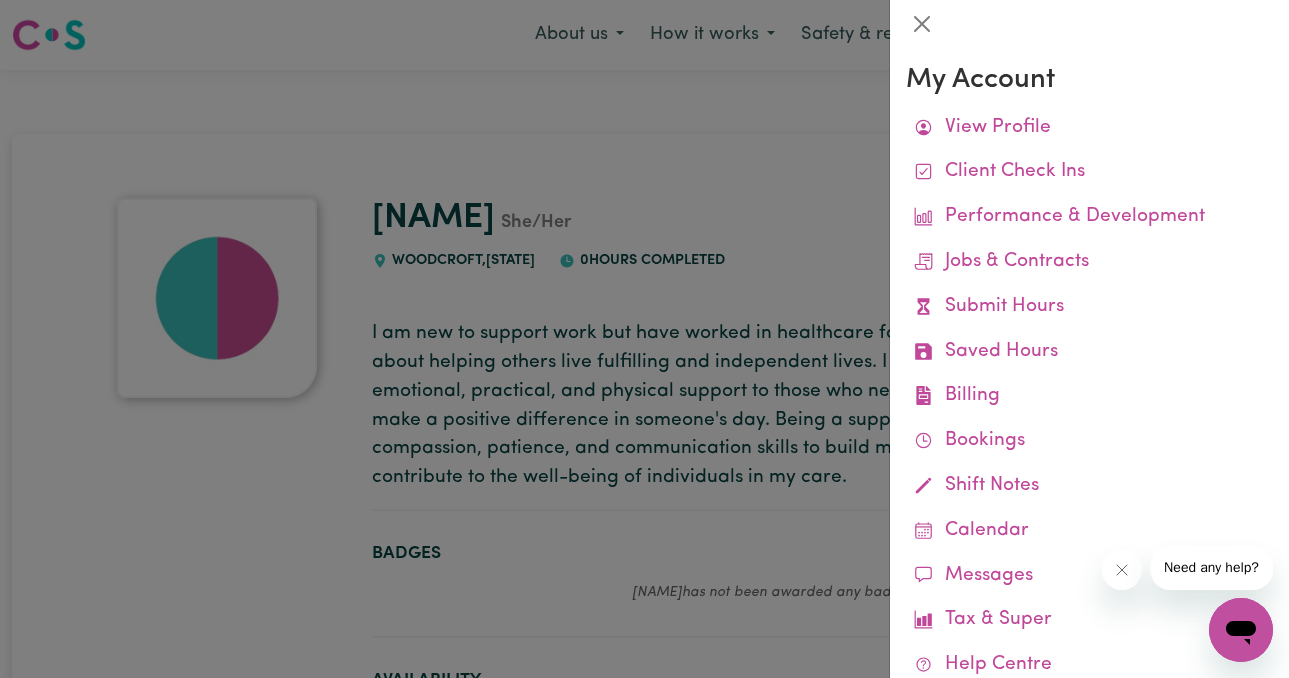 click at bounding box center (644, 339) 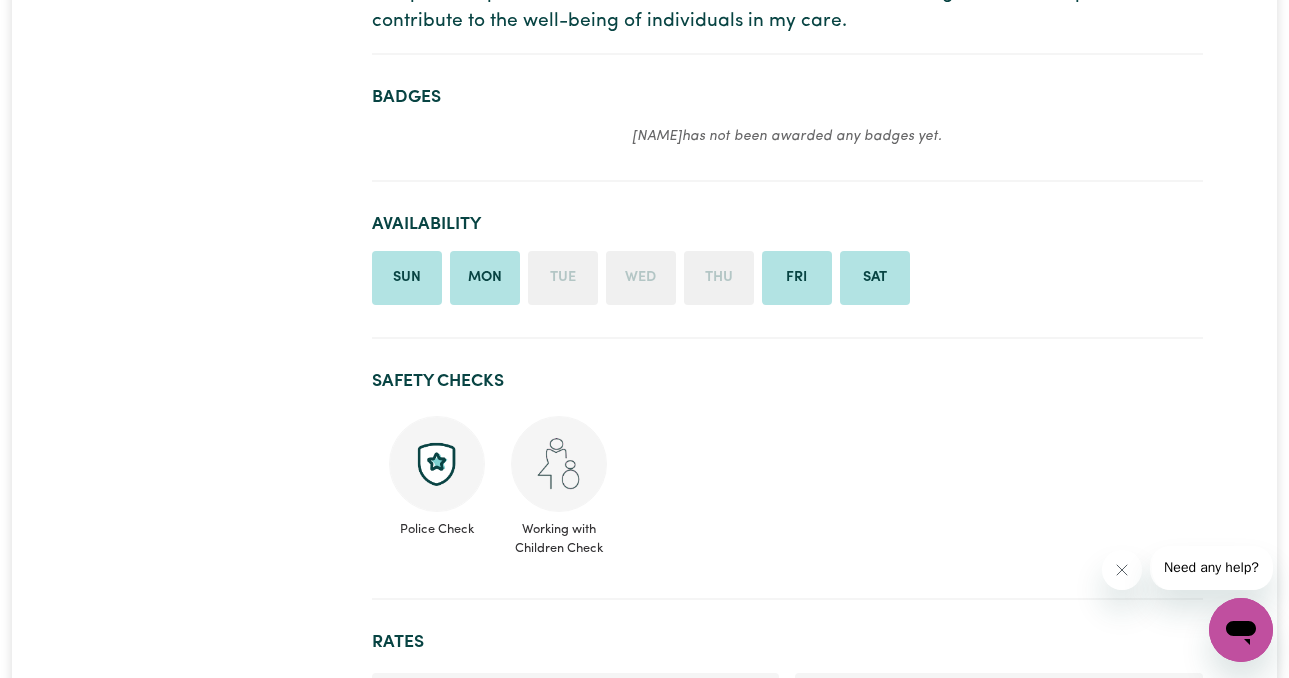 scroll, scrollTop: 457, scrollLeft: 0, axis: vertical 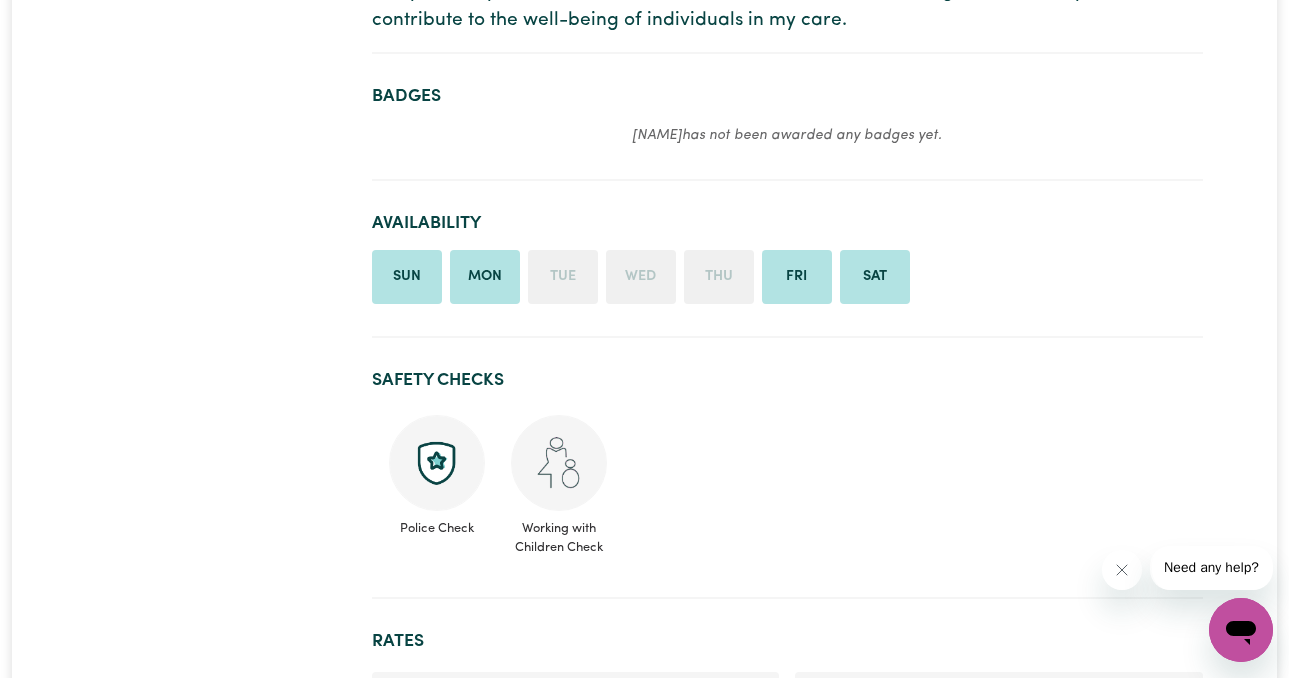 click on "Sun" at bounding box center (407, 277) 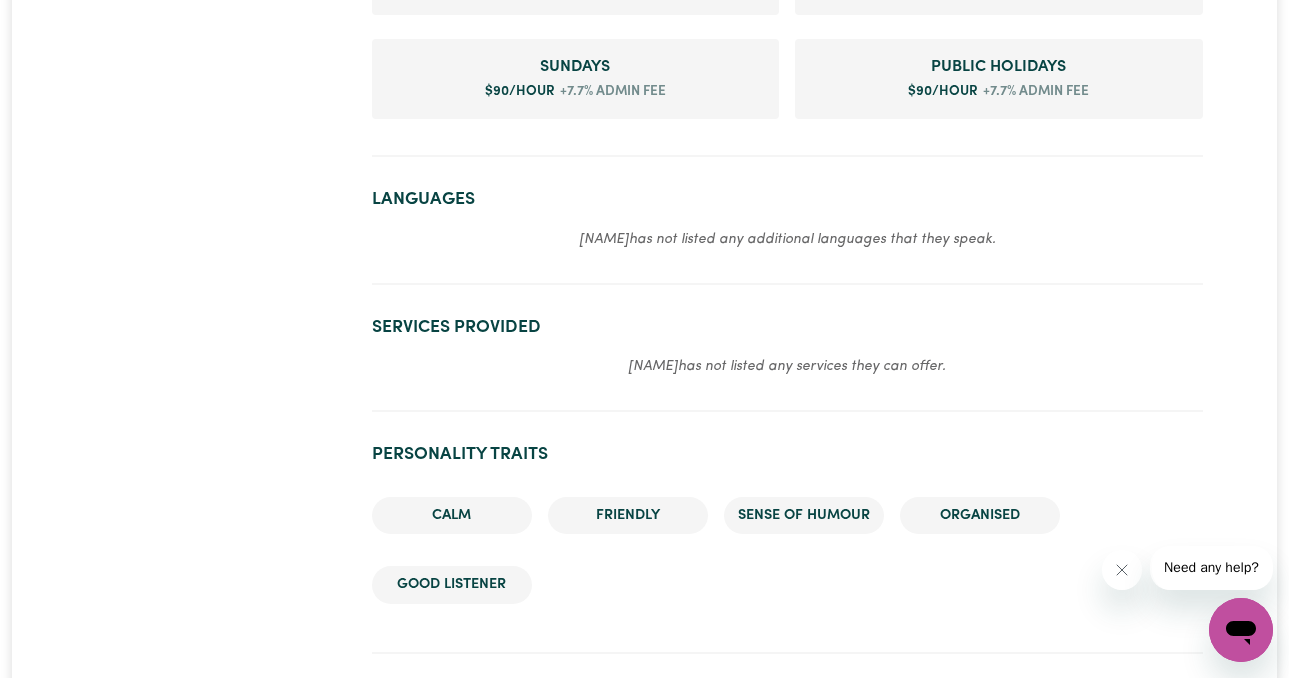 scroll, scrollTop: 0, scrollLeft: 0, axis: both 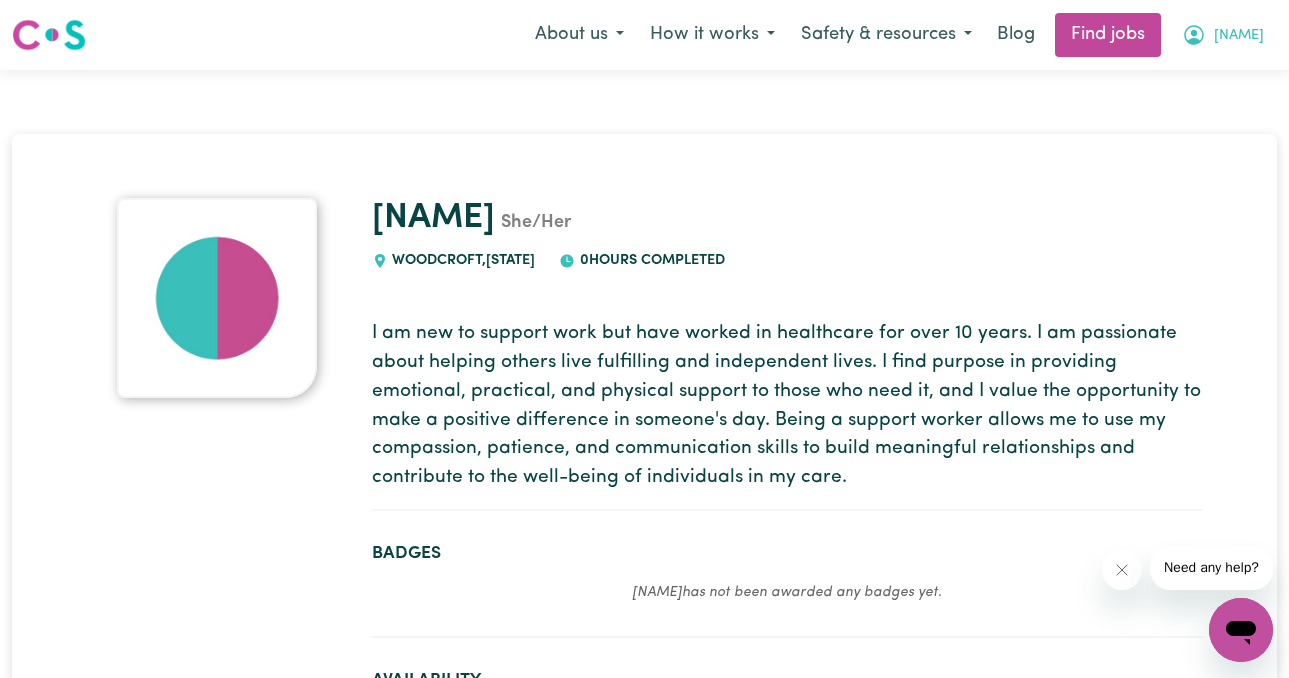 click on "[NAME]" at bounding box center (1239, 36) 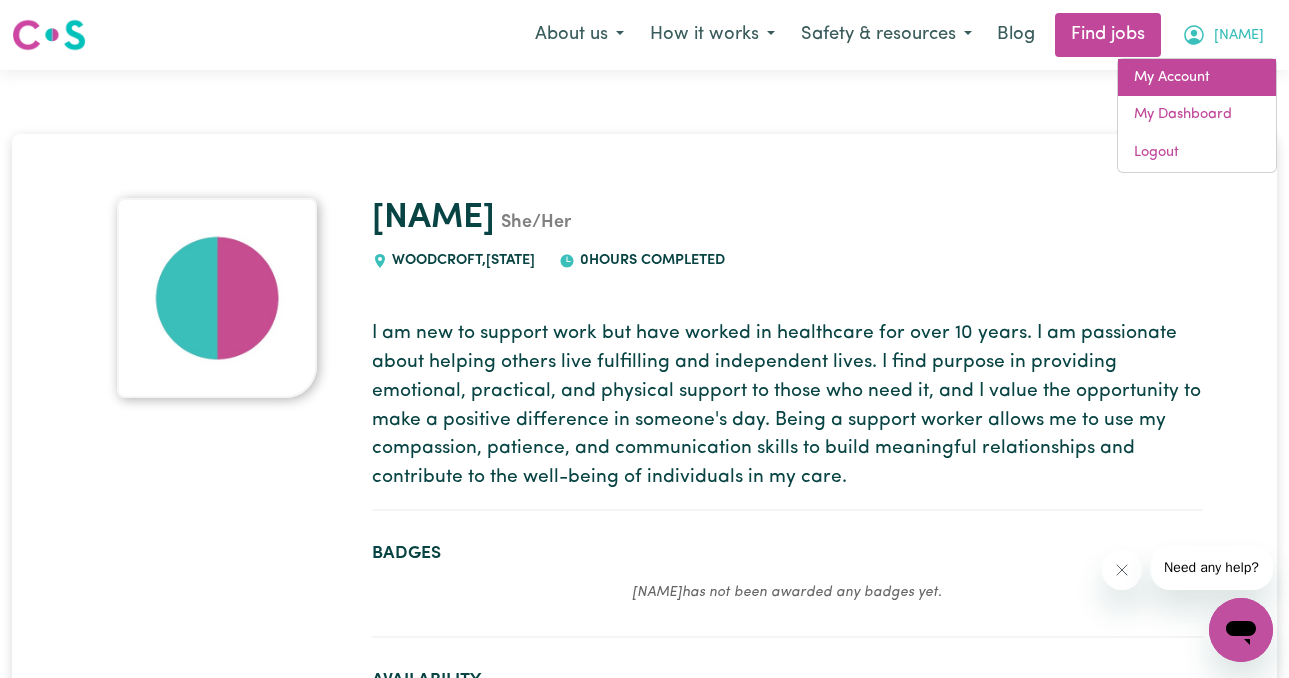 click on "My Account" at bounding box center (1197, 78) 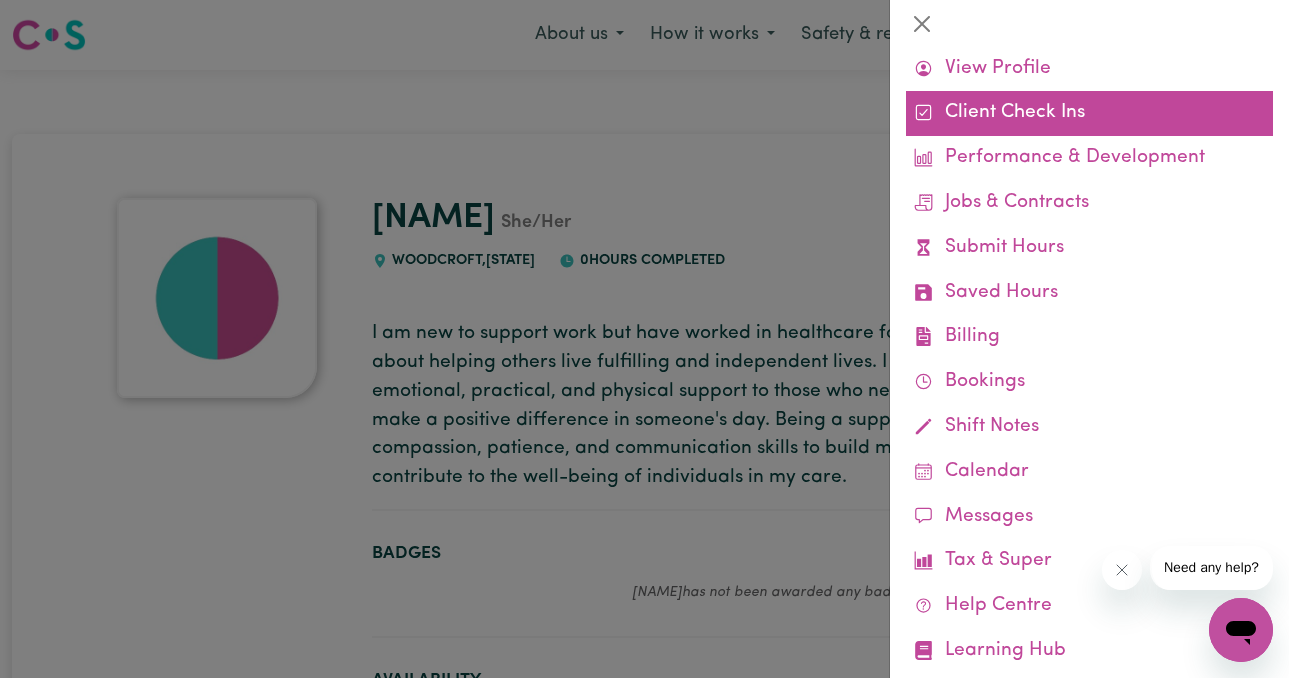 scroll, scrollTop: 103, scrollLeft: 0, axis: vertical 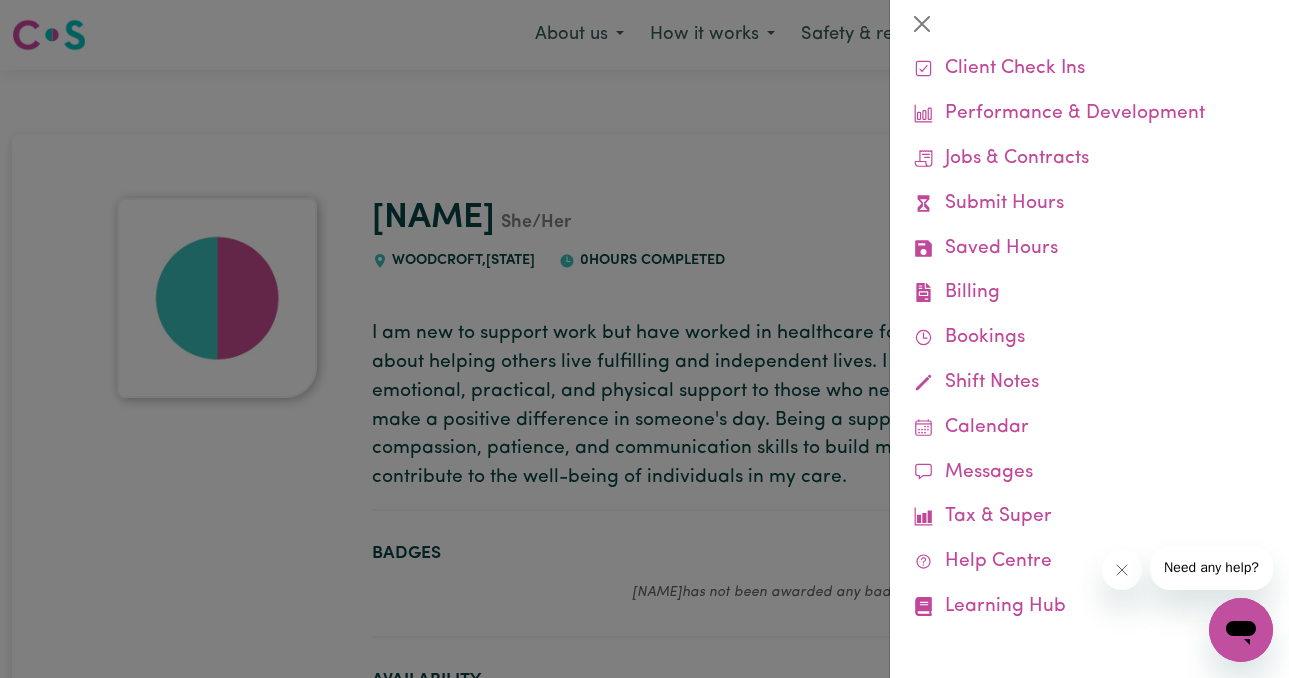 click at bounding box center (644, 339) 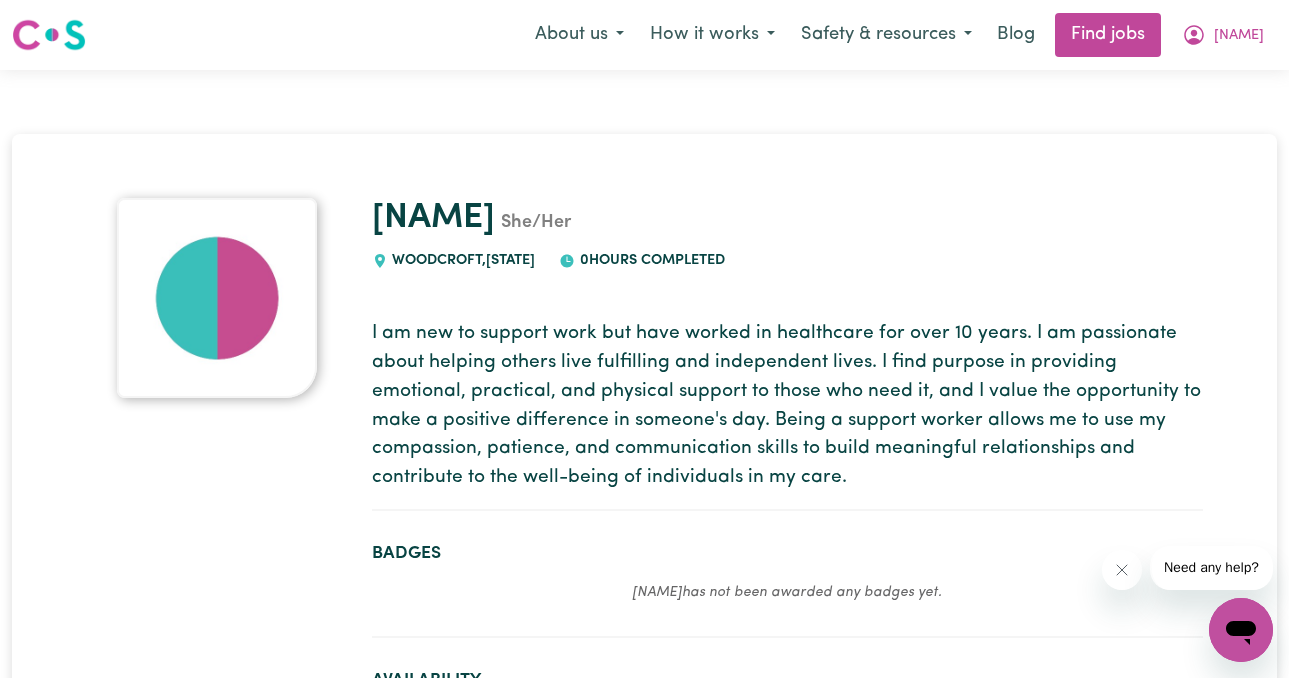 click on "I am new to support work but have worked in healthcare for over 10 years. I am passionate about helping others live fulfilling and independent lives. I find purpose in providing emotional, practical, and physical support to those who need it, and I value the opportunity to make a positive difference in someone's day. Being a support worker allows me to use my compassion, patience, and communication skills to build meaningful relationships and contribute to the well-being of individuals in my care." at bounding box center [787, 406] 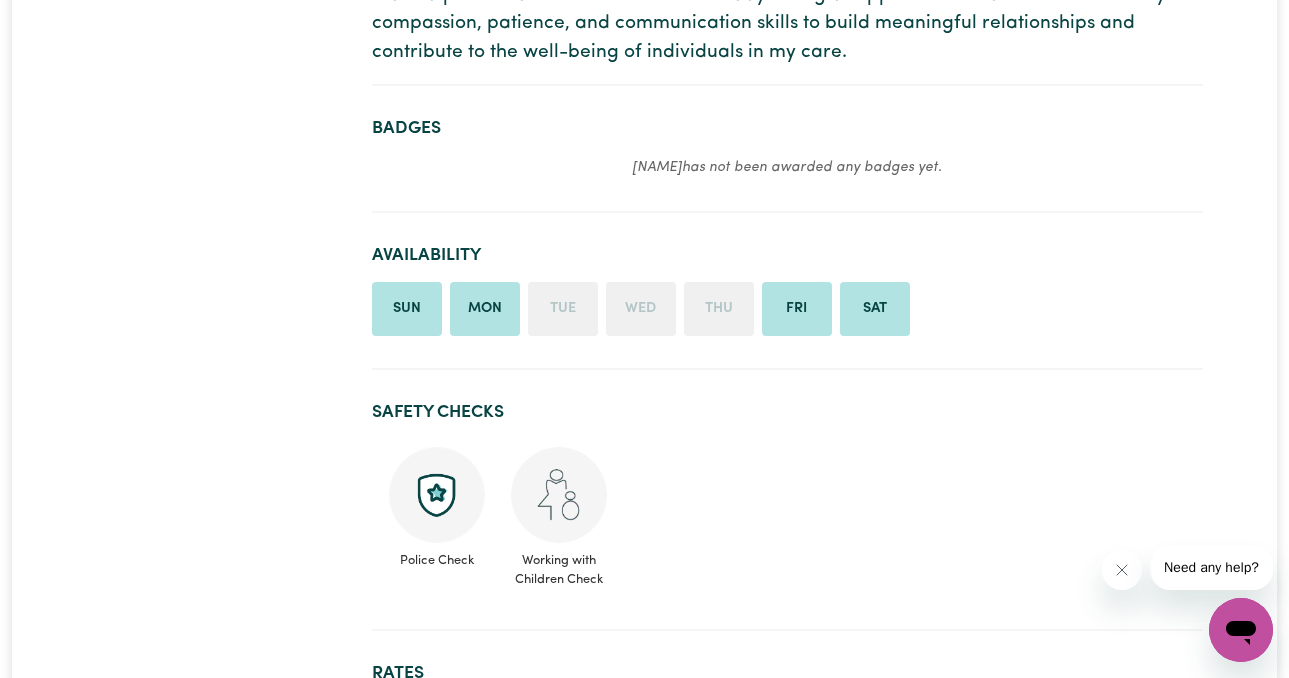 scroll, scrollTop: 433, scrollLeft: 0, axis: vertical 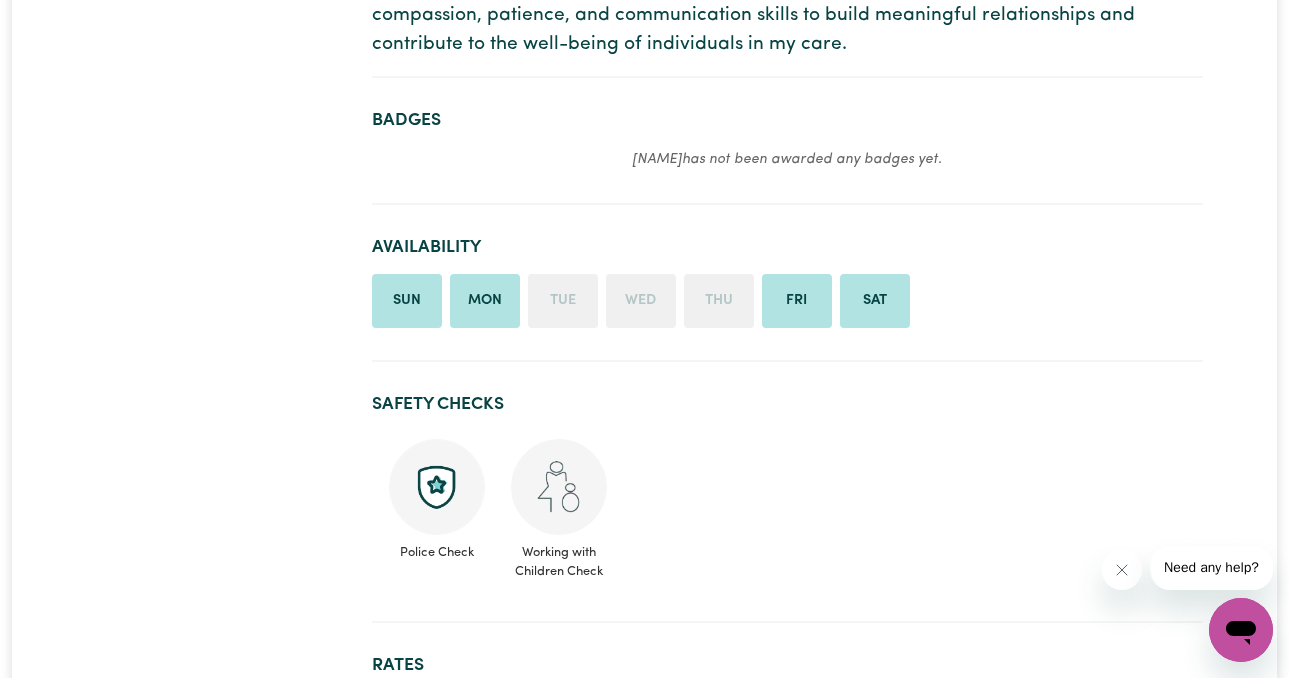 click on "Tue" at bounding box center [563, 301] 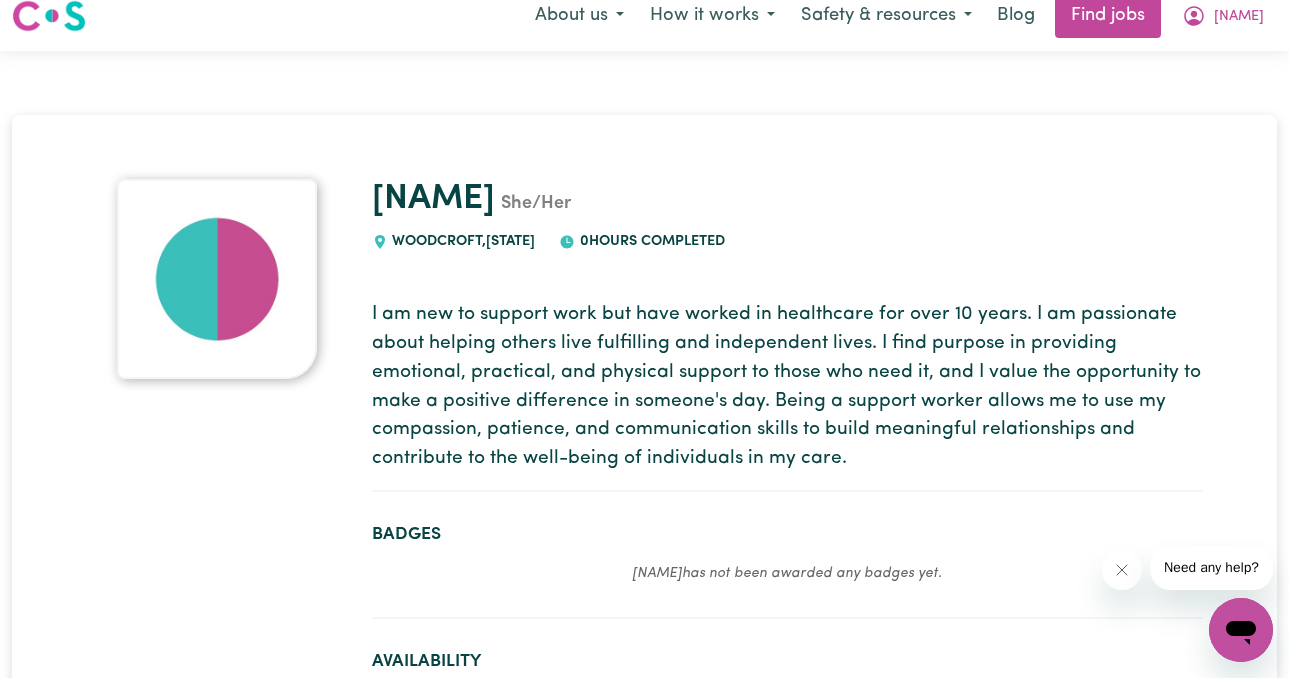 scroll, scrollTop: 0, scrollLeft: 0, axis: both 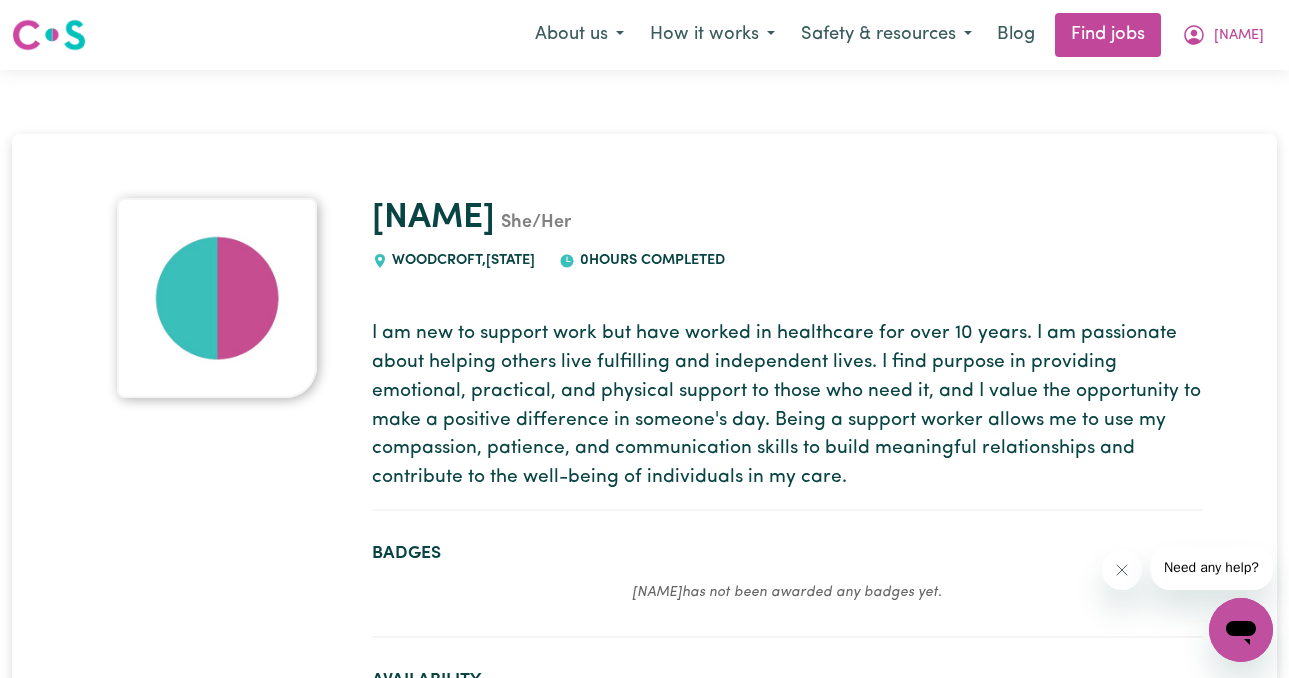 click at bounding box center [217, 298] 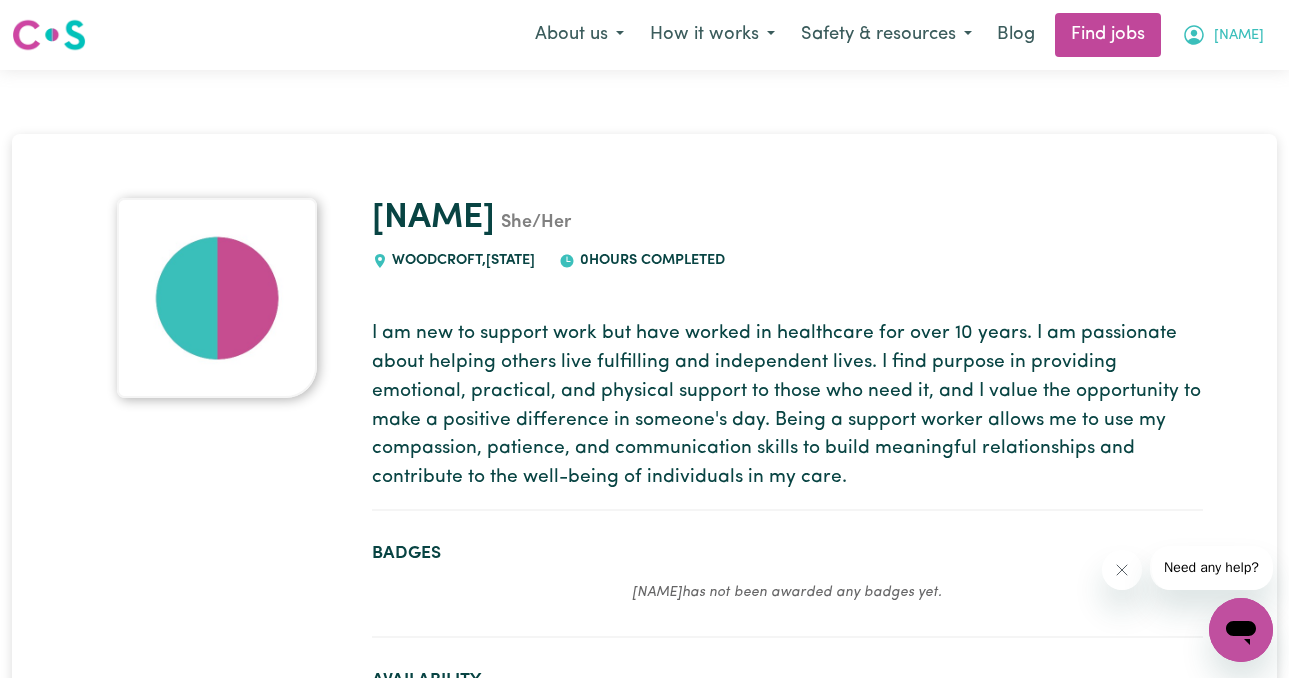 click 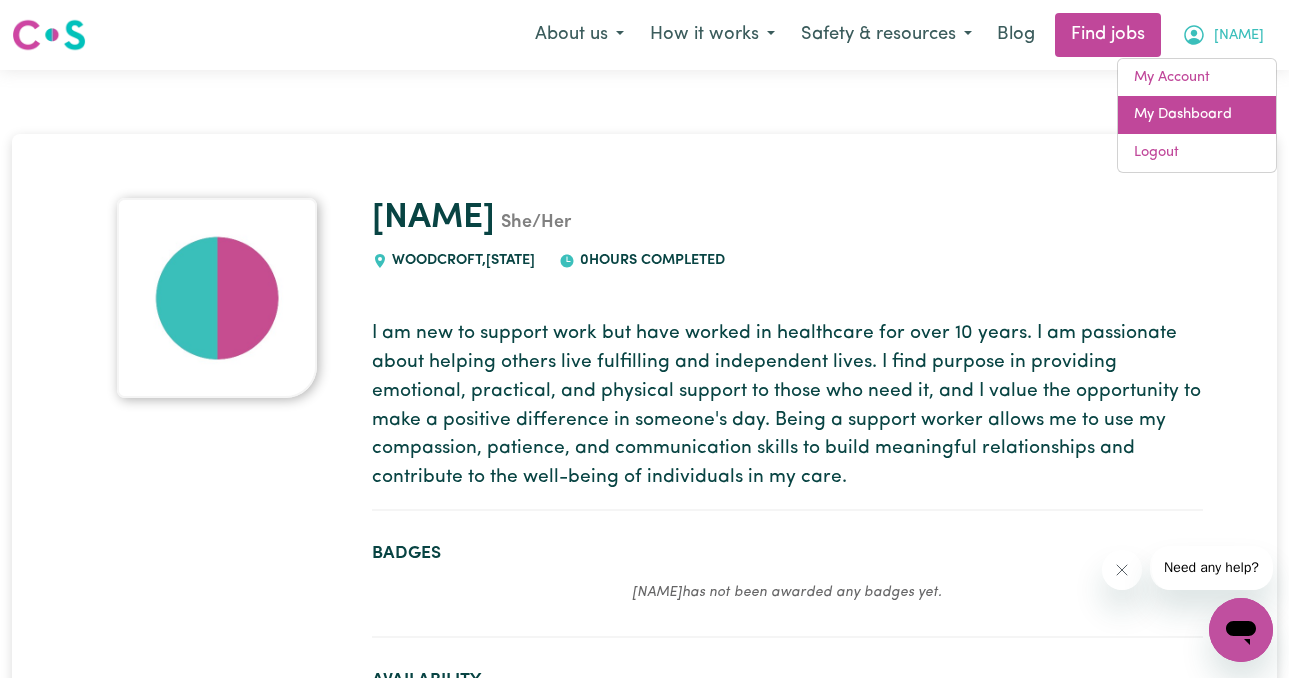 click on "My Dashboard" at bounding box center (1197, 115) 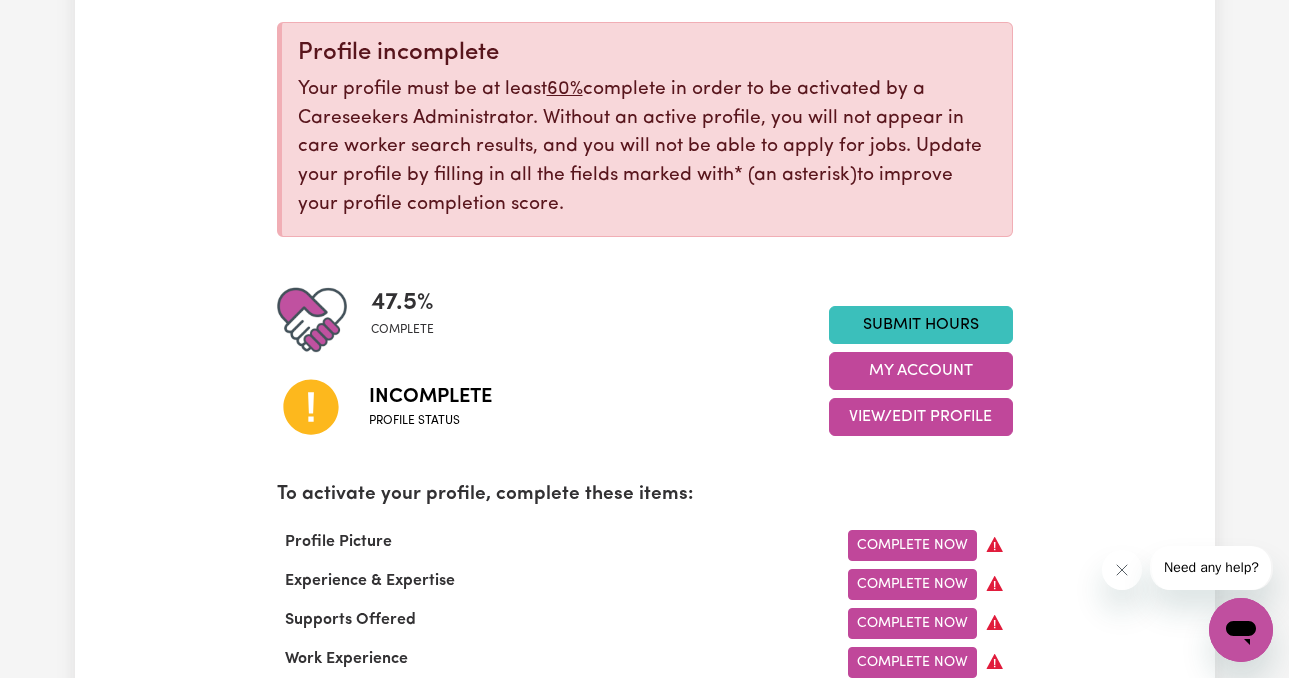 scroll, scrollTop: 262, scrollLeft: 0, axis: vertical 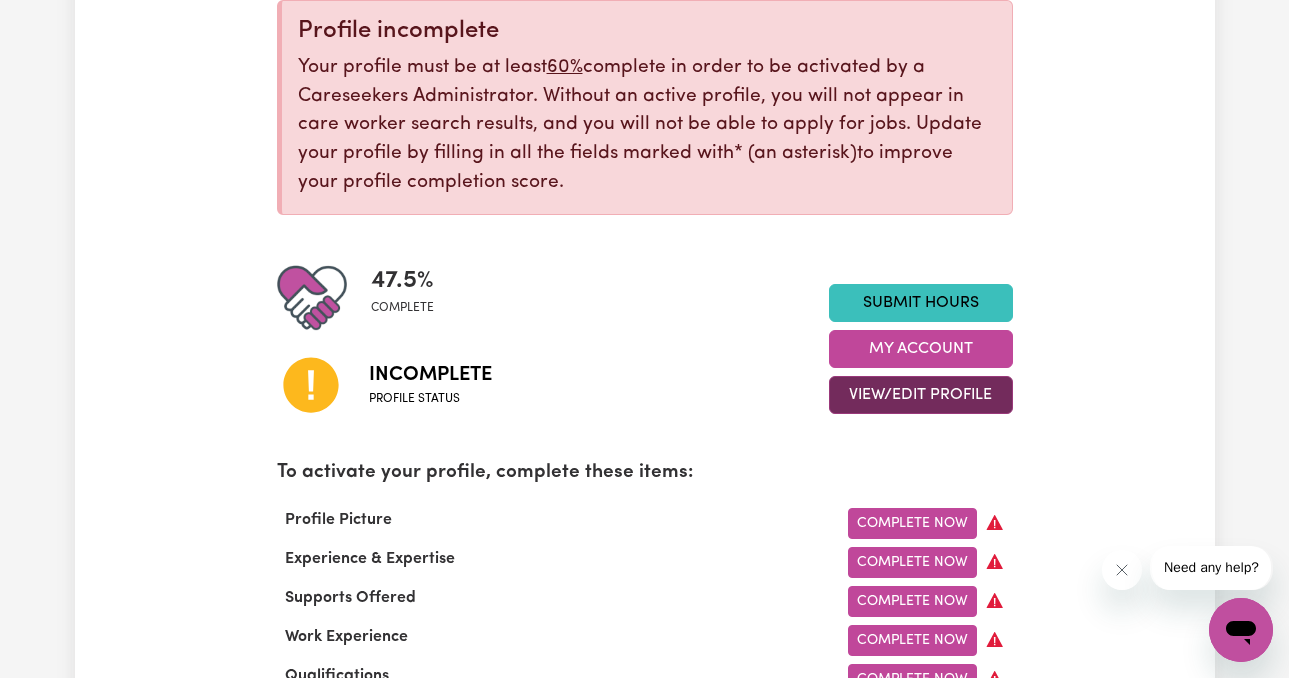 click on "View/Edit Profile" at bounding box center (921, 395) 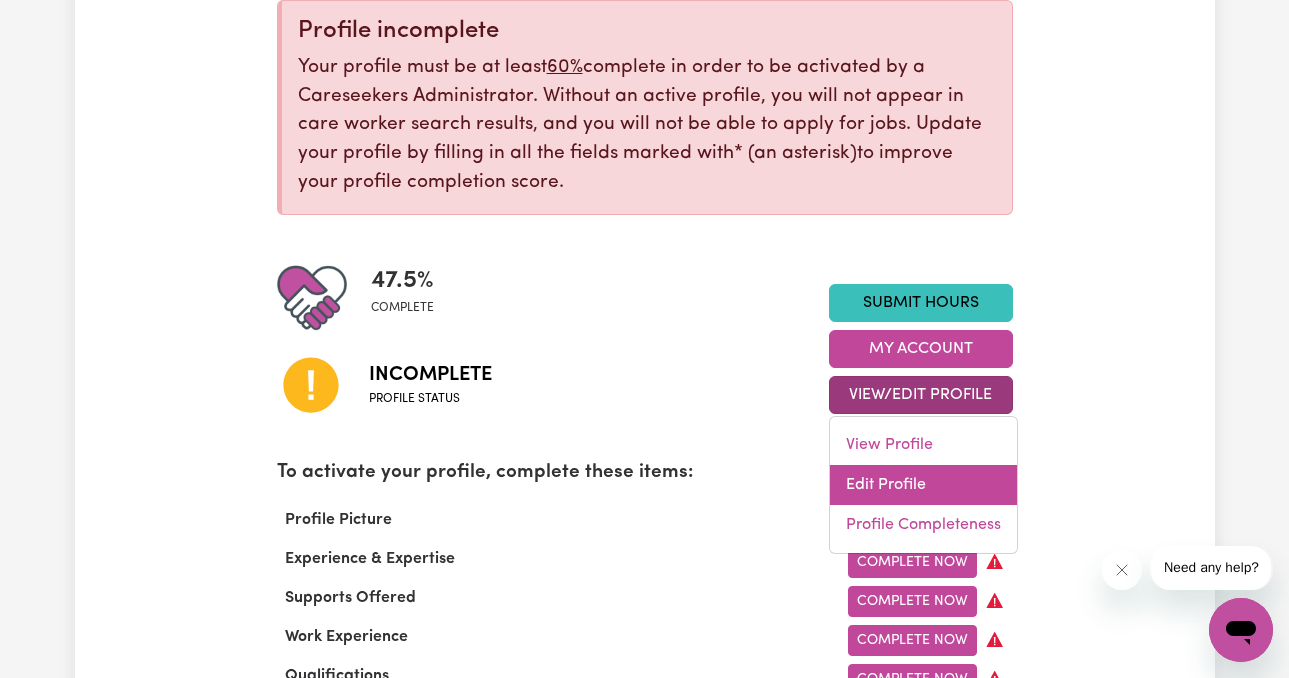 click on "Edit Profile" at bounding box center (923, 485) 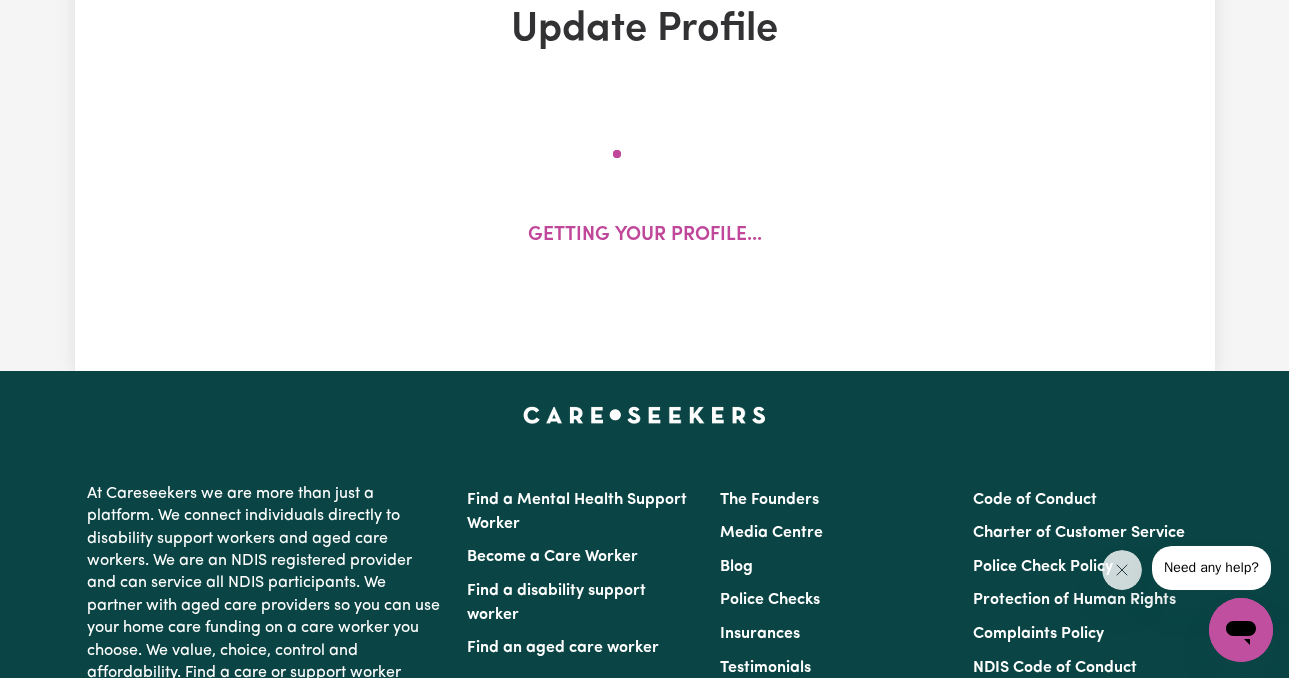 scroll, scrollTop: 0, scrollLeft: 0, axis: both 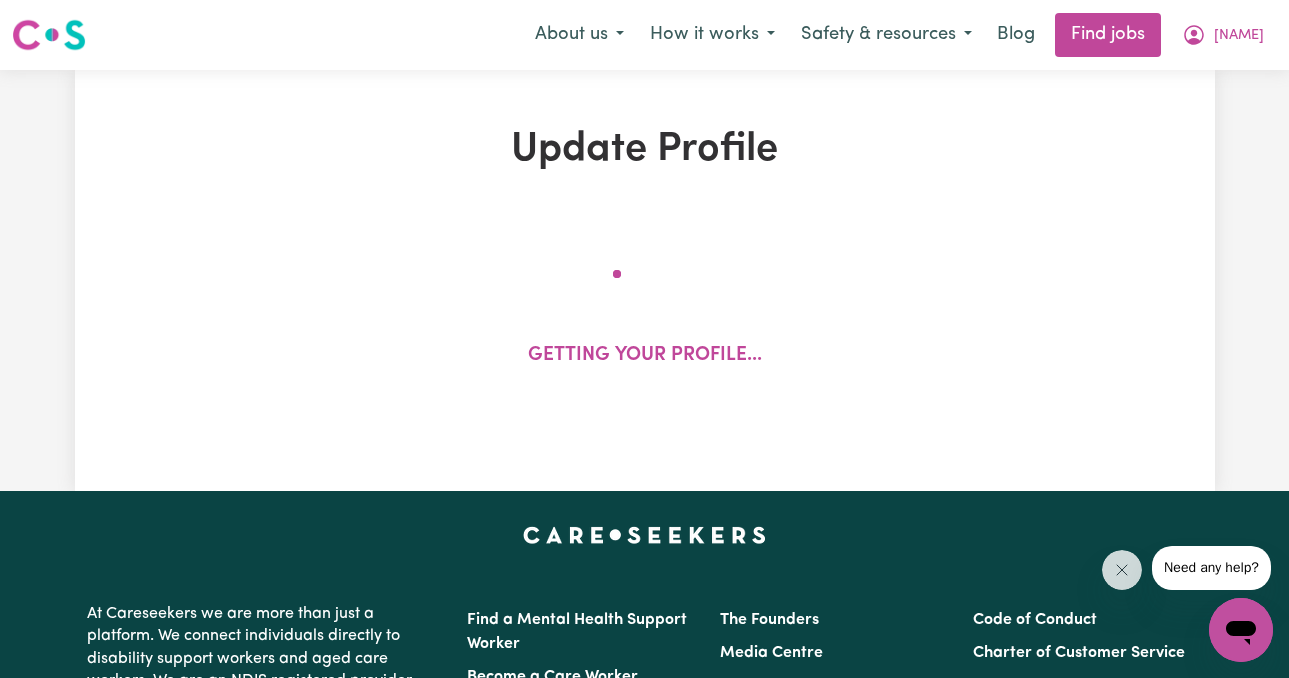 select on "female" 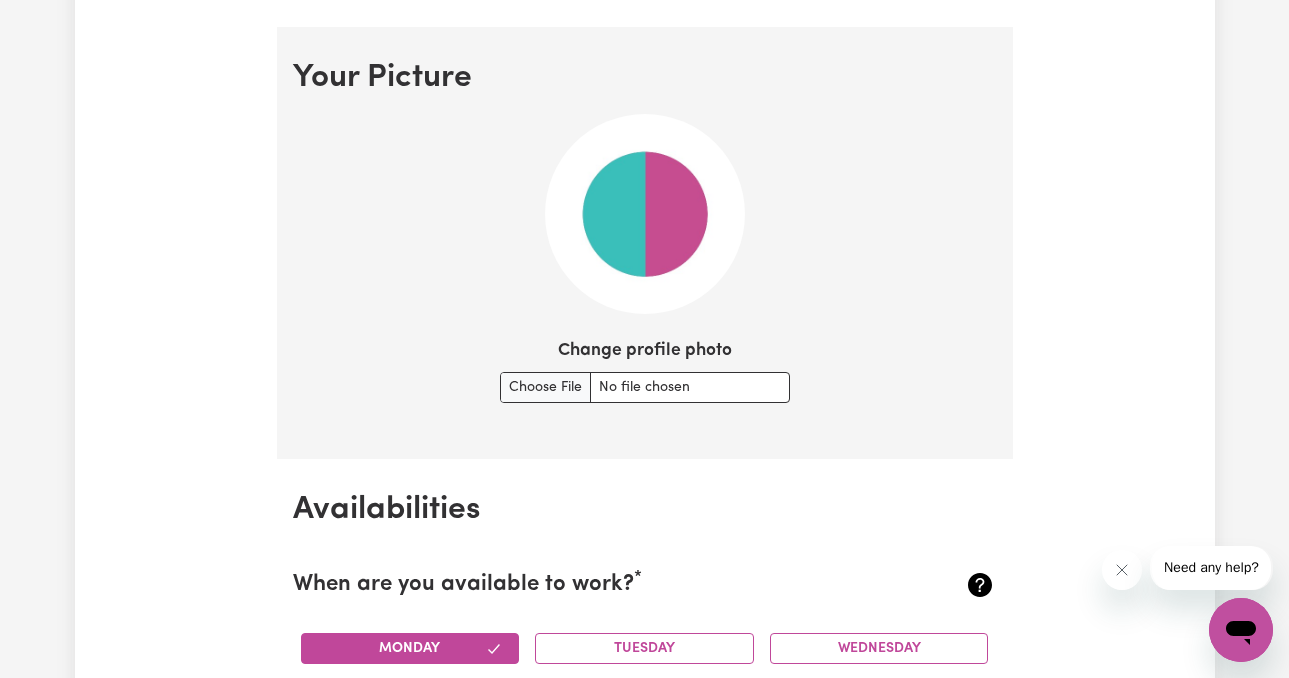 scroll, scrollTop: 1421, scrollLeft: 0, axis: vertical 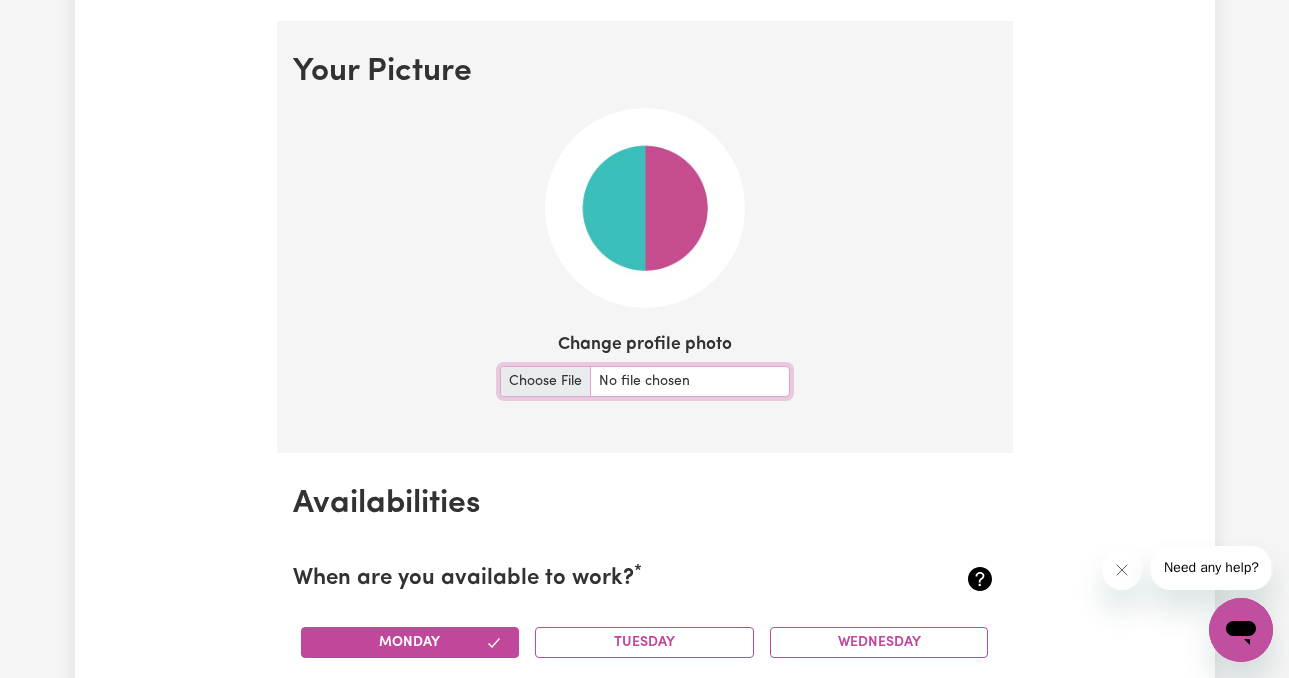 click on "Change profile photo" at bounding box center (645, 381) 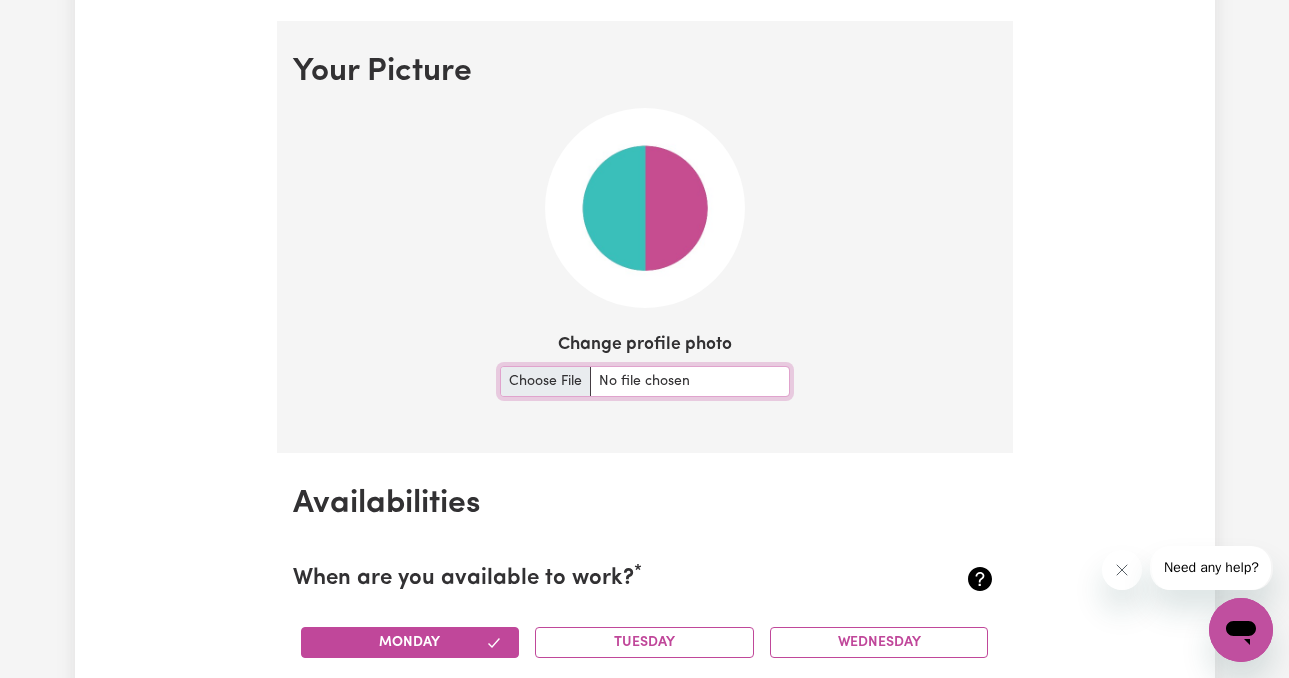 type on "C:\fakepath\IMG_4891 2.JPG" 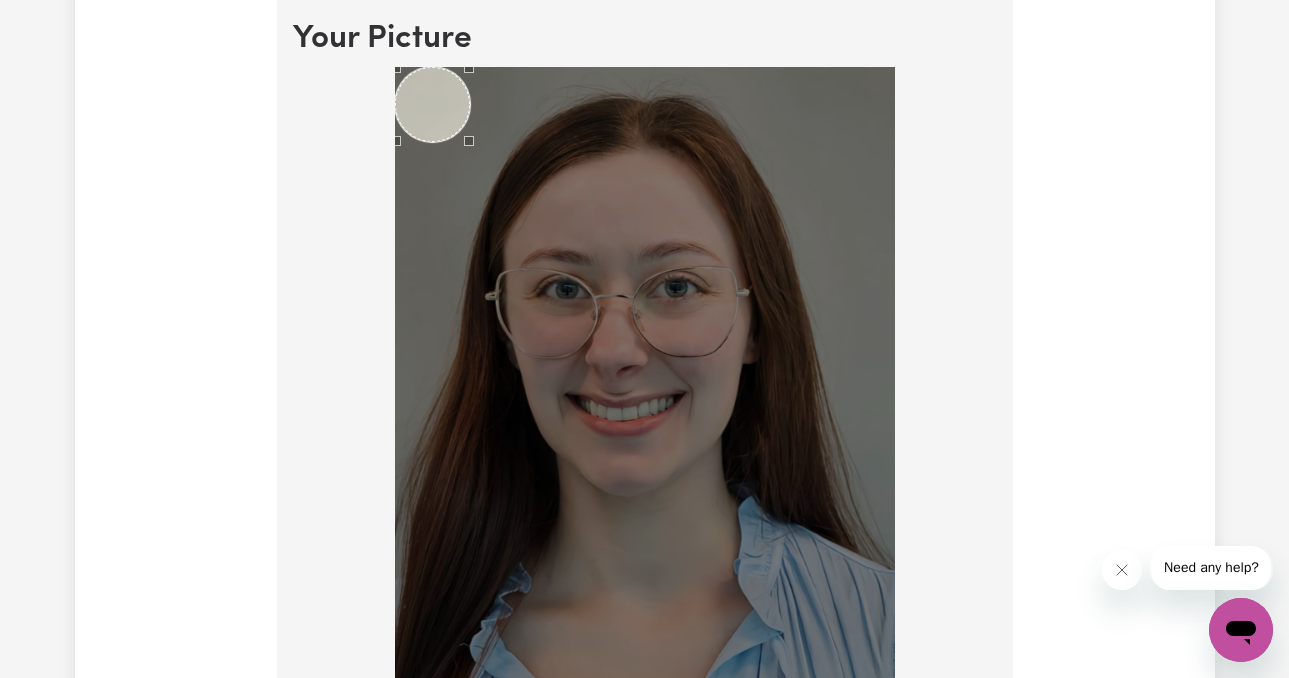scroll, scrollTop: 1497, scrollLeft: 0, axis: vertical 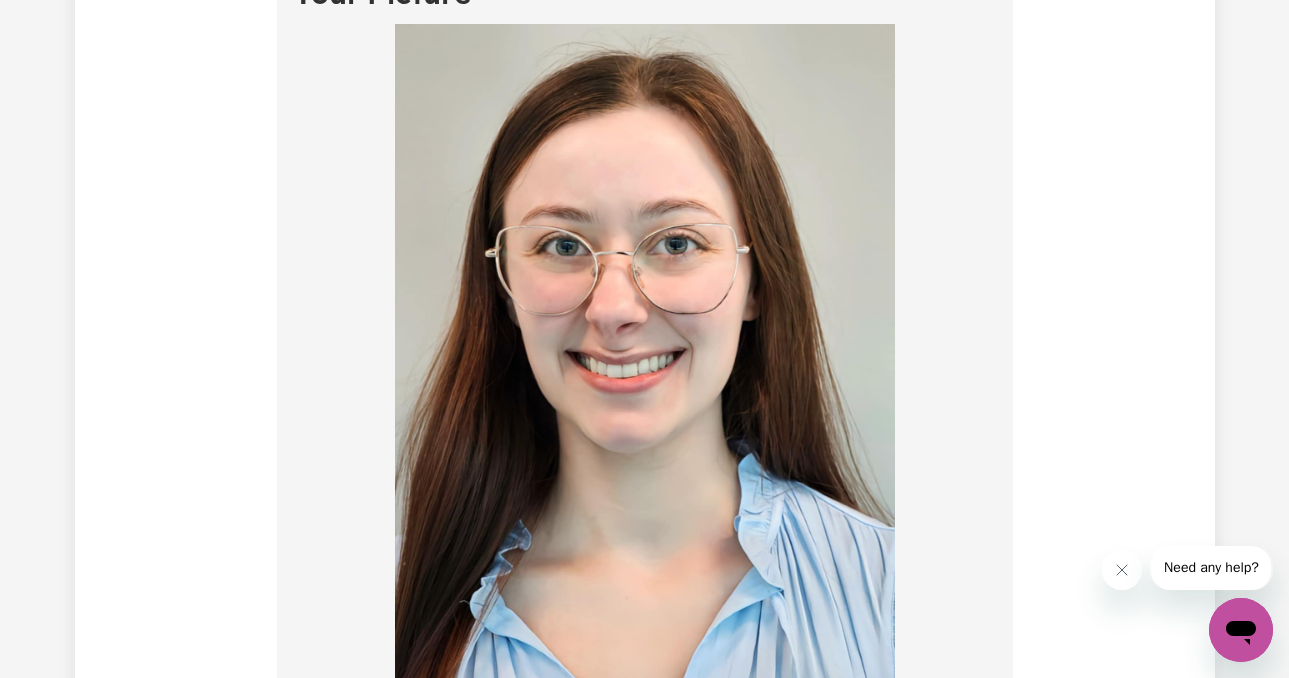 click at bounding box center [645, 357] 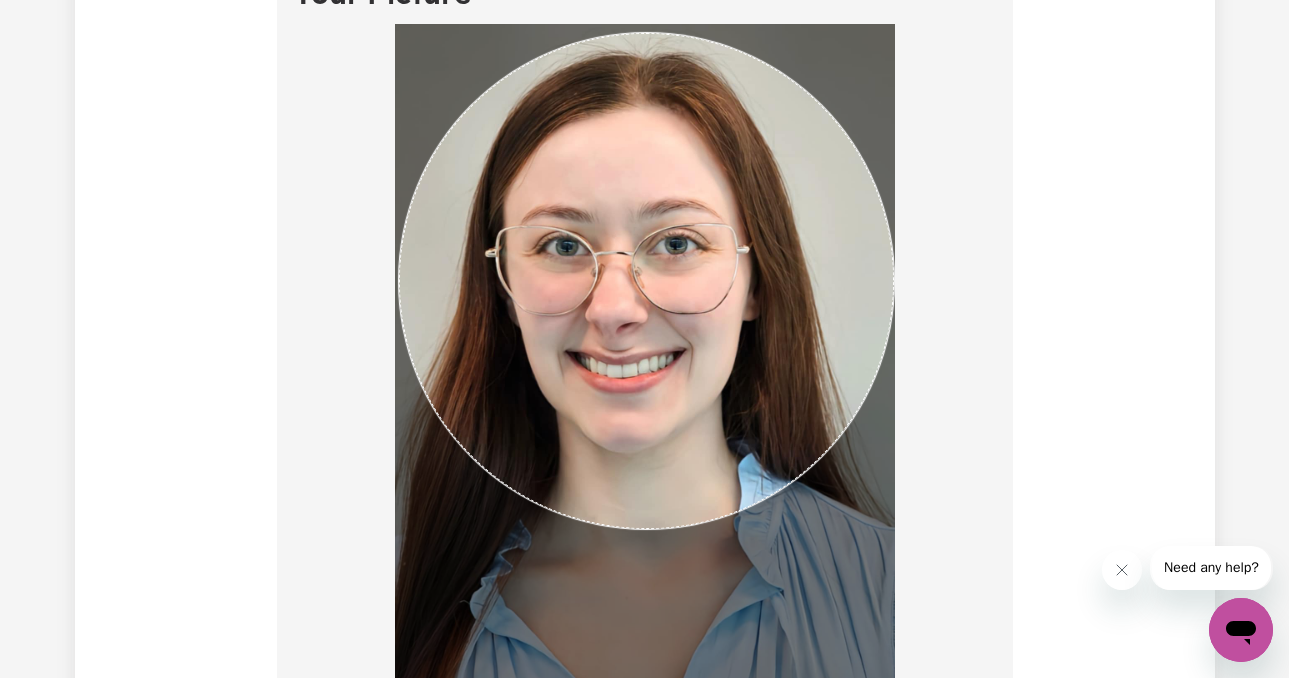 click at bounding box center [645, 361] 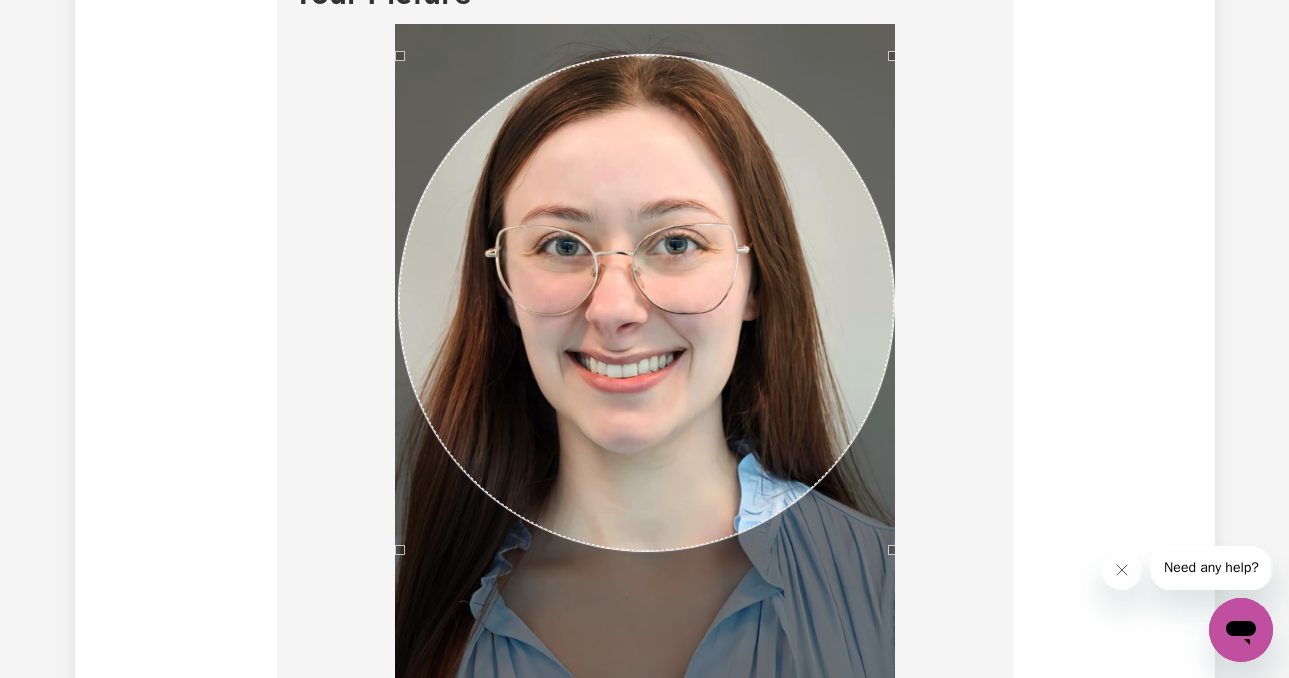 click at bounding box center (647, 303) 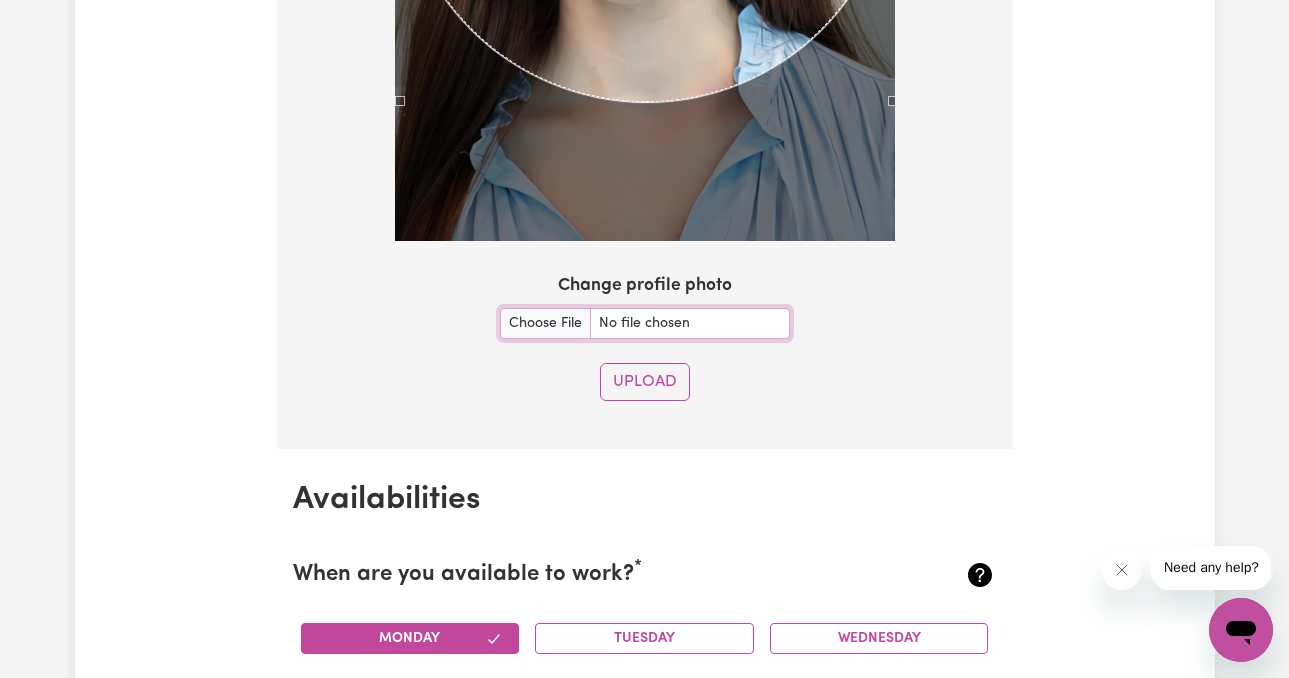 scroll, scrollTop: 1963, scrollLeft: 0, axis: vertical 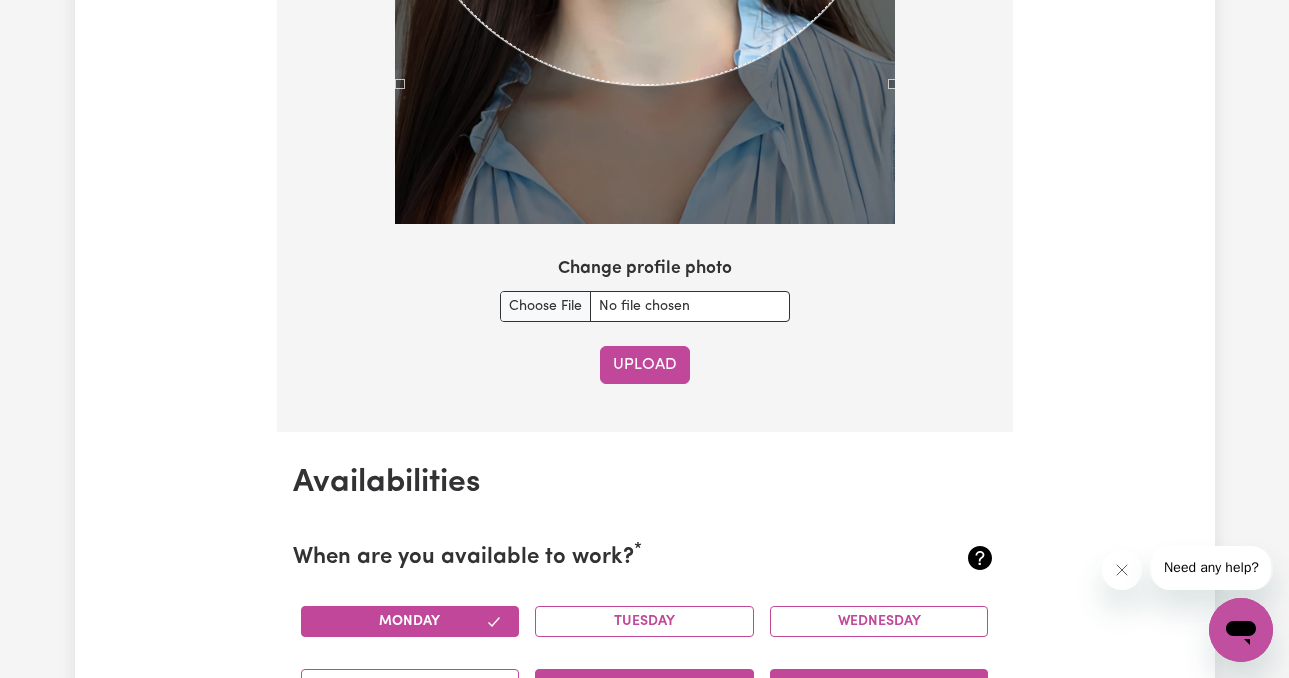 click on "Upload" at bounding box center [645, 365] 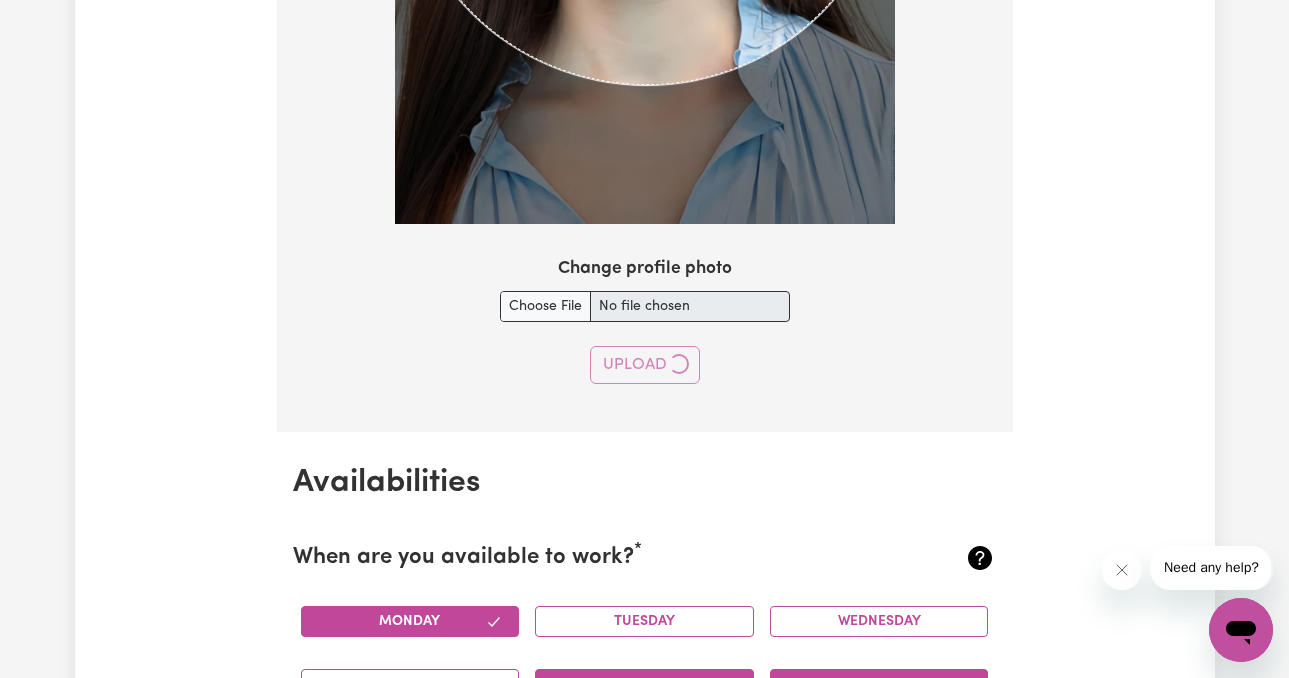 type 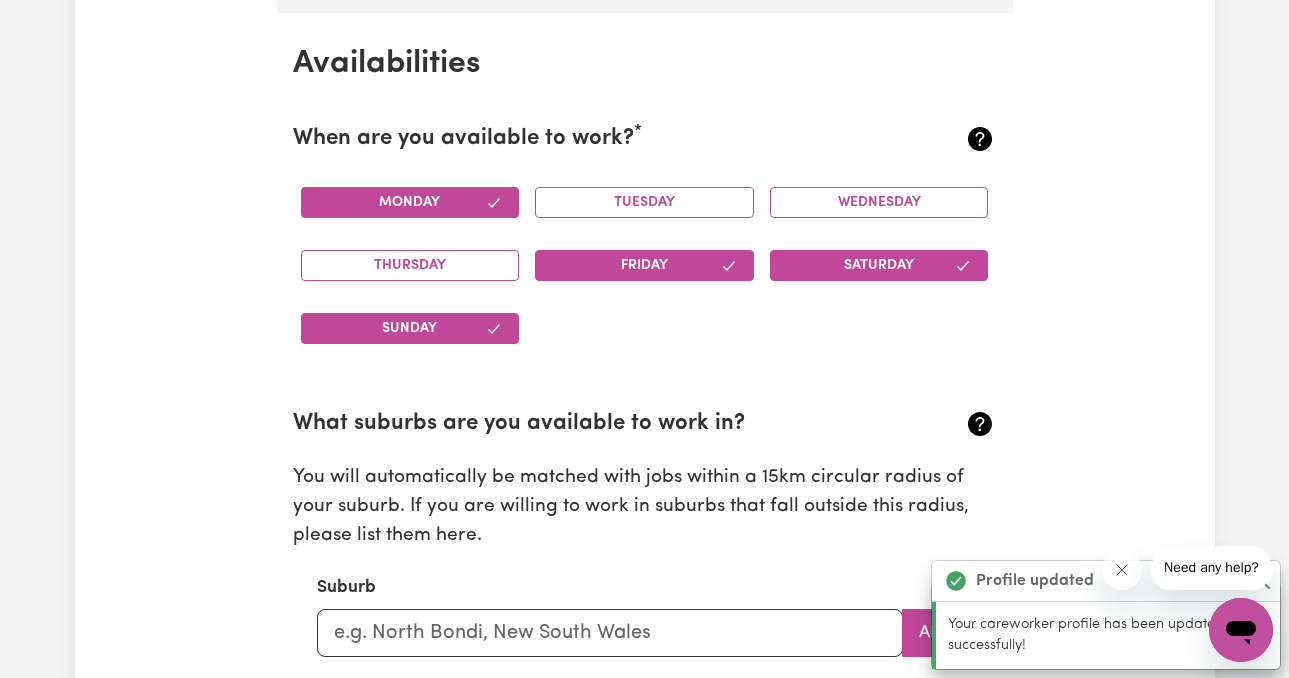 scroll, scrollTop: 1874, scrollLeft: 0, axis: vertical 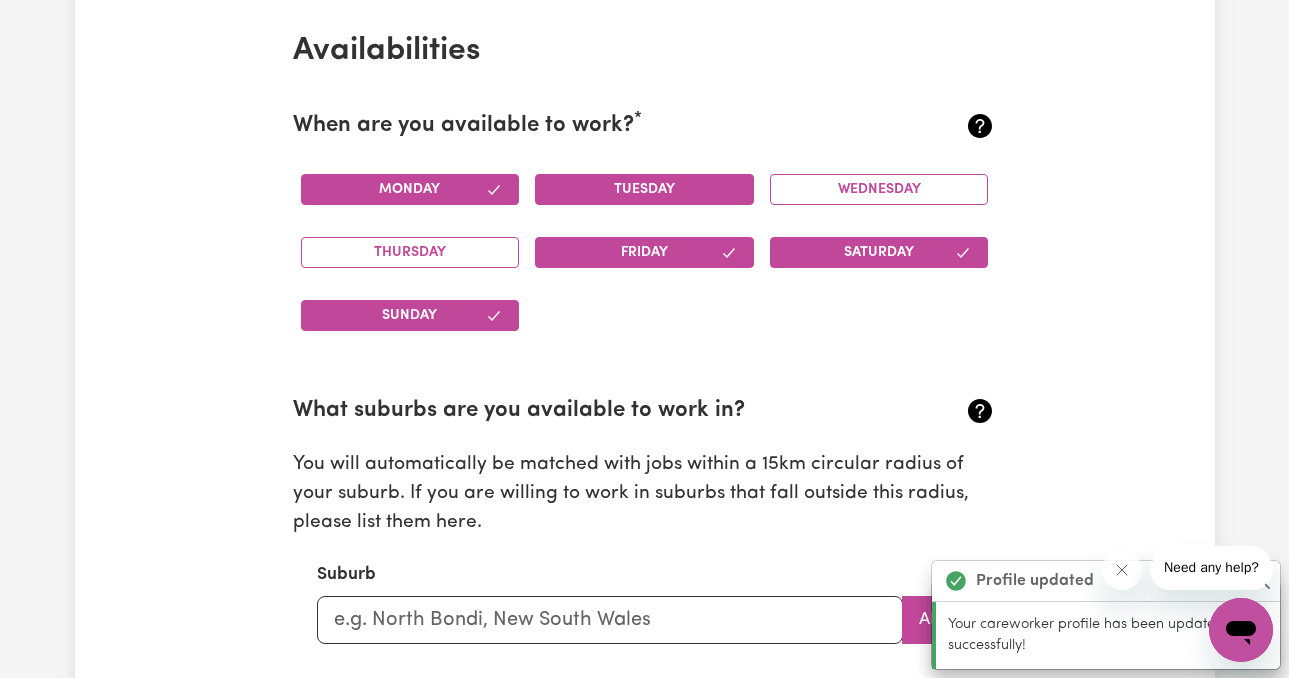 click on "Tuesday" at bounding box center (644, 189) 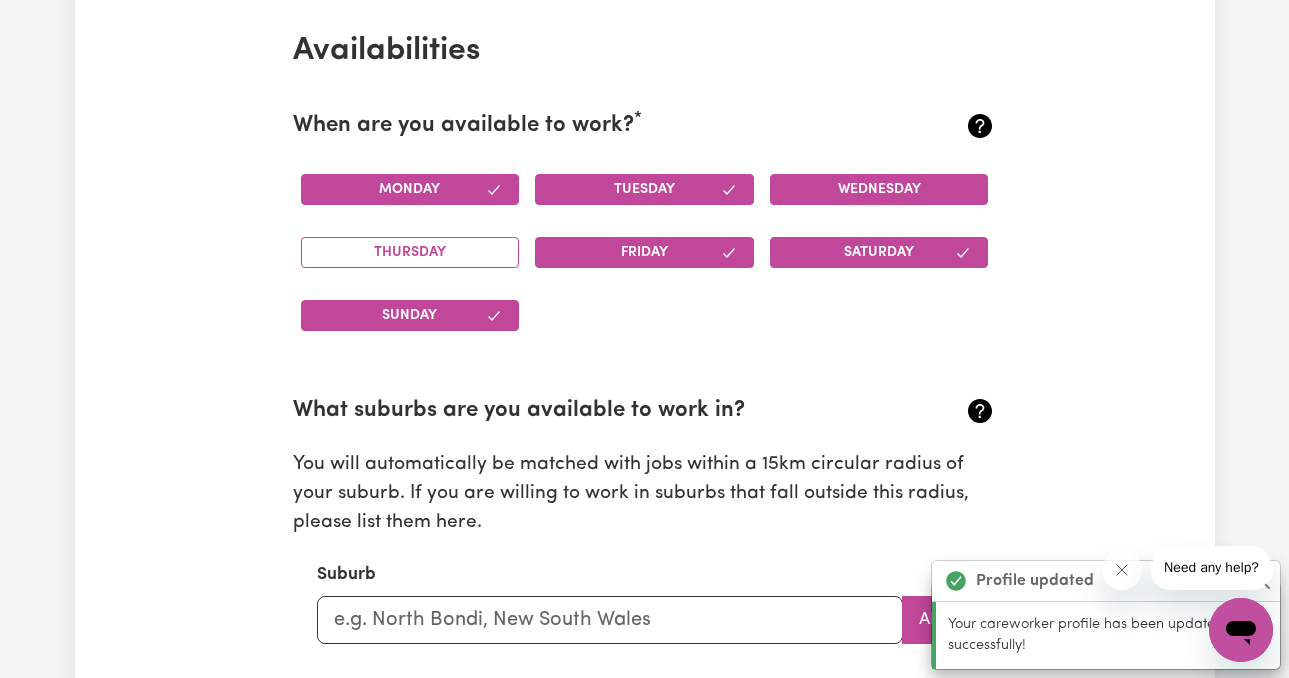 click on "Wednesday" at bounding box center (879, 189) 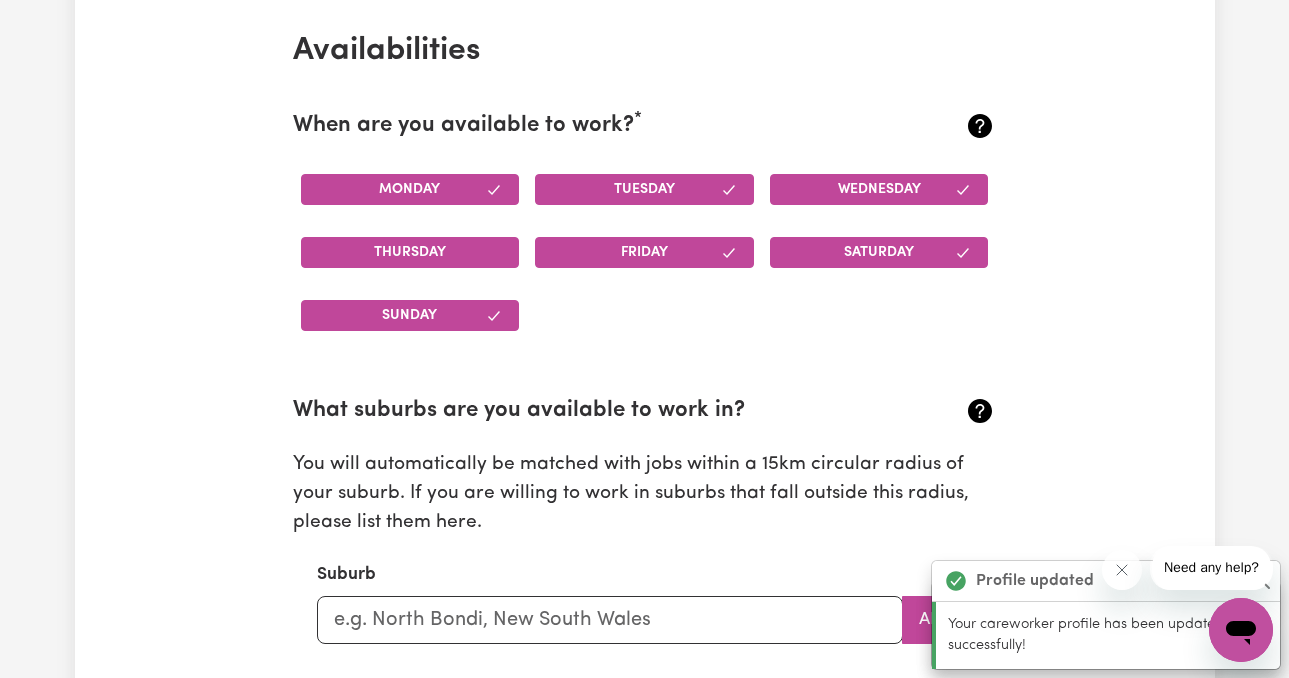 click on "Thursday" at bounding box center (410, 252) 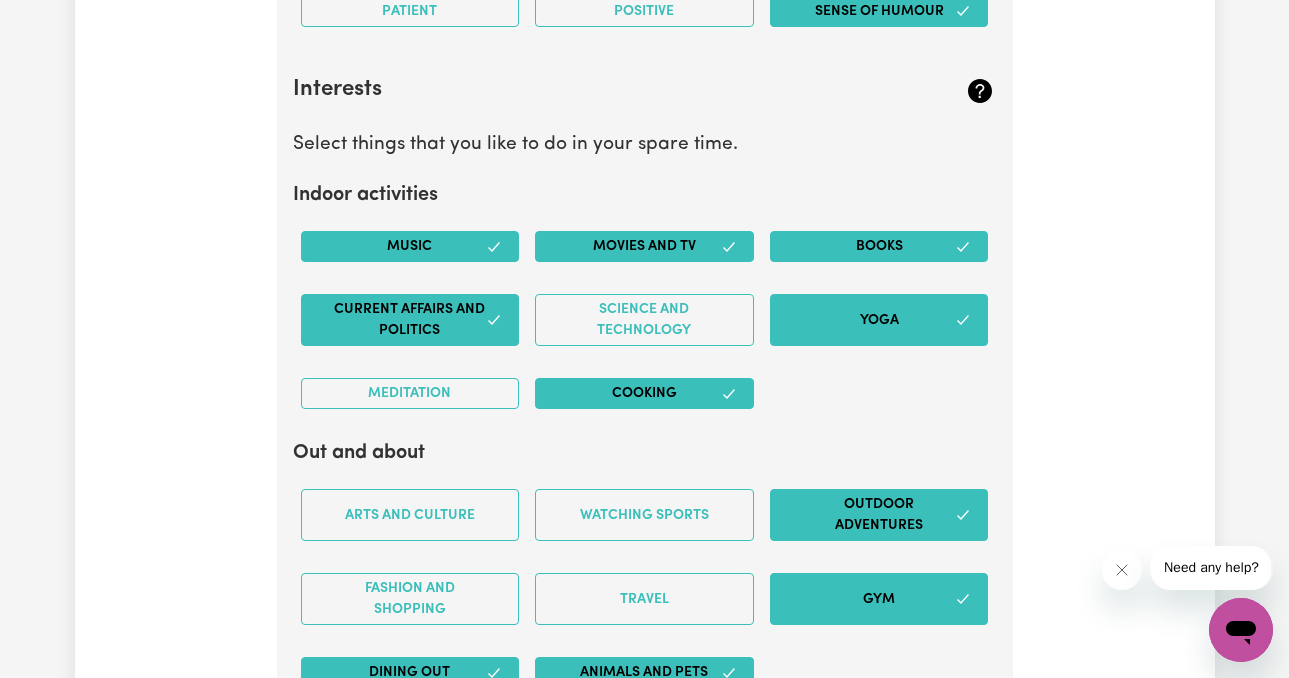 scroll, scrollTop: 3759, scrollLeft: 0, axis: vertical 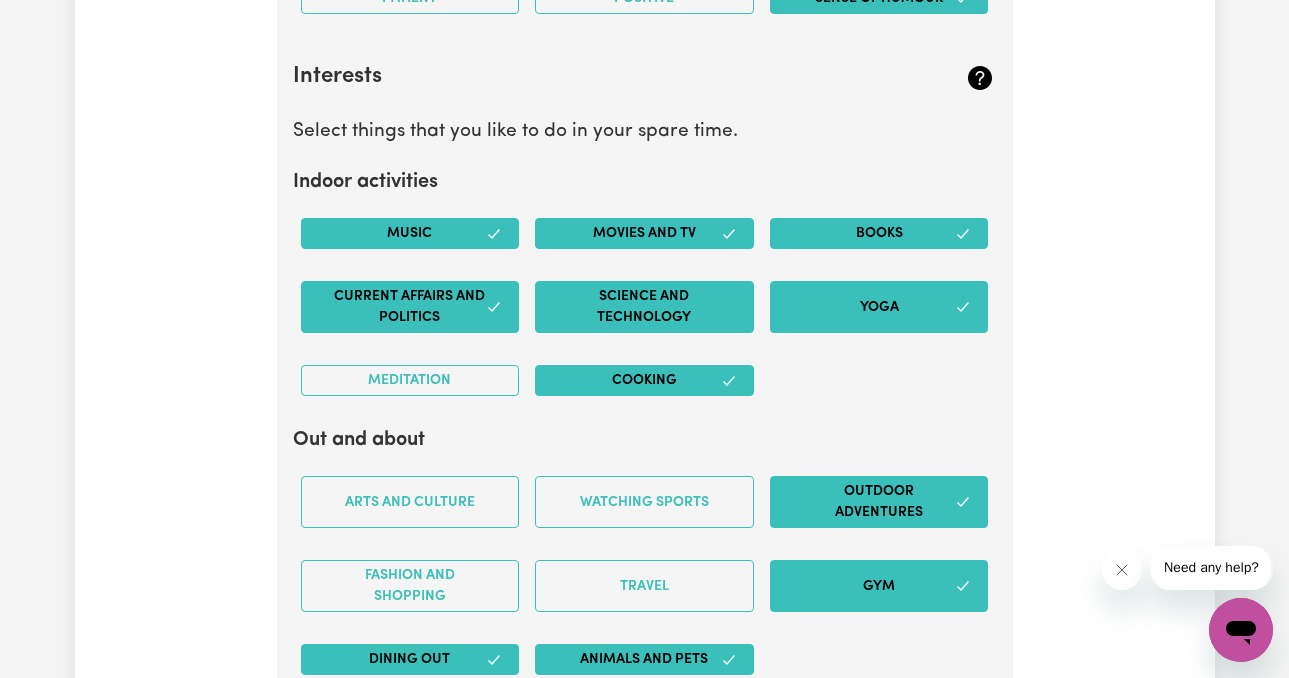 click on "Science and Technology" at bounding box center (644, 307) 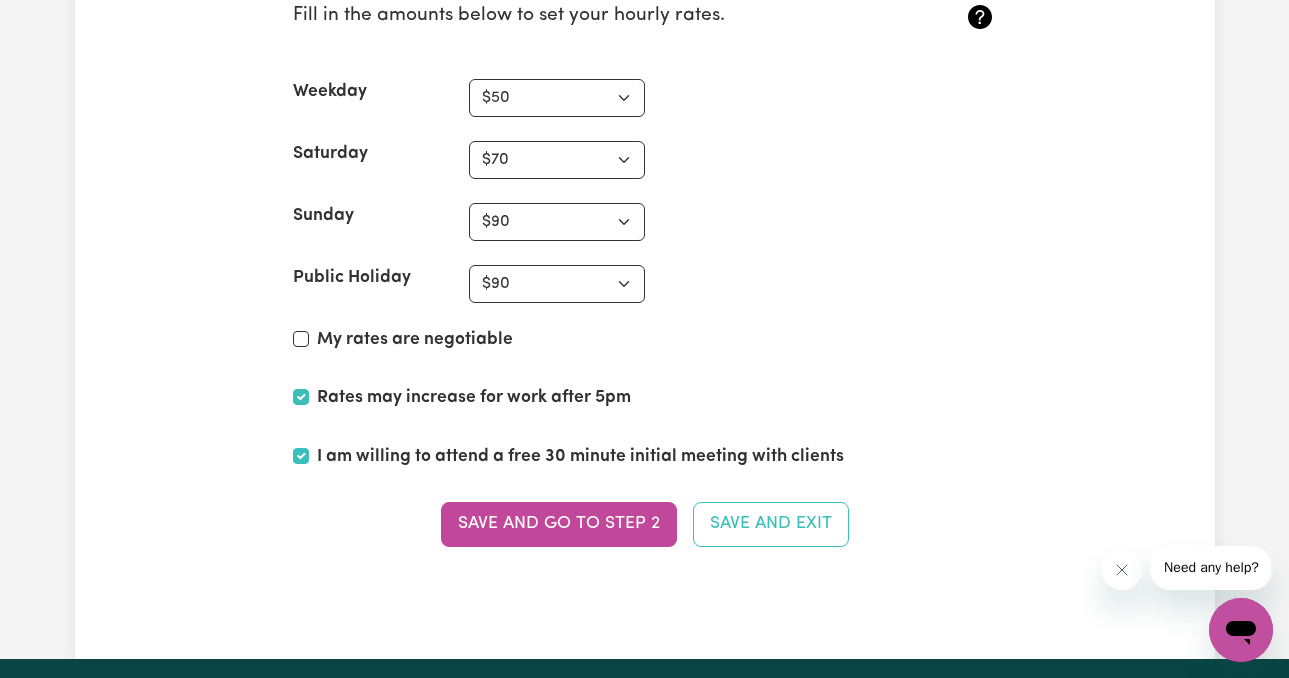 scroll, scrollTop: 4979, scrollLeft: 0, axis: vertical 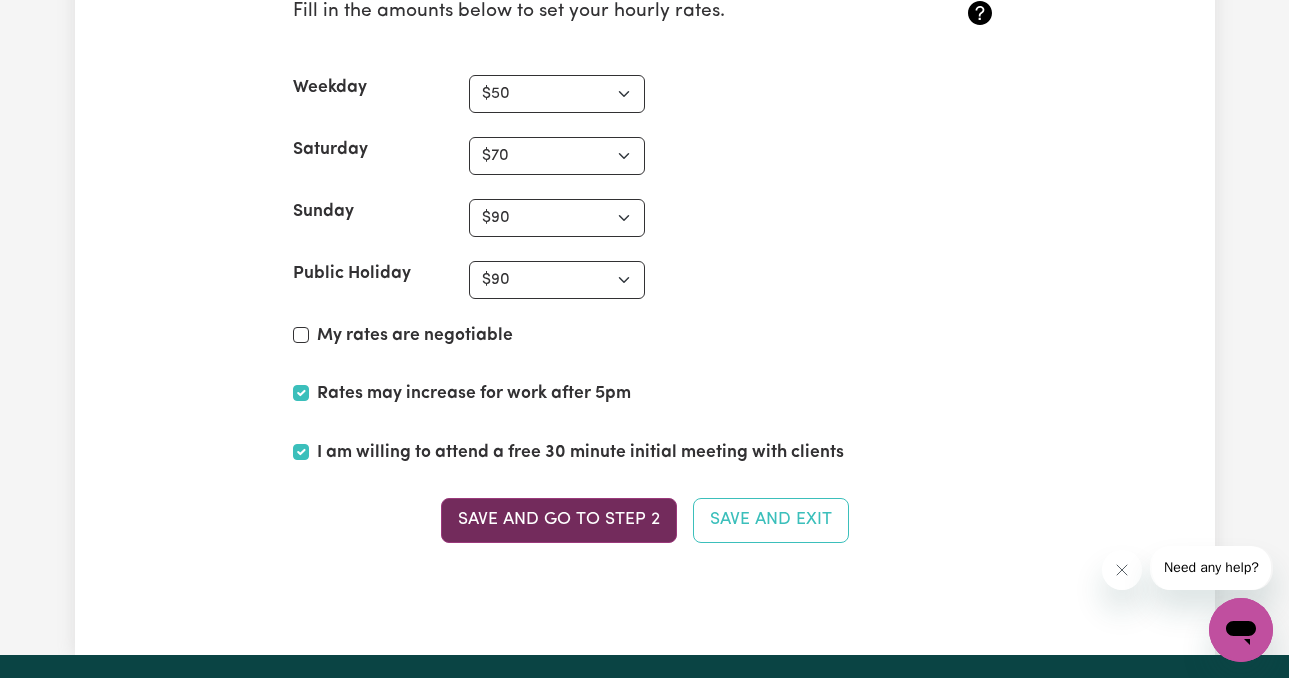 click on "Save and go to Step 2" at bounding box center [559, 520] 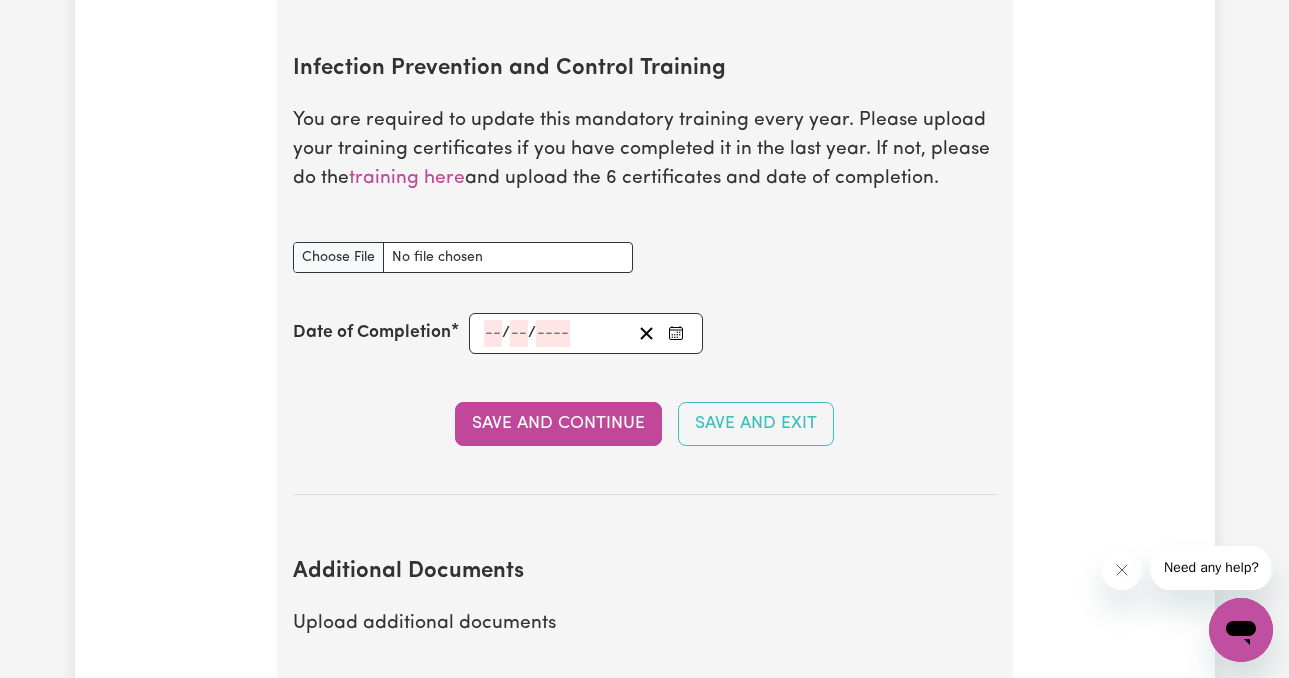 scroll, scrollTop: 3231, scrollLeft: 0, axis: vertical 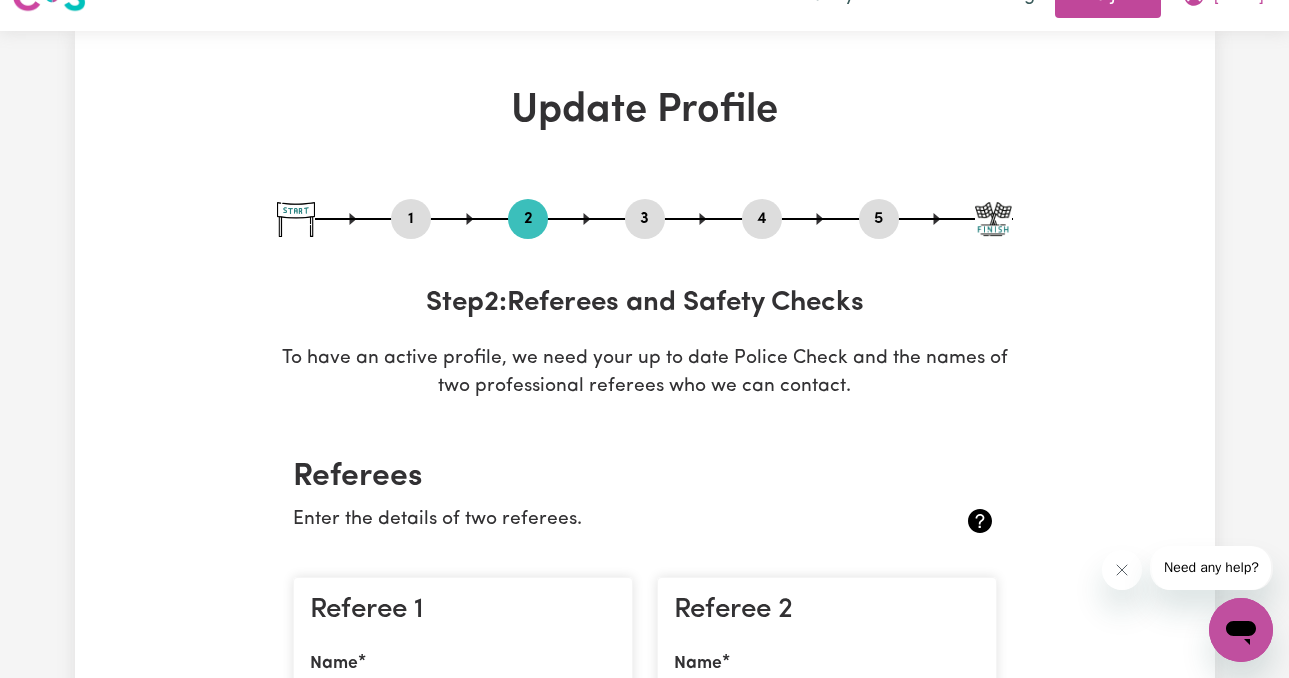 click on "3" at bounding box center (645, 219) 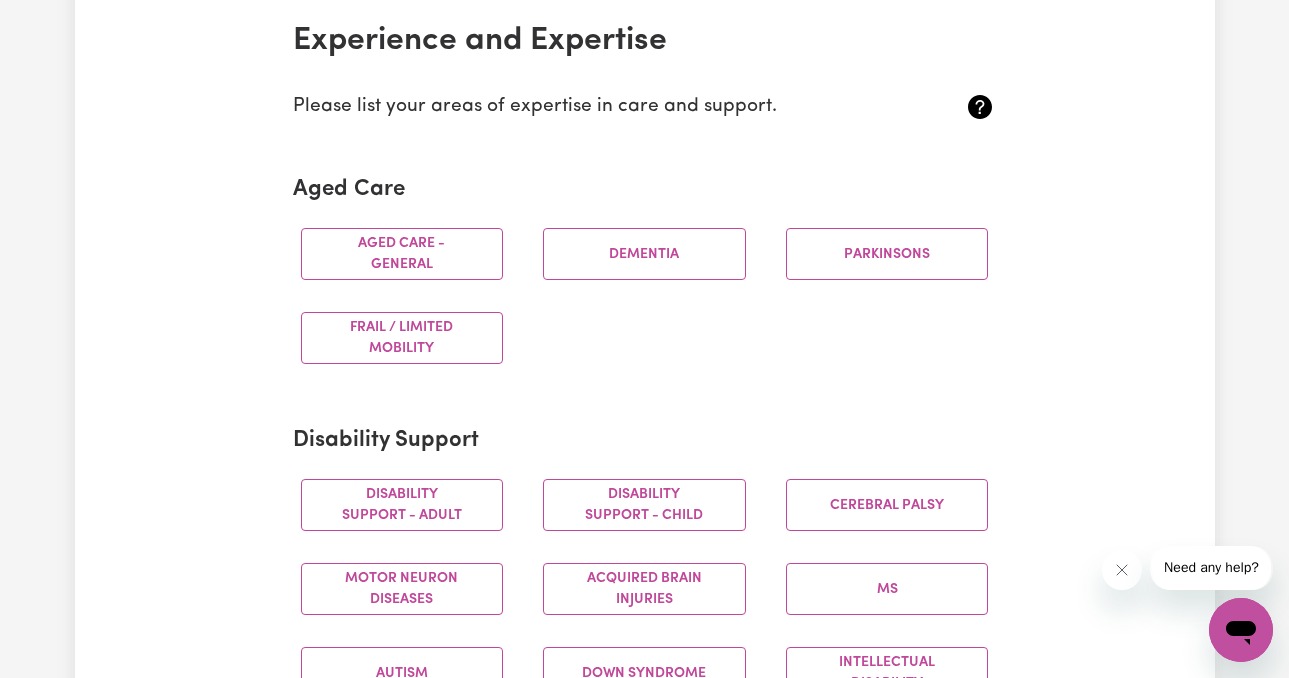 scroll, scrollTop: 493, scrollLeft: 0, axis: vertical 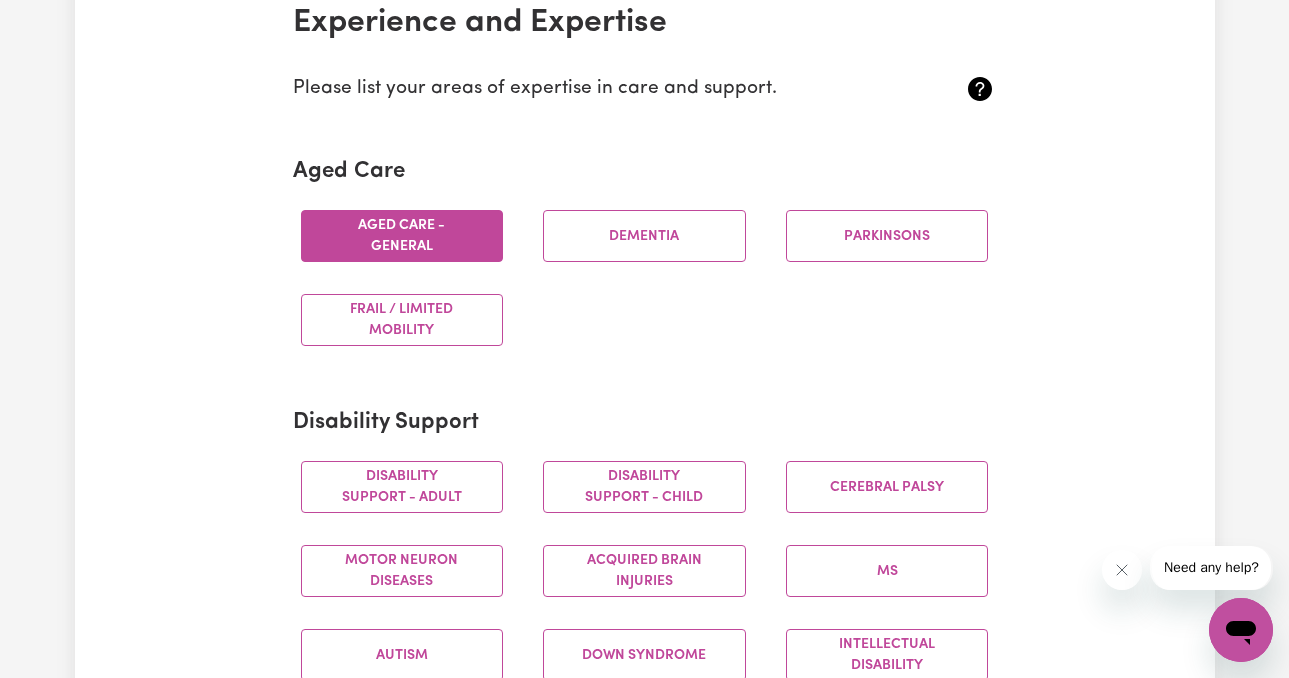 click on "Aged care - General" at bounding box center [402, 236] 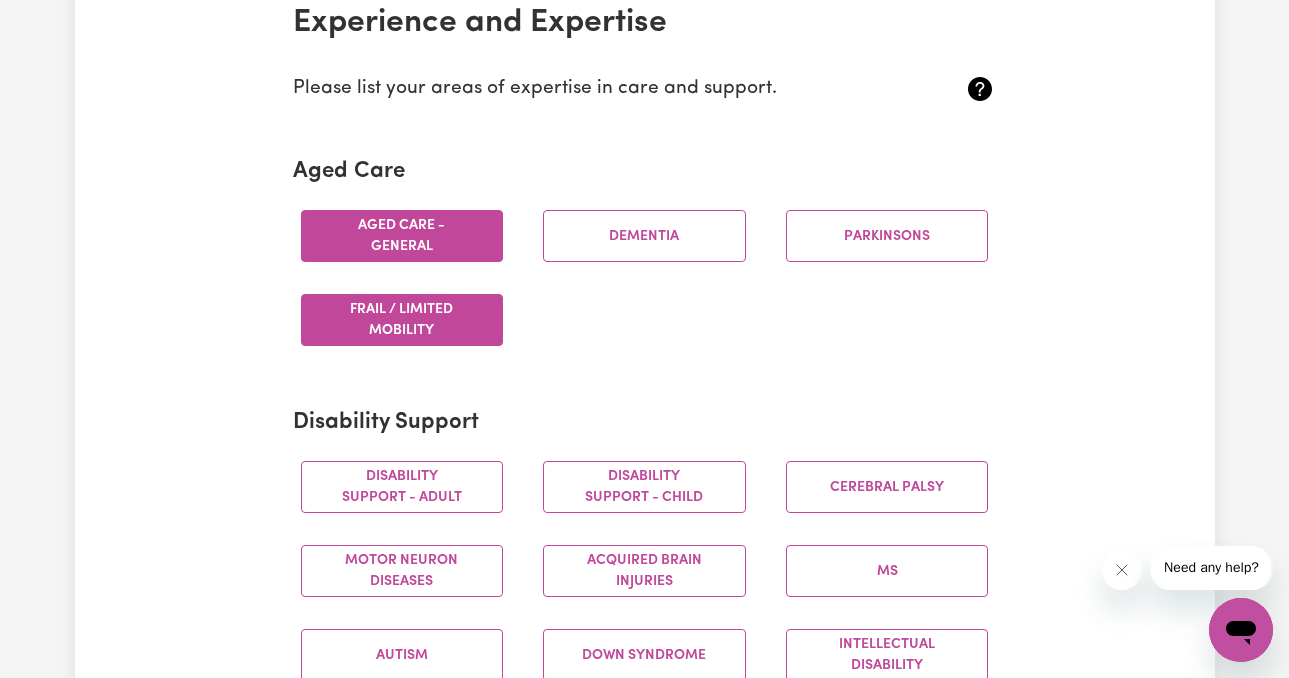 click on "Frail / limited mobility" at bounding box center (402, 320) 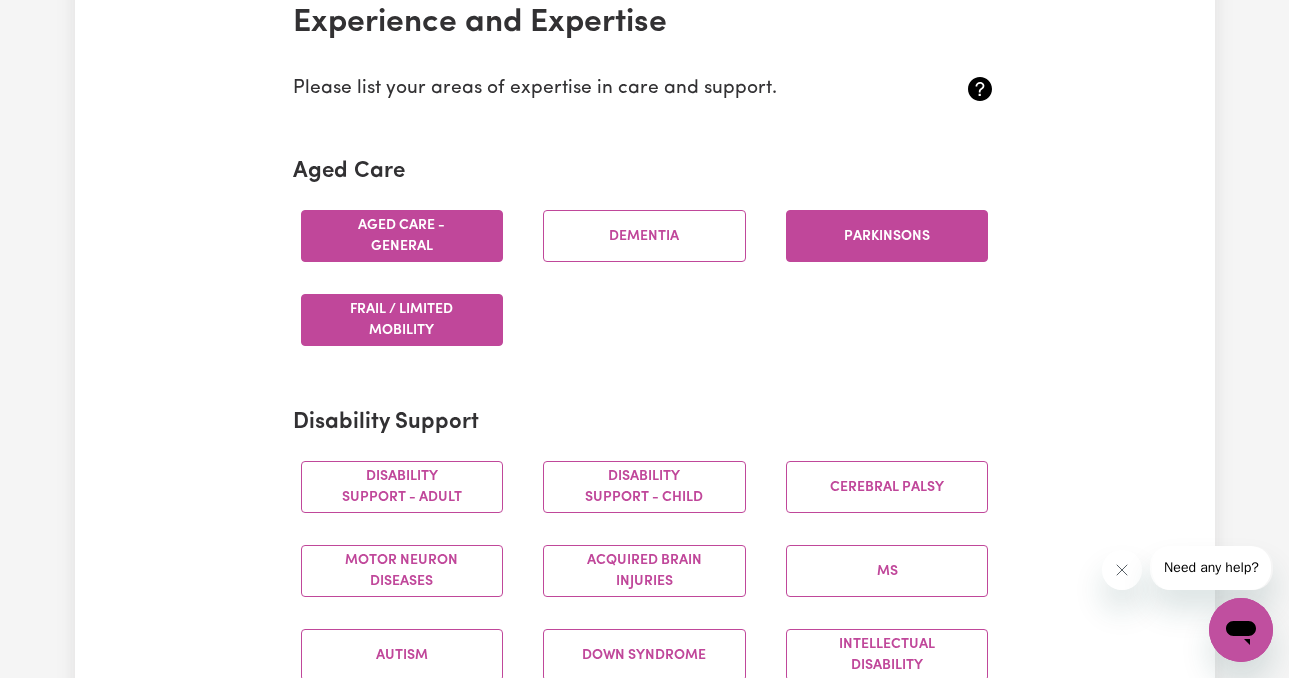 click on "Parkinsons" at bounding box center [887, 236] 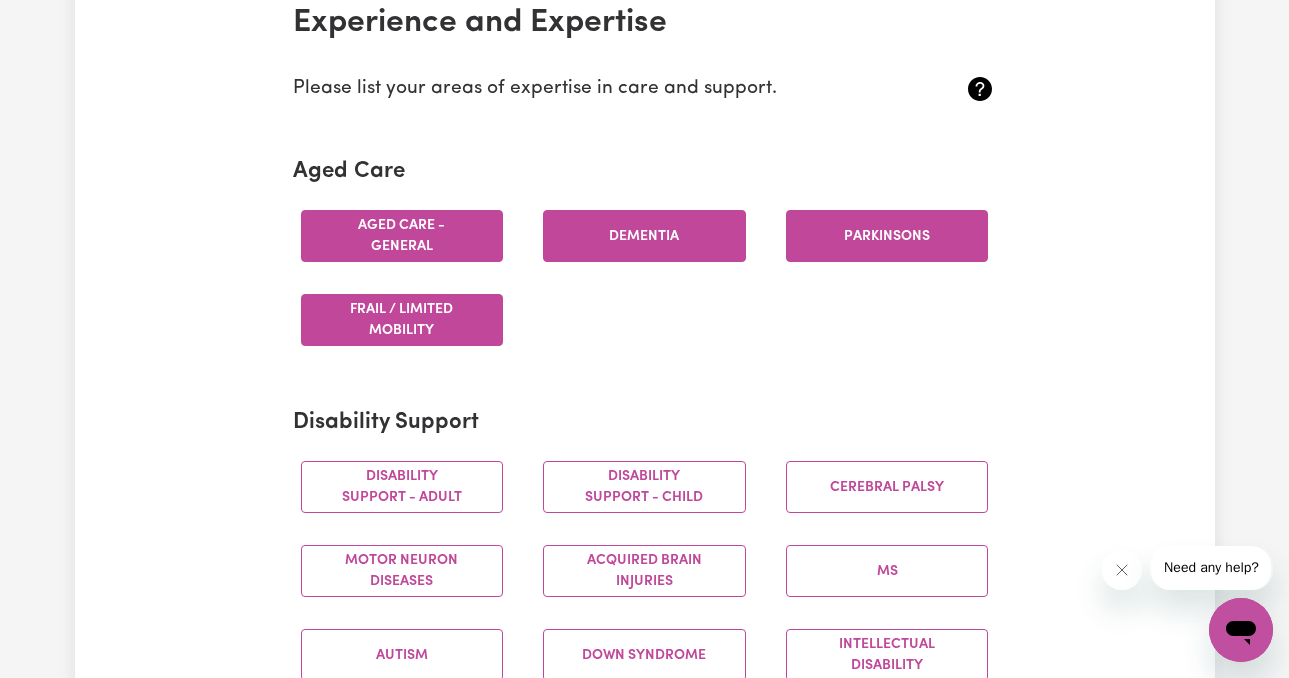 click on "Dementia" at bounding box center (644, 236) 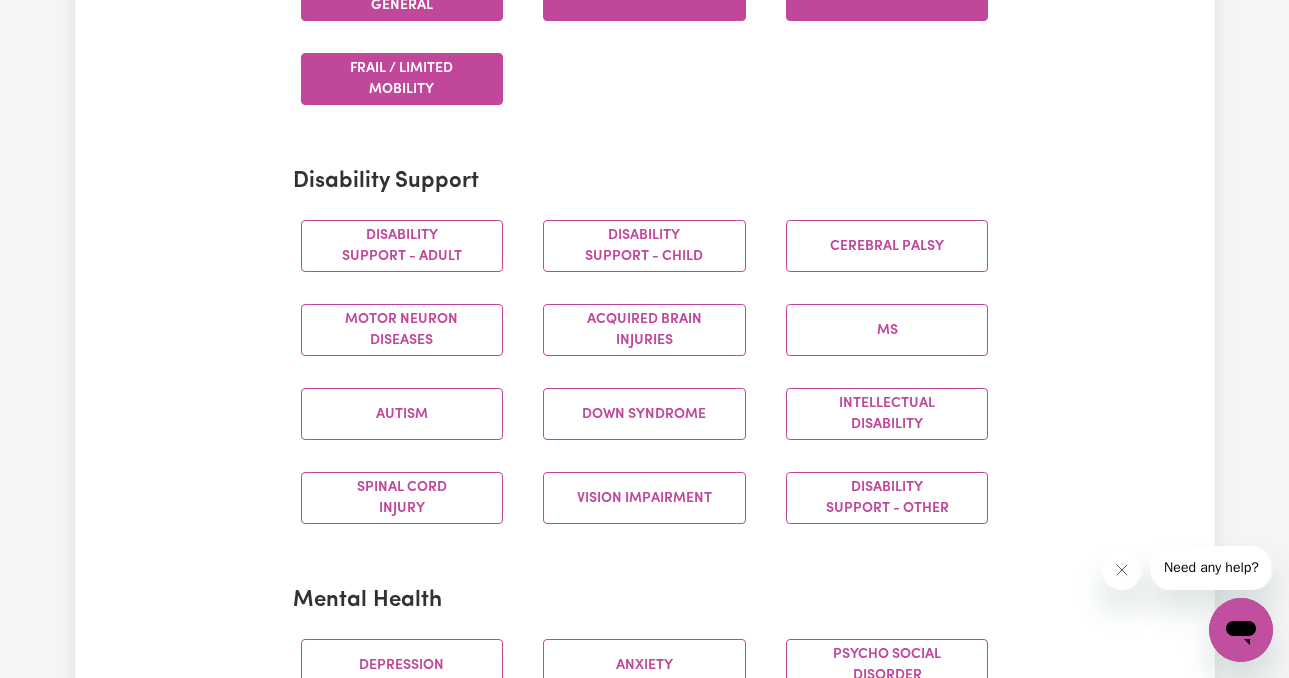 scroll, scrollTop: 741, scrollLeft: 0, axis: vertical 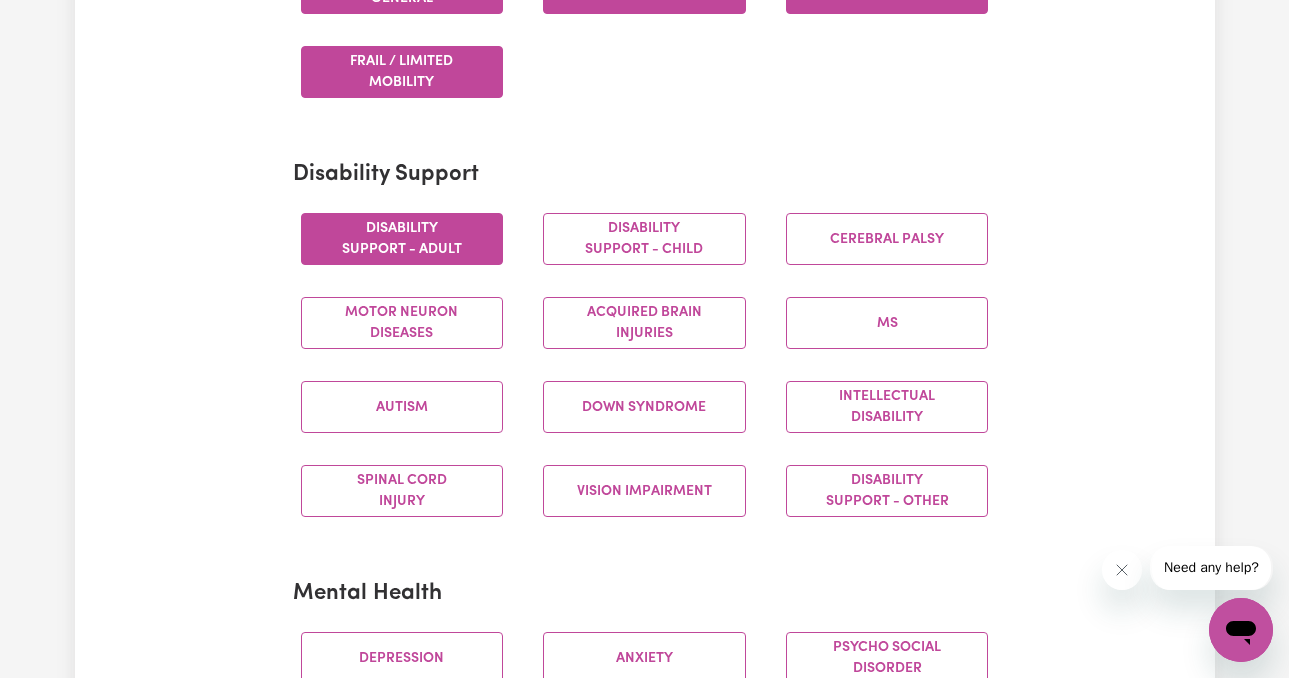 click on "Disability support - Adult" at bounding box center [402, 239] 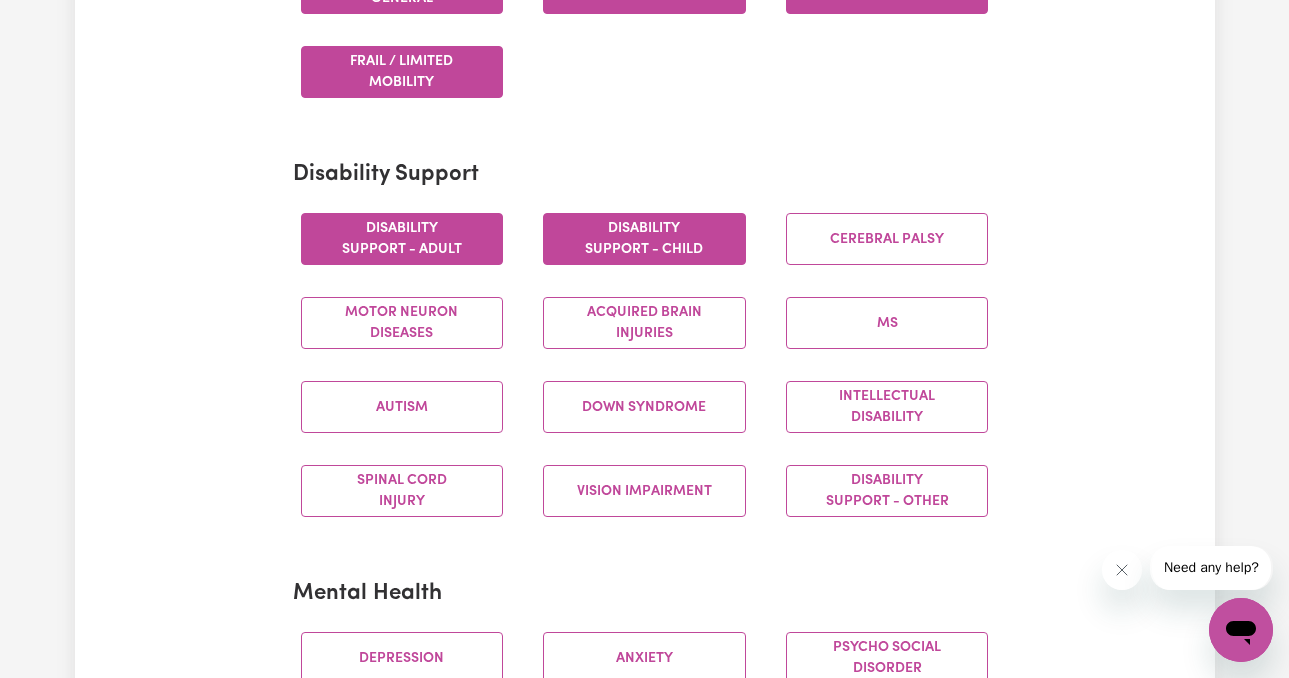 click on "Disability support - Child" at bounding box center [644, 239] 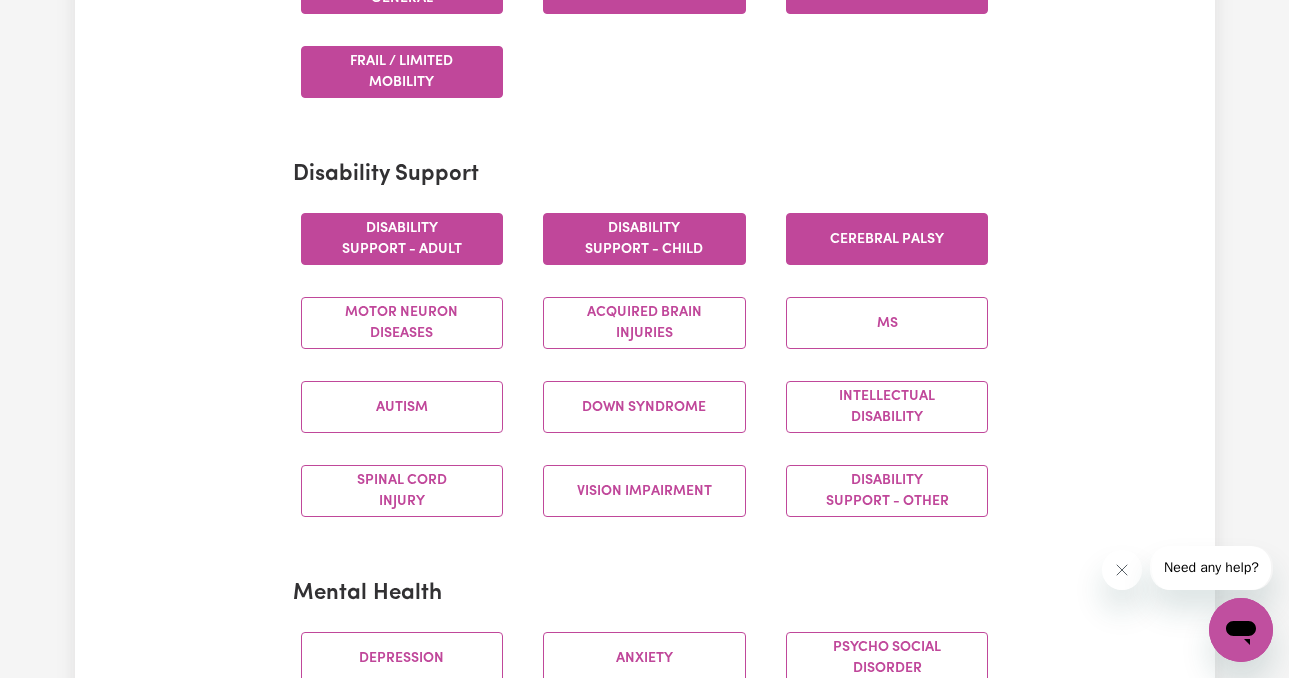 click on "Cerebral Palsy" at bounding box center [887, 239] 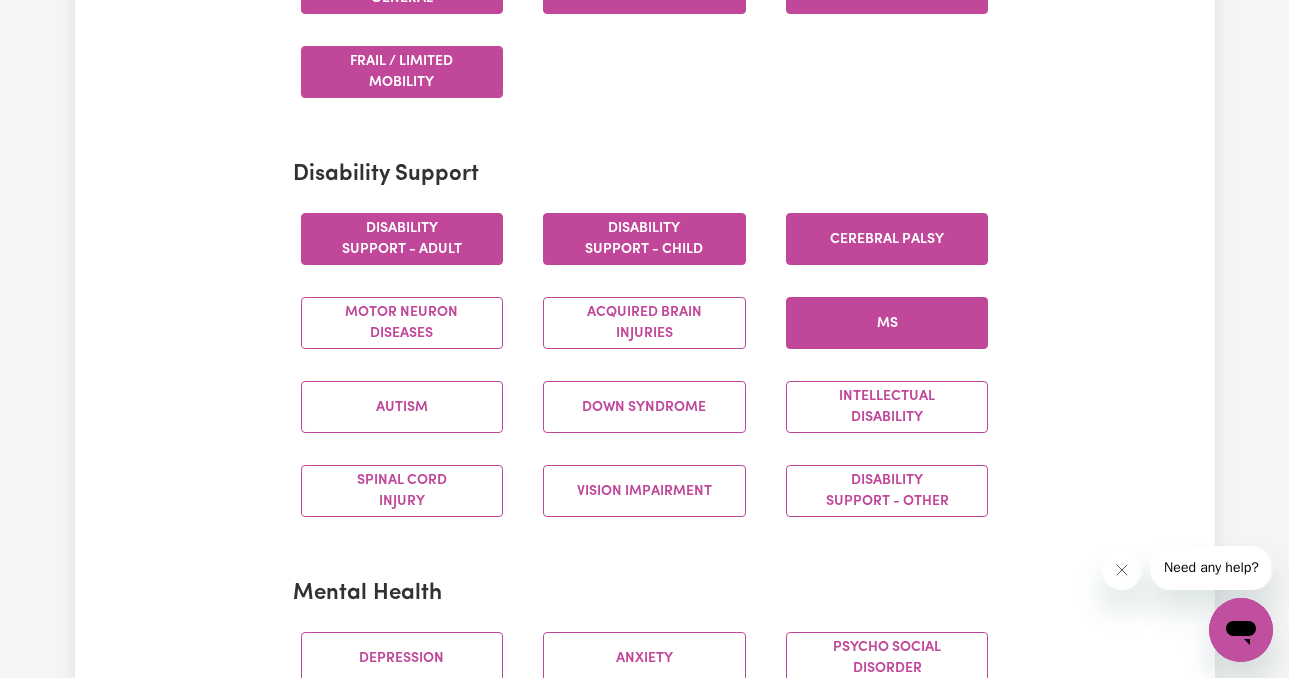 click on "MS" at bounding box center [887, 323] 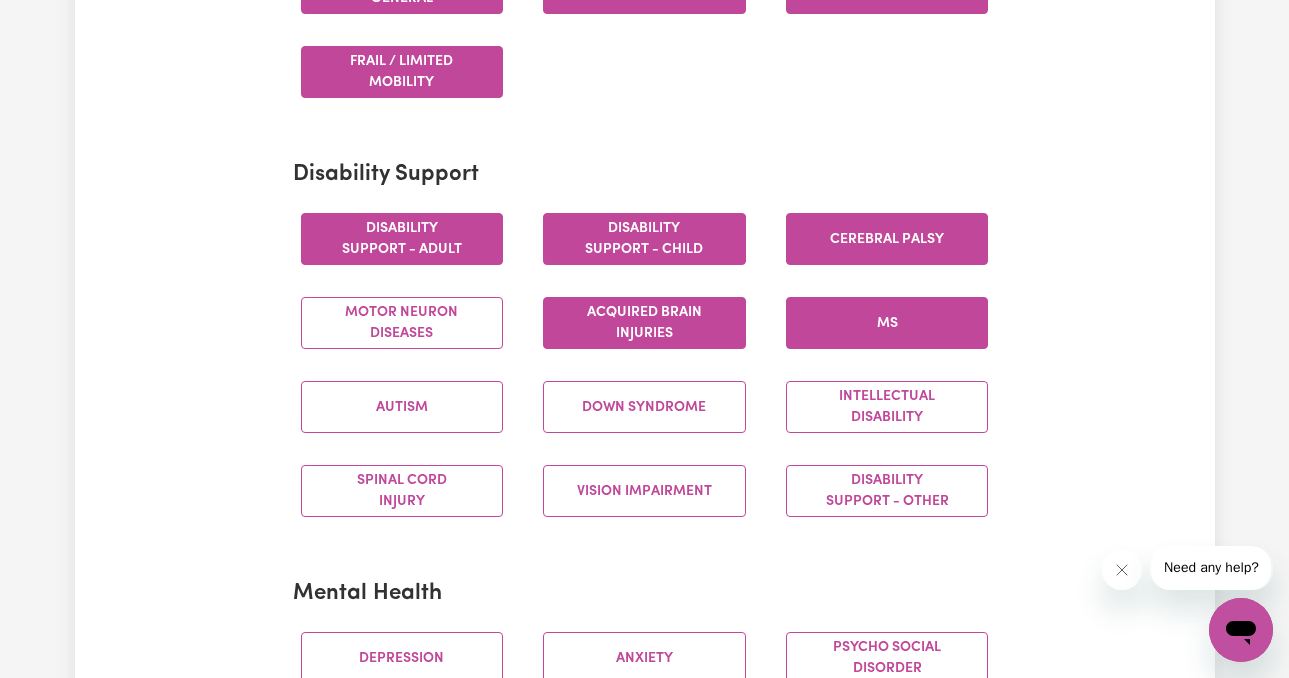 click on "Acquired Brain Injuries" at bounding box center [644, 323] 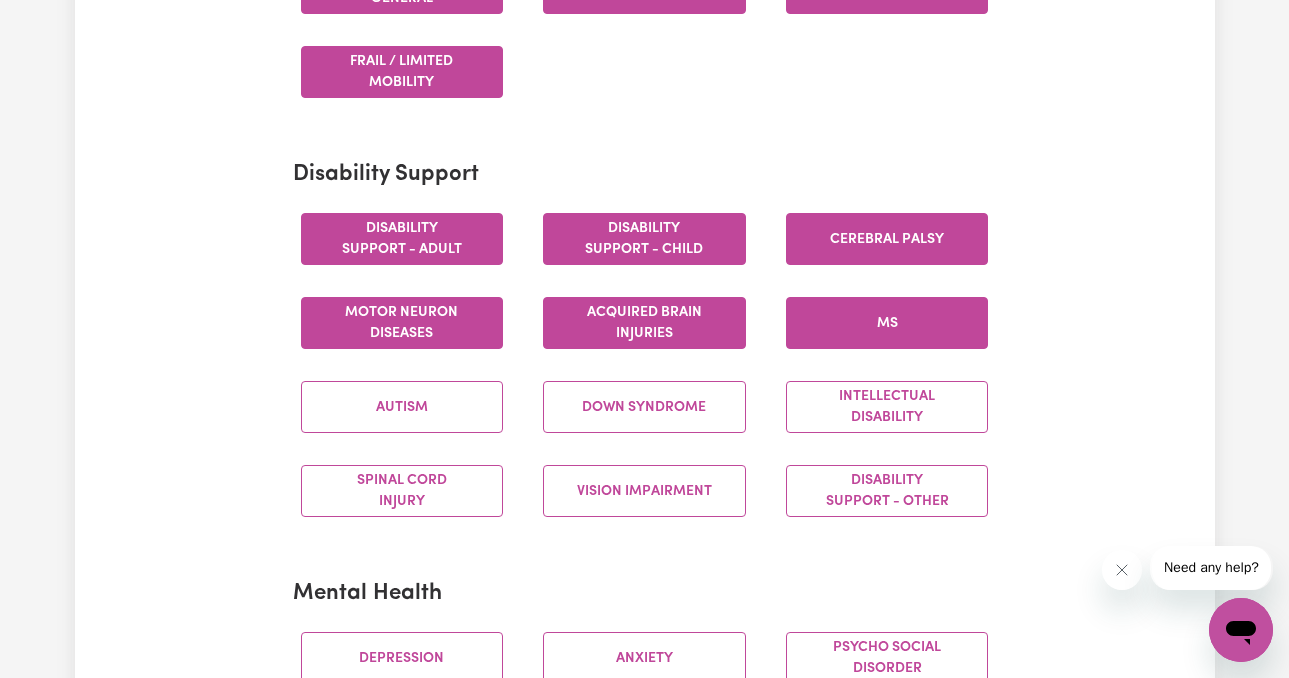 click on "Motor Neuron Diseases" at bounding box center [402, 323] 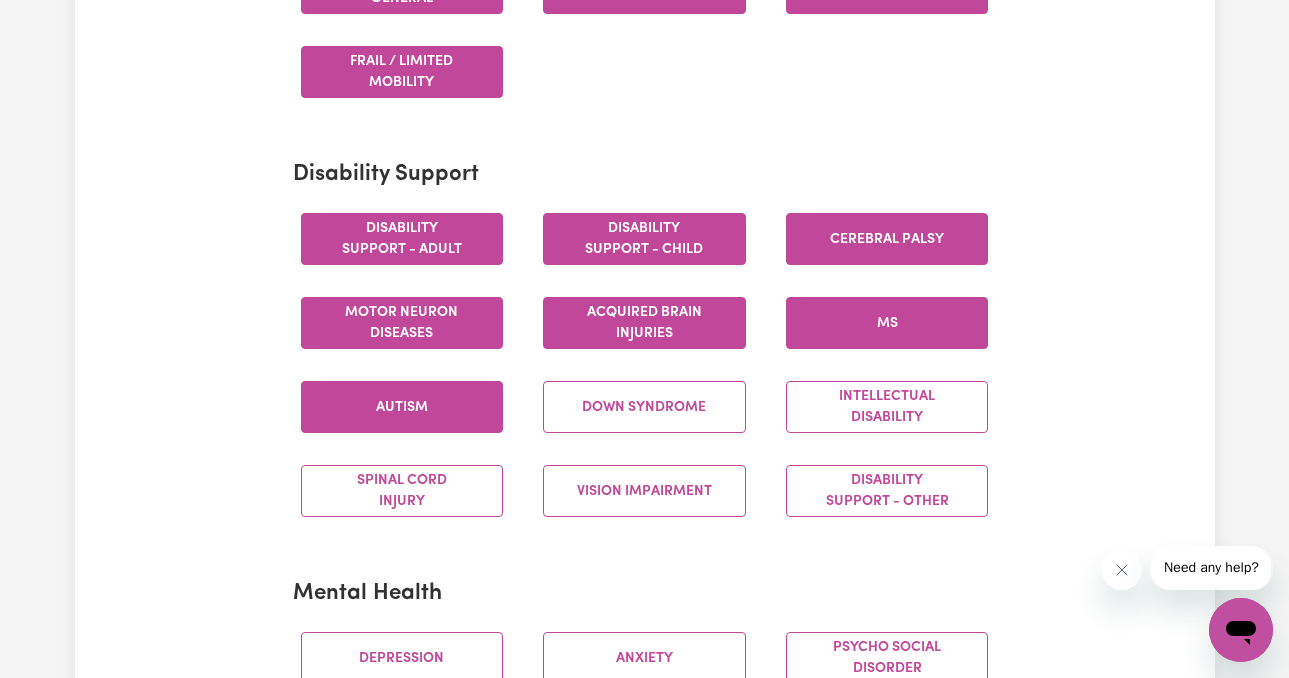 click on "Autism" at bounding box center [402, 407] 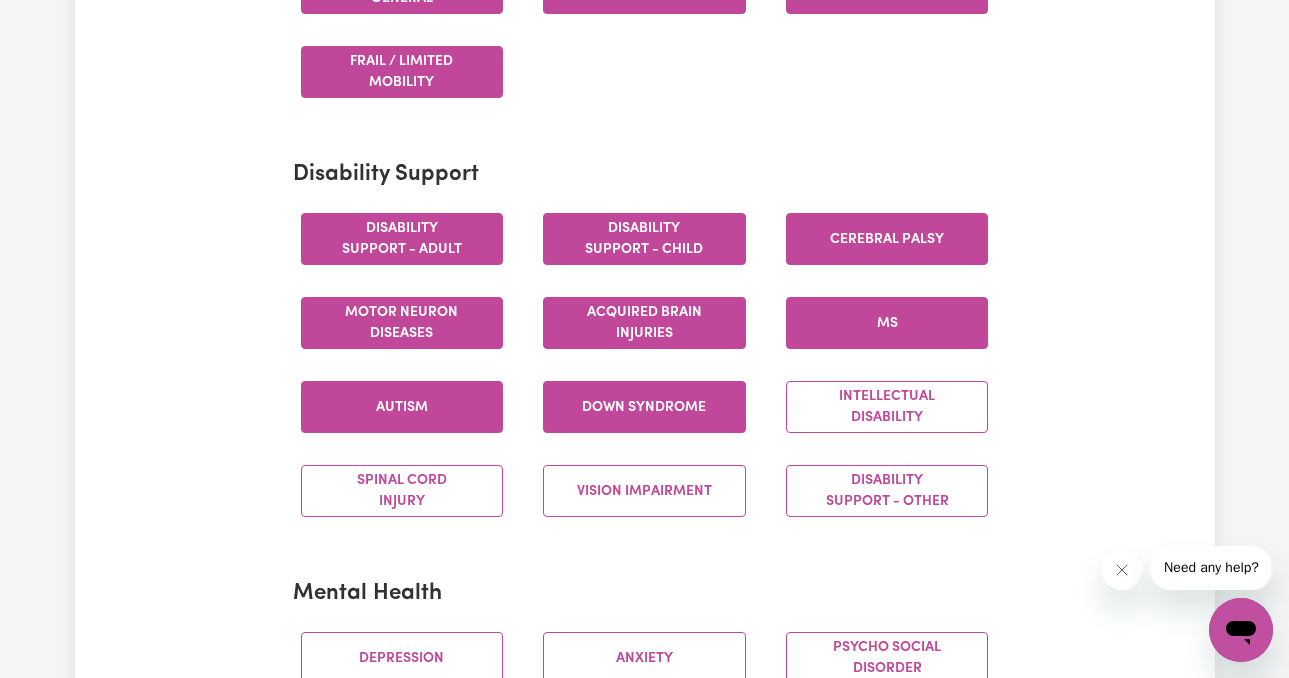 click on "Down syndrome" at bounding box center (644, 407) 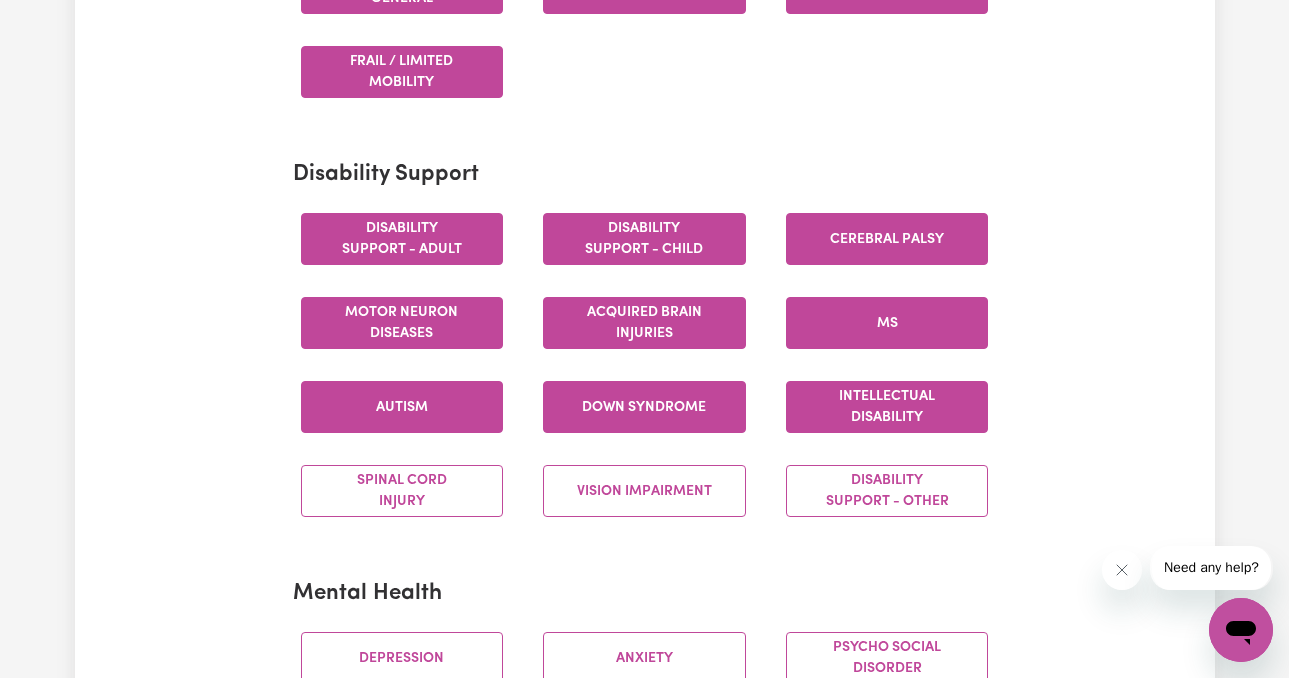 click on "Intellectual Disability" at bounding box center [887, 407] 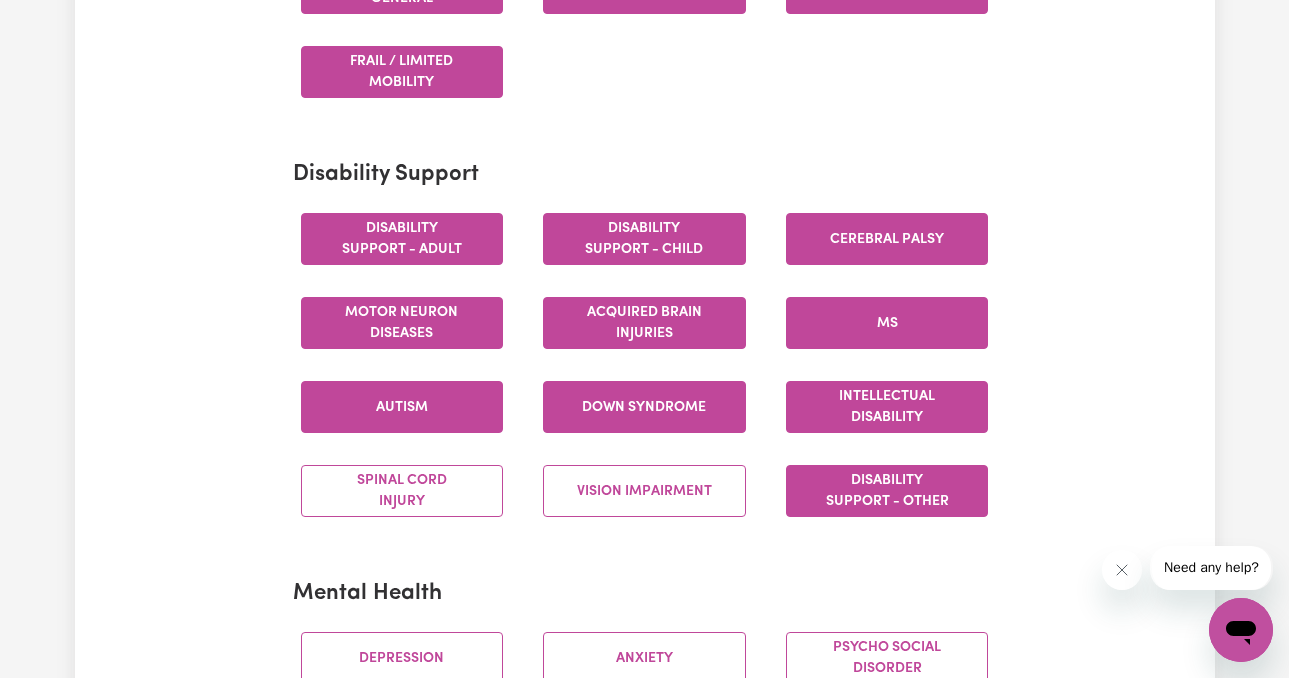 click on "Disability support - Other" at bounding box center (887, 491) 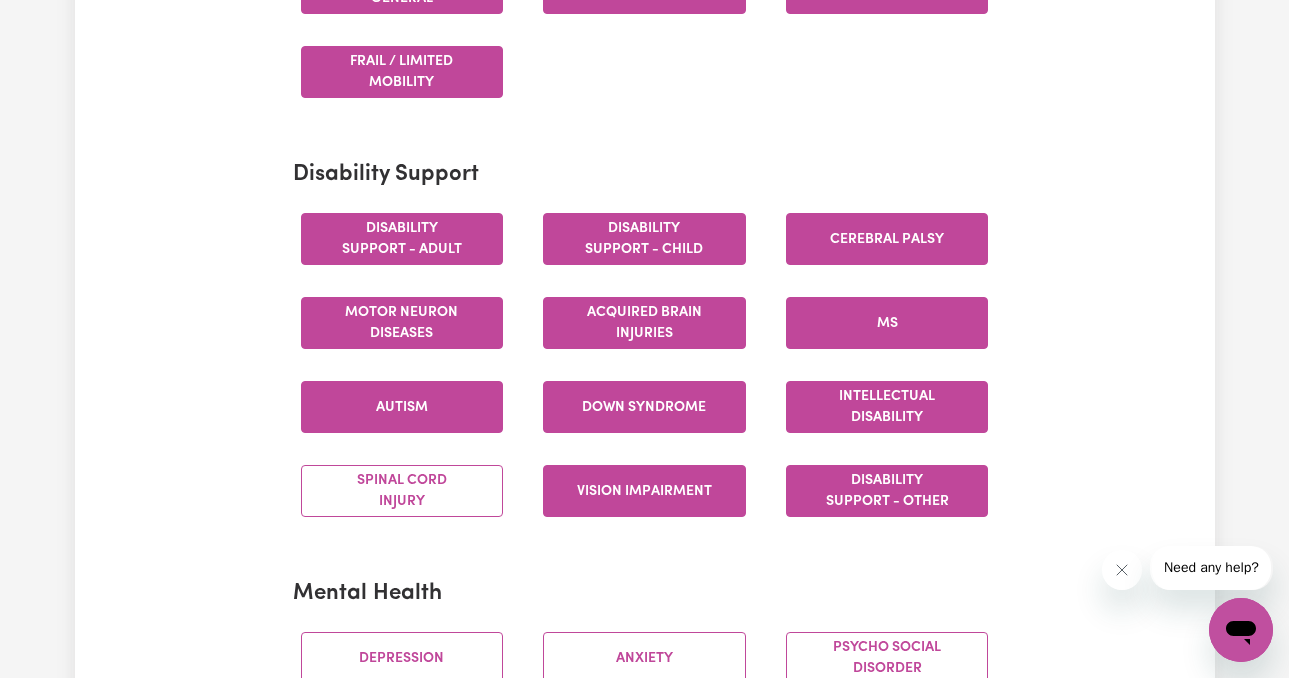 click on "Vision impairment" at bounding box center [644, 491] 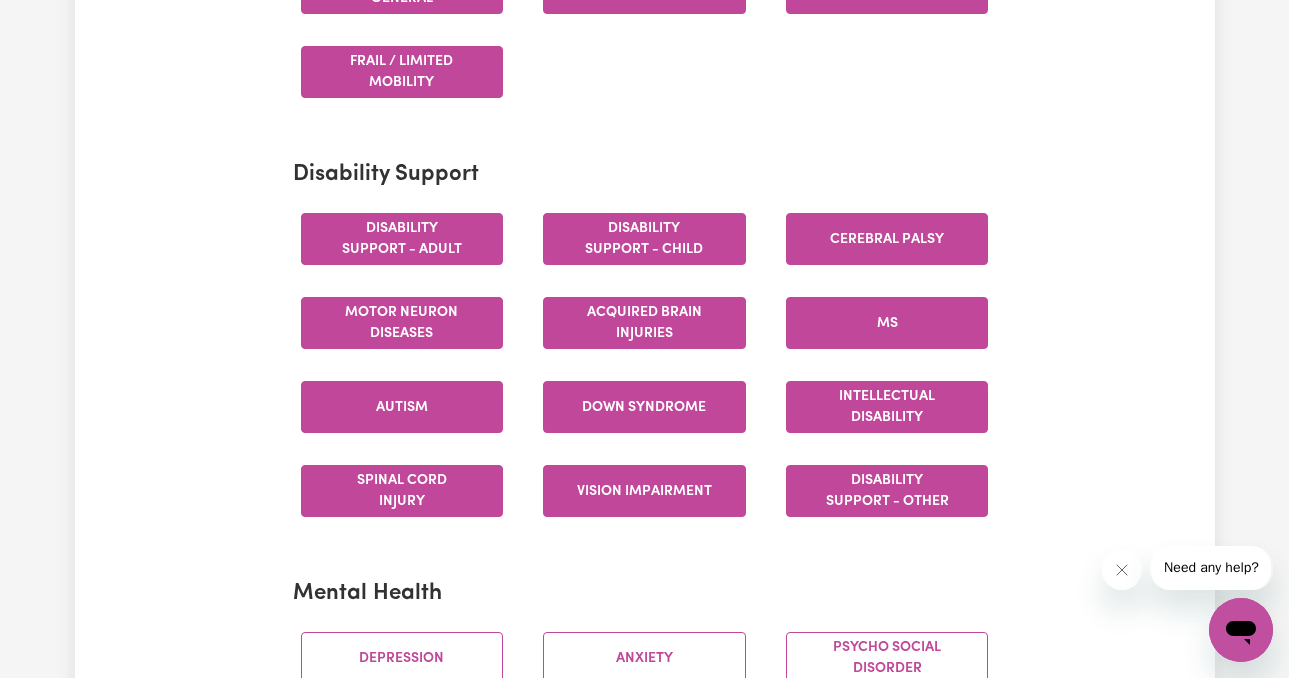 click on "Spinal cord injury" at bounding box center (402, 491) 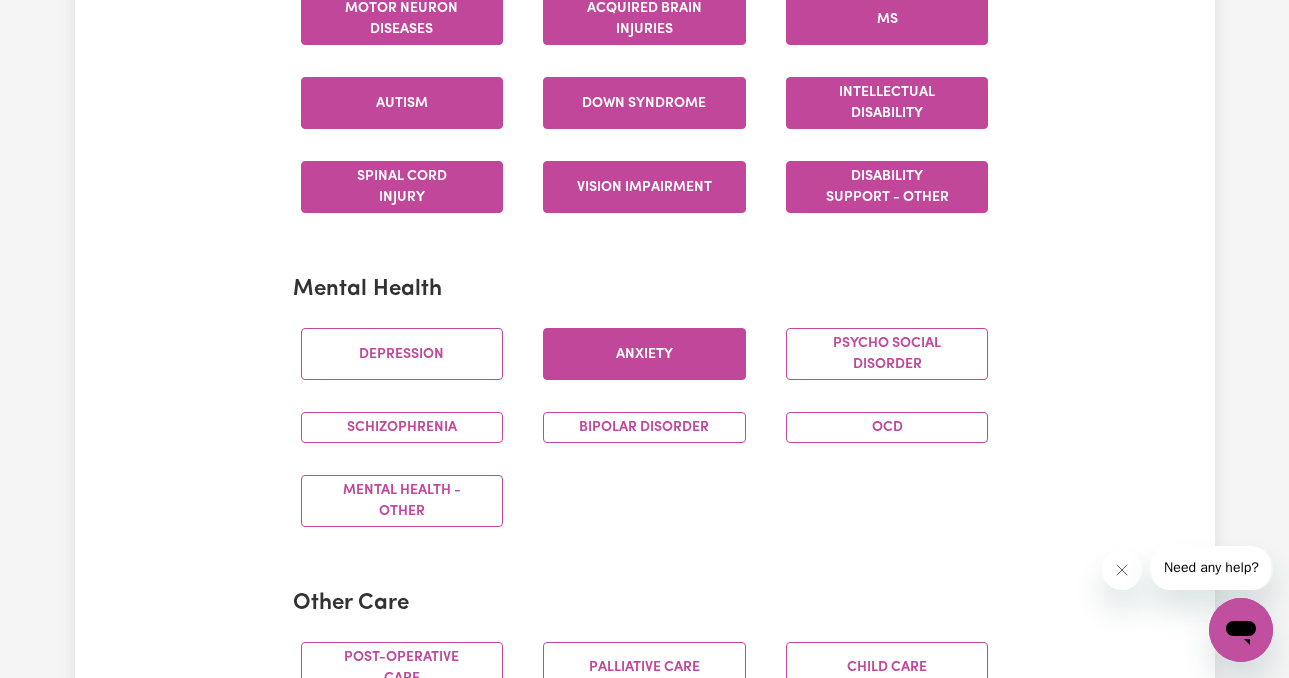 scroll, scrollTop: 1049, scrollLeft: 0, axis: vertical 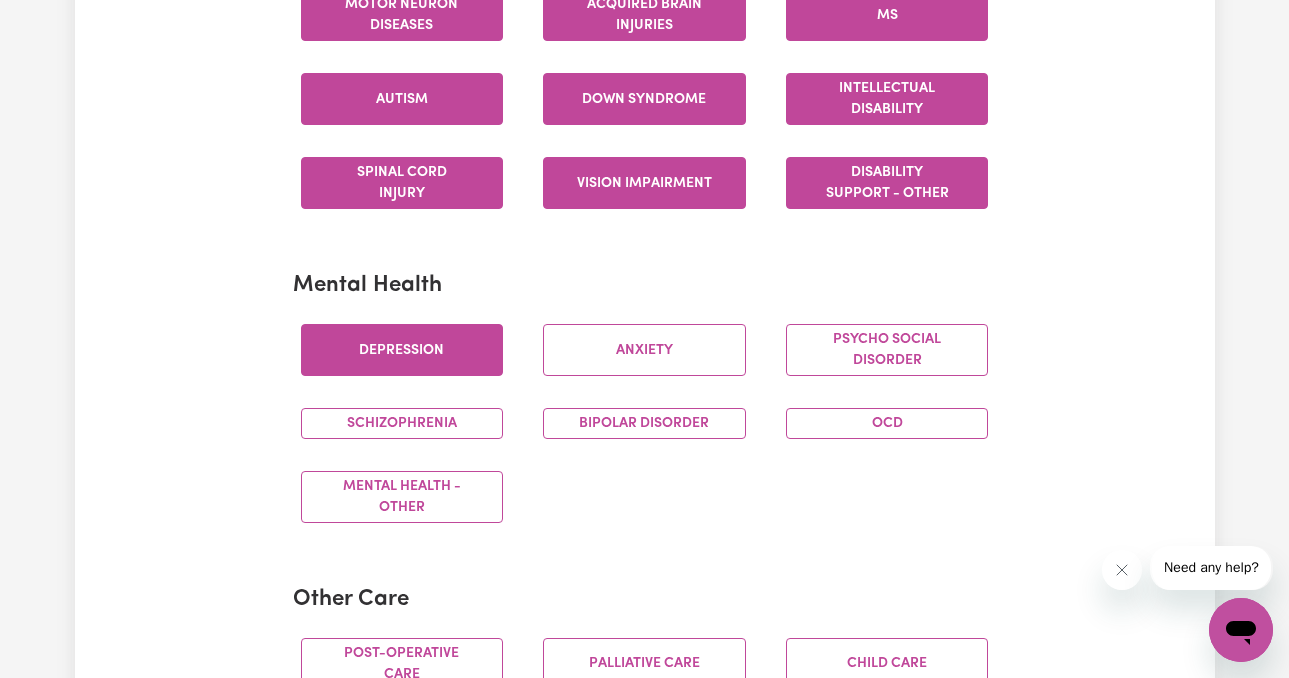 click on "Depression" at bounding box center [402, 350] 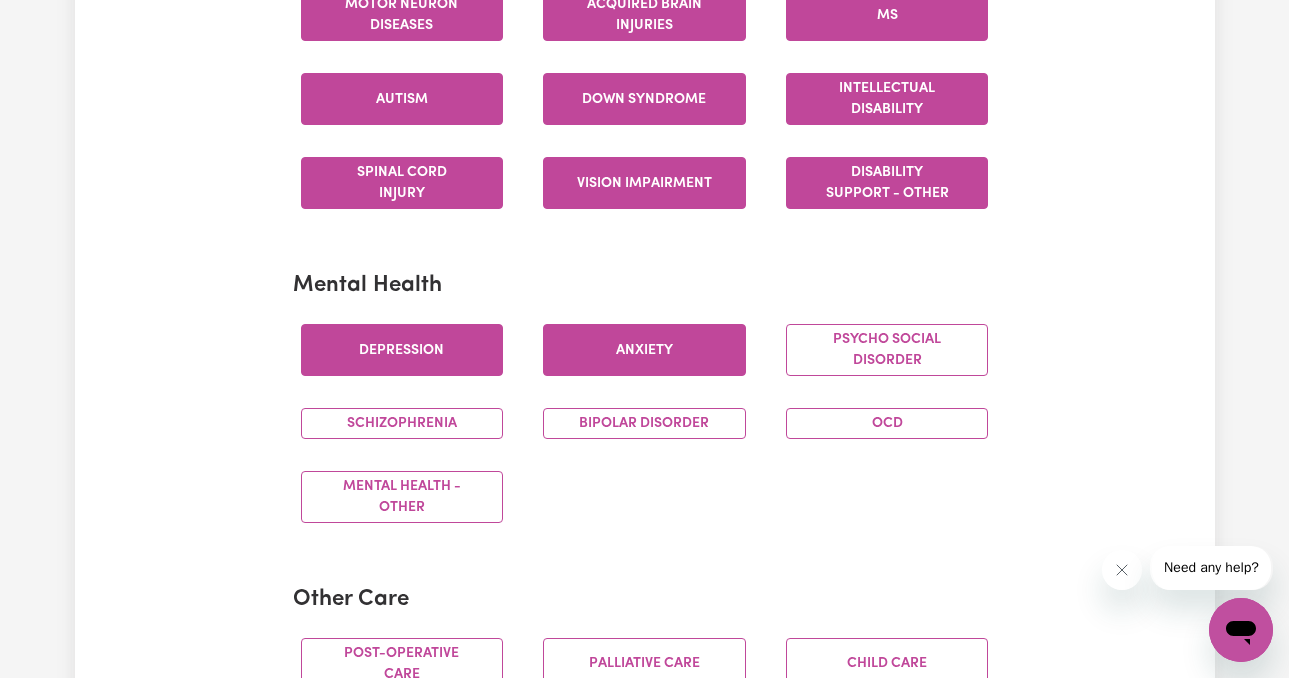 click on "Anxiety" at bounding box center [644, 350] 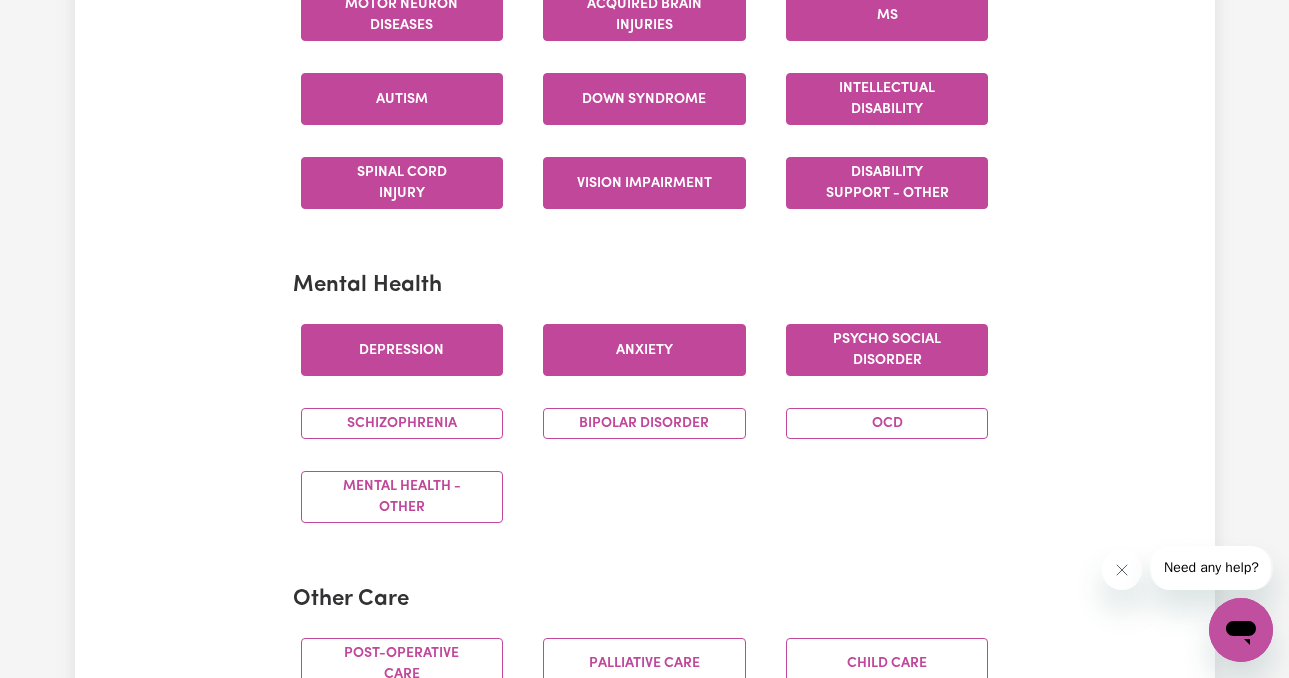 click on "Psycho social disorder" at bounding box center [887, 350] 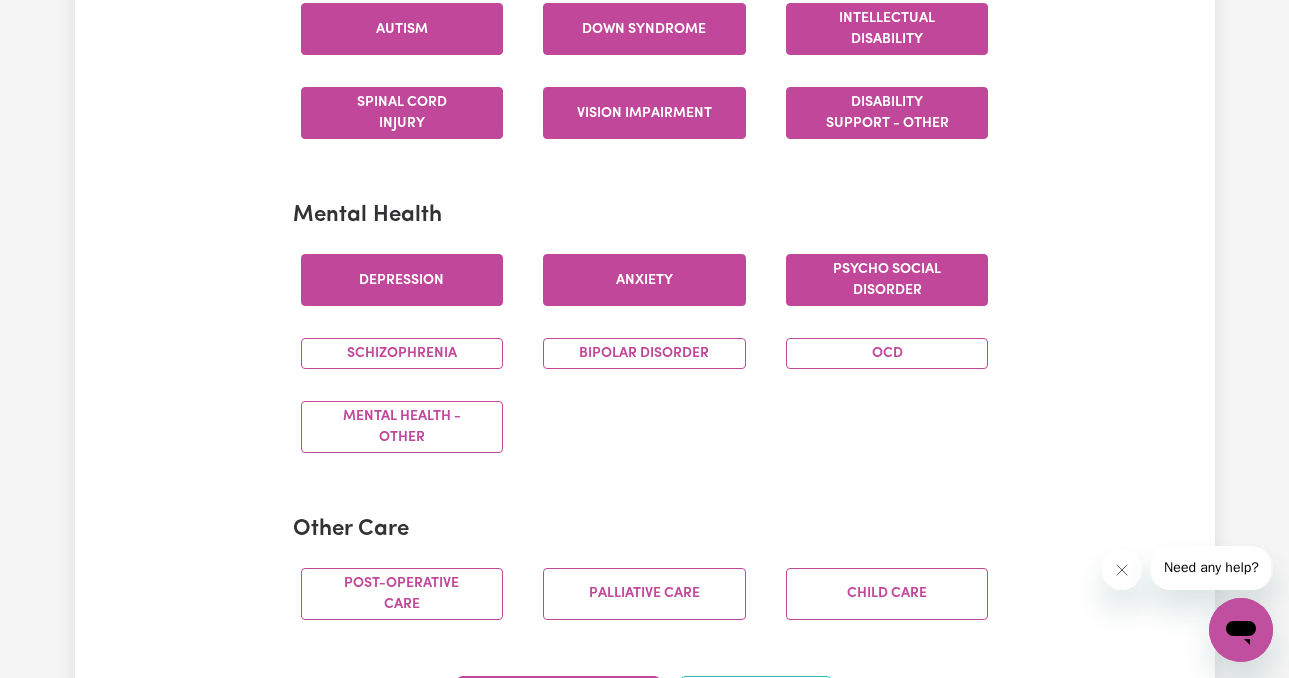 scroll, scrollTop: 1156, scrollLeft: 0, axis: vertical 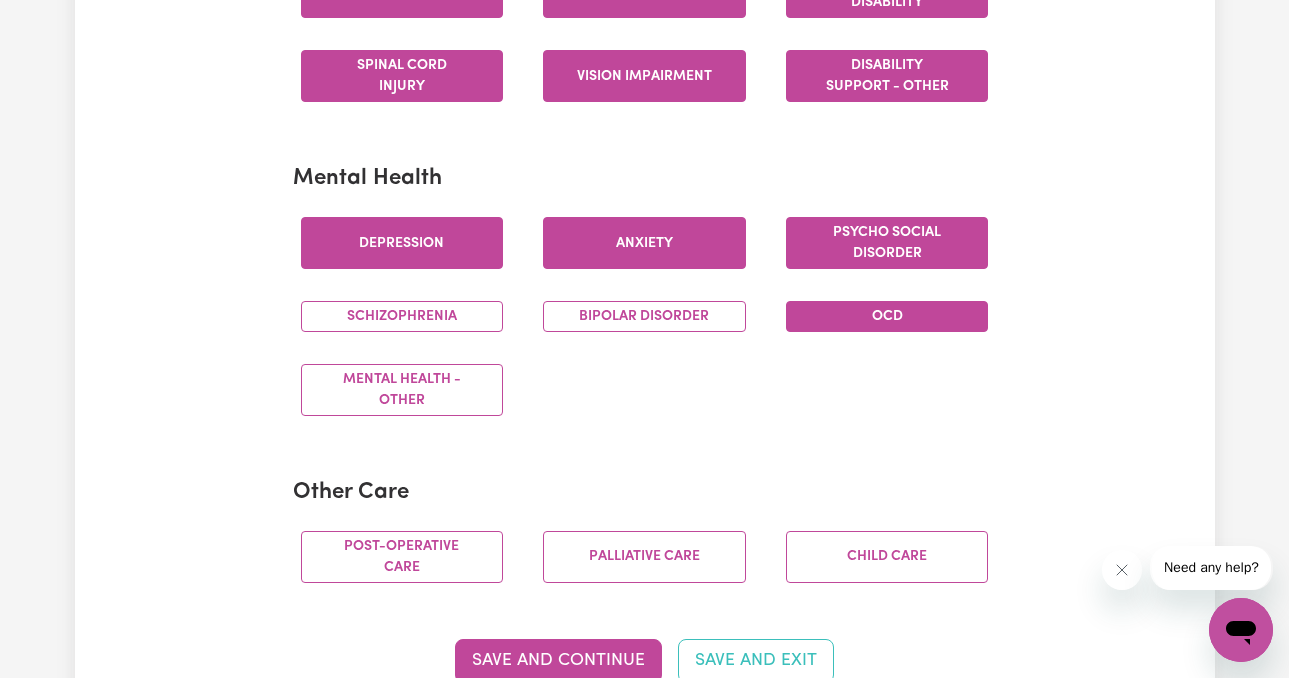click on "OCD" at bounding box center (887, 316) 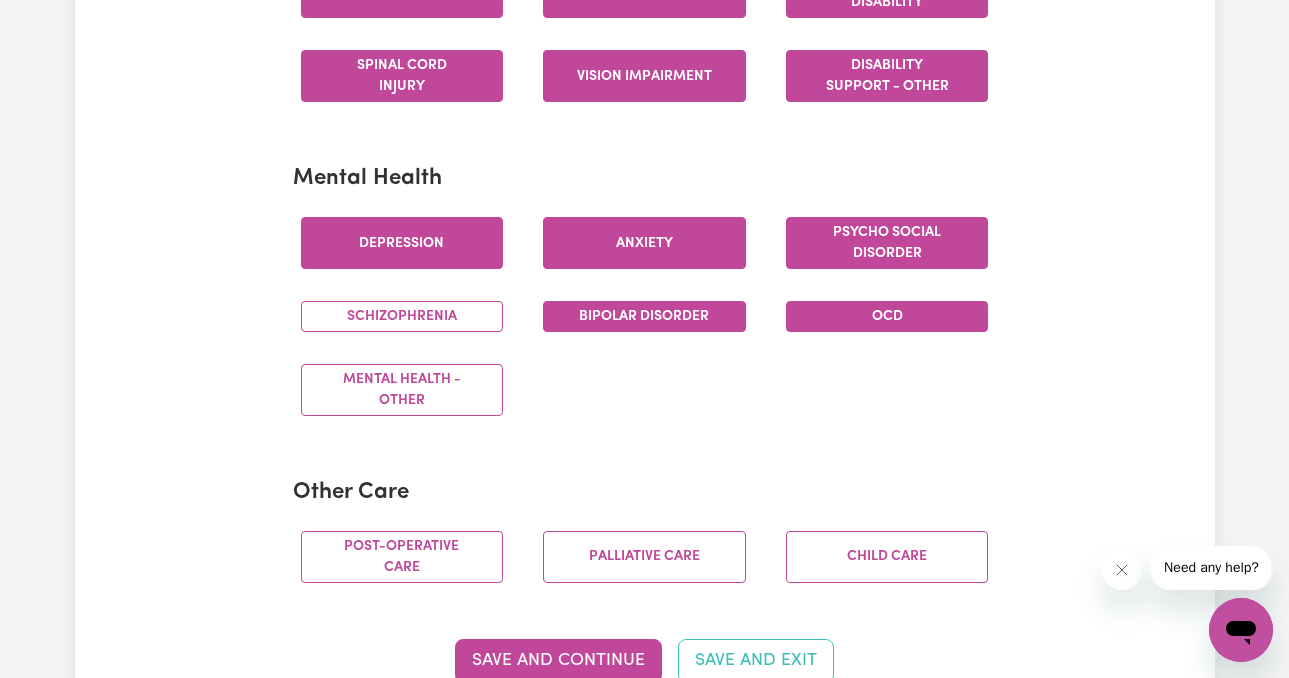 click on "Bipolar Disorder" at bounding box center [644, 316] 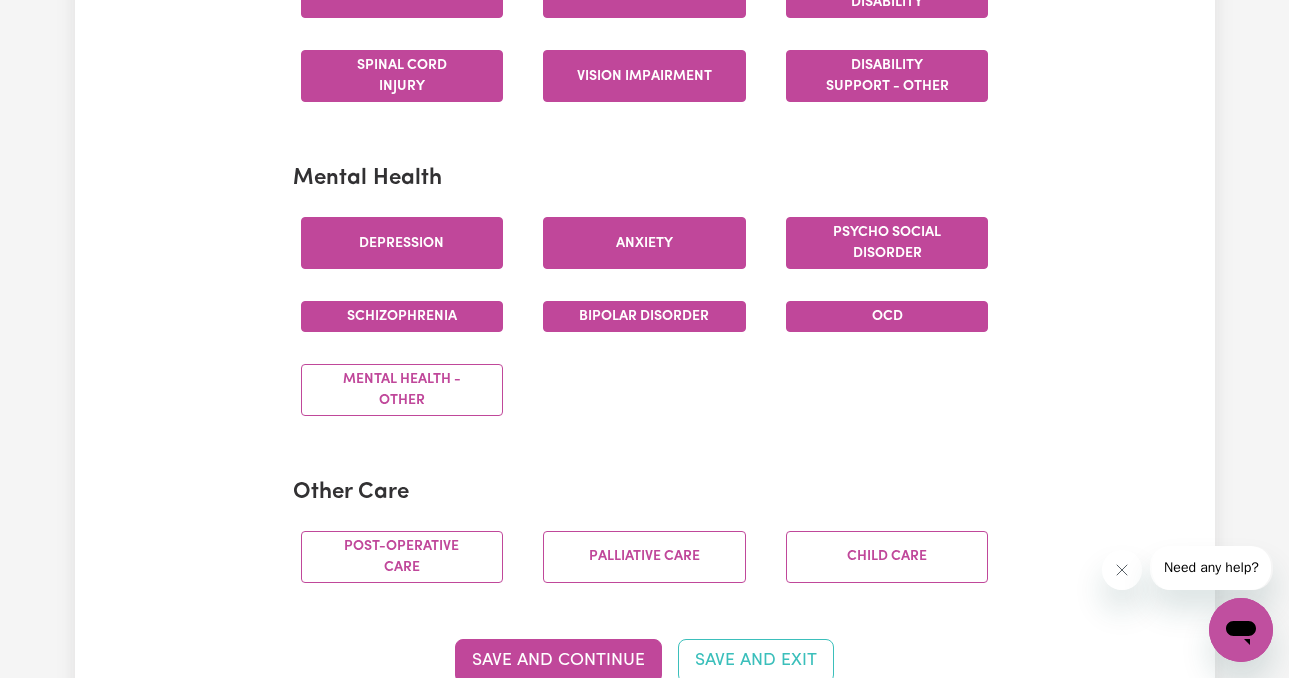 click on "Schizophrenia" at bounding box center (402, 316) 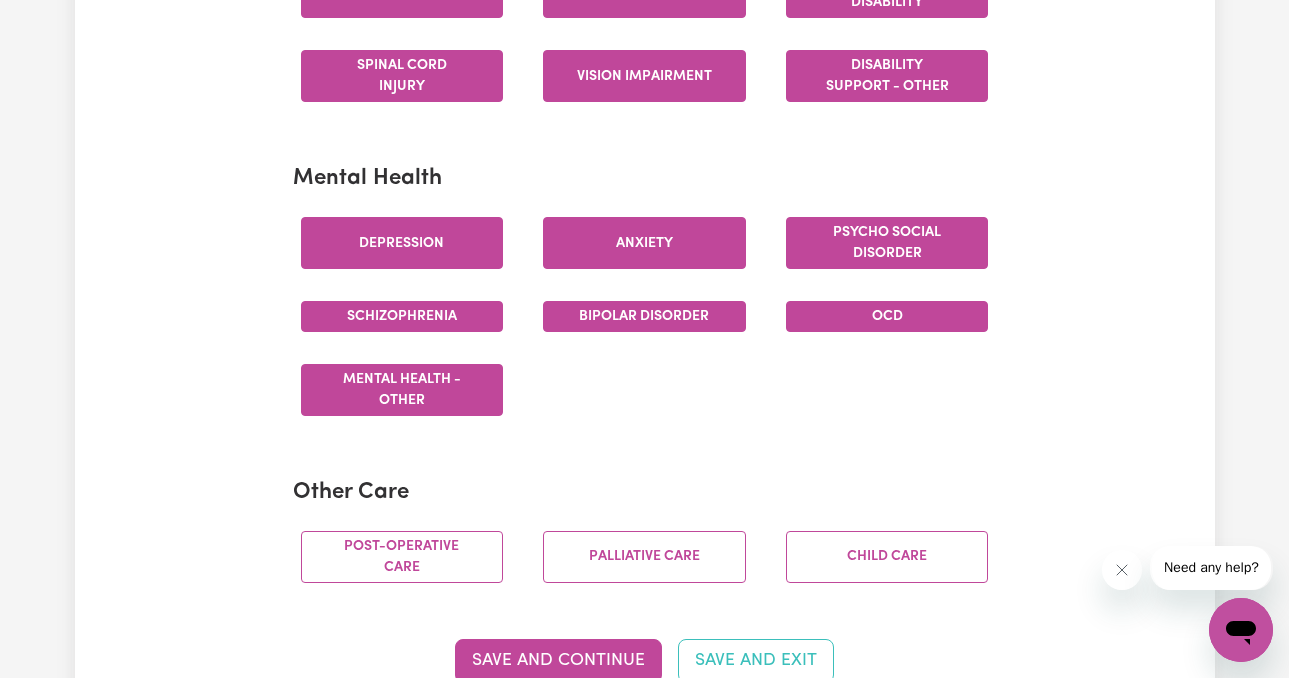 click on "Mental Health - Other" at bounding box center (402, 390) 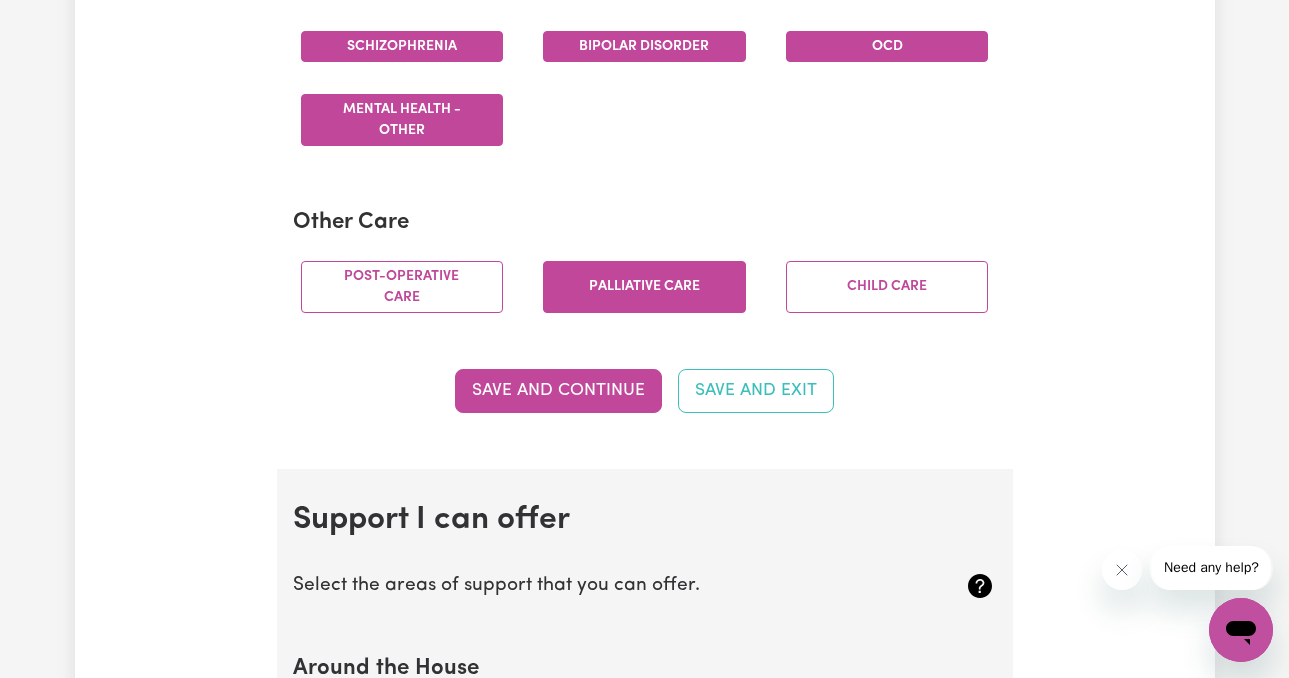 click on "Palliative care" at bounding box center [644, 287] 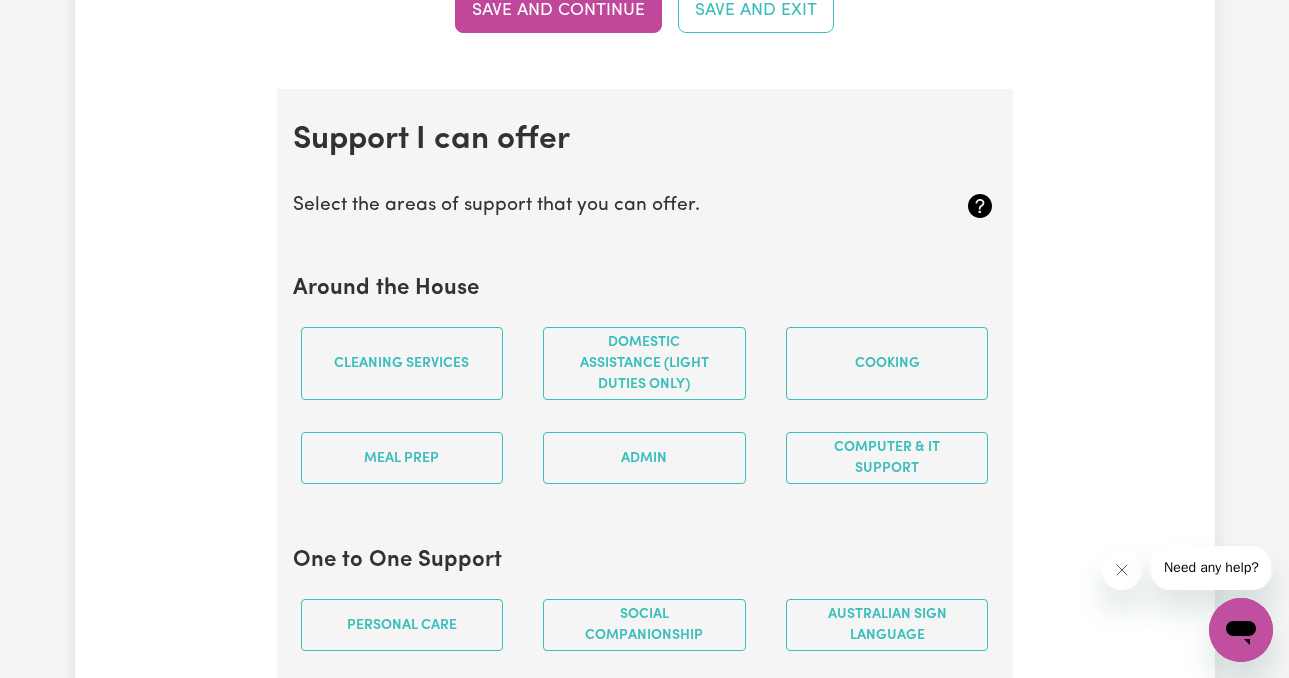 scroll, scrollTop: 1813, scrollLeft: 0, axis: vertical 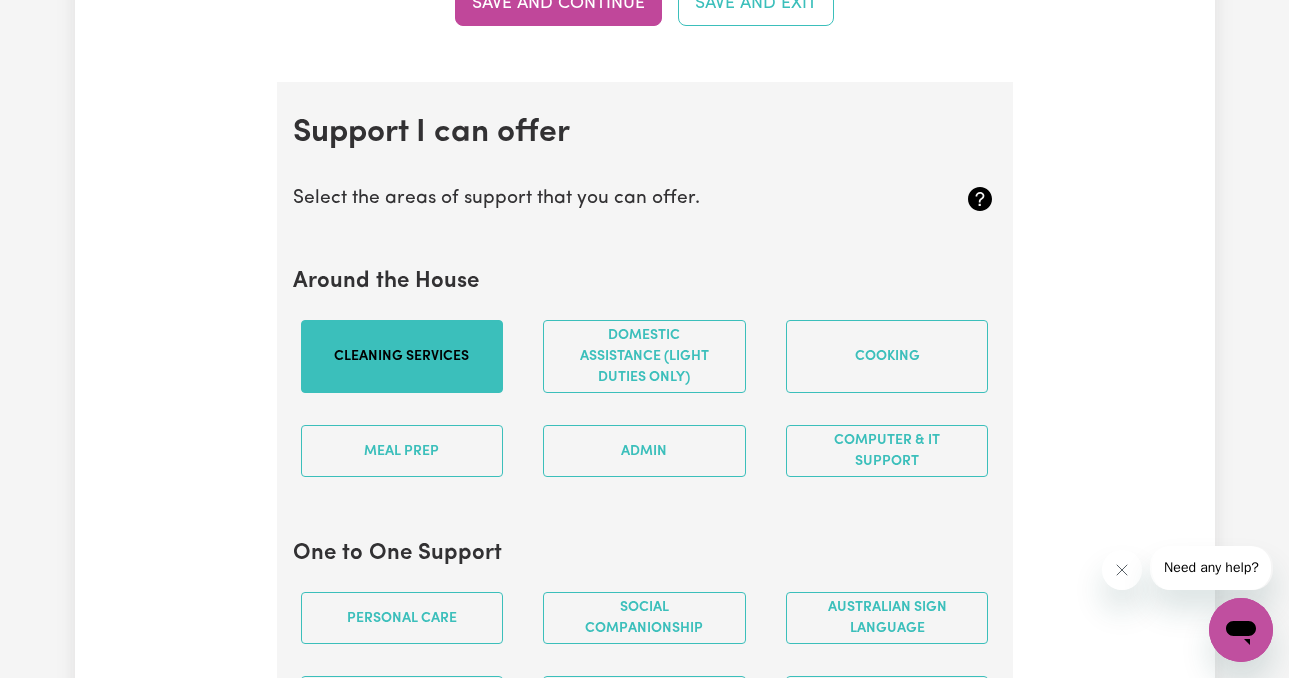 click on "Cleaning services" at bounding box center (402, 356) 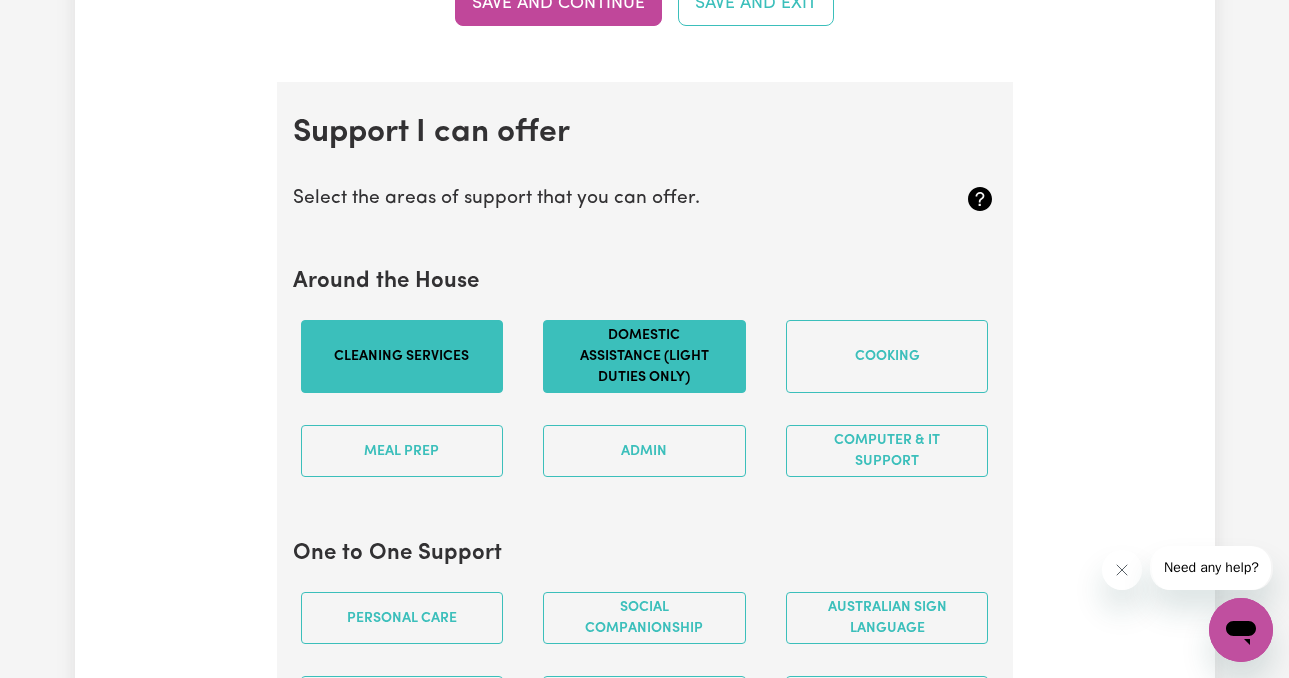 click on "Domestic assistance (light duties only)" at bounding box center [644, 356] 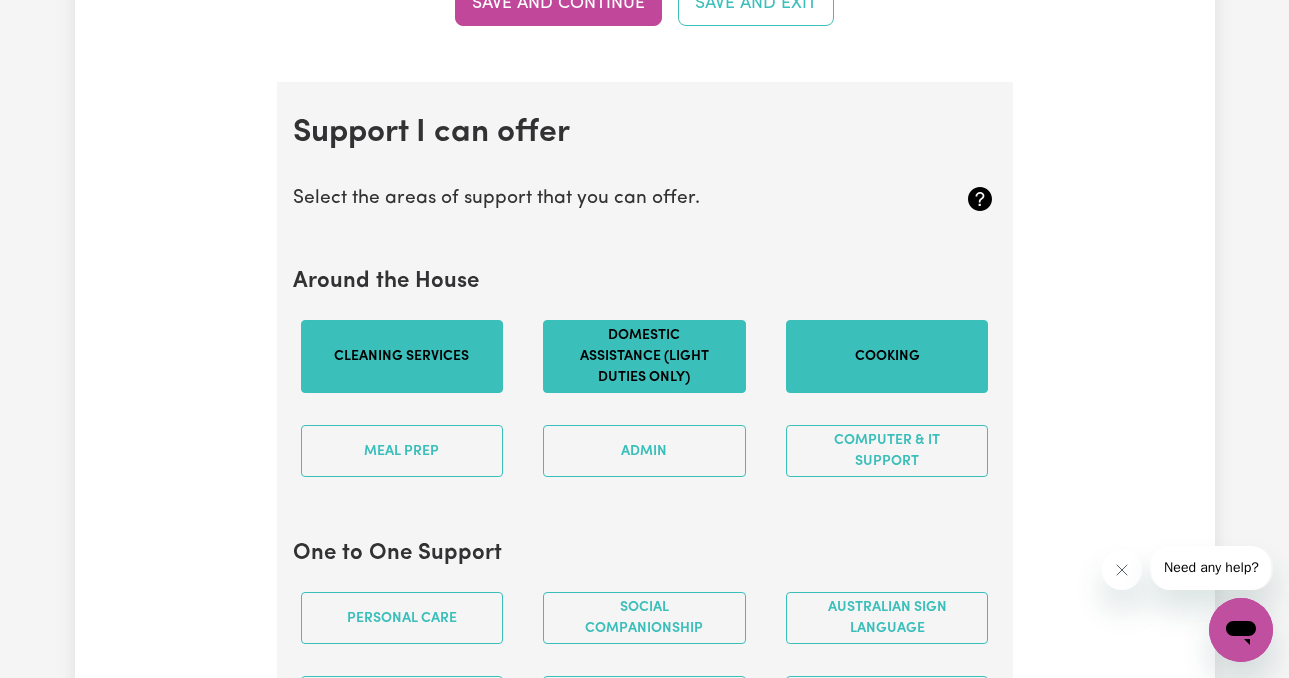 click on "Cooking" at bounding box center [887, 356] 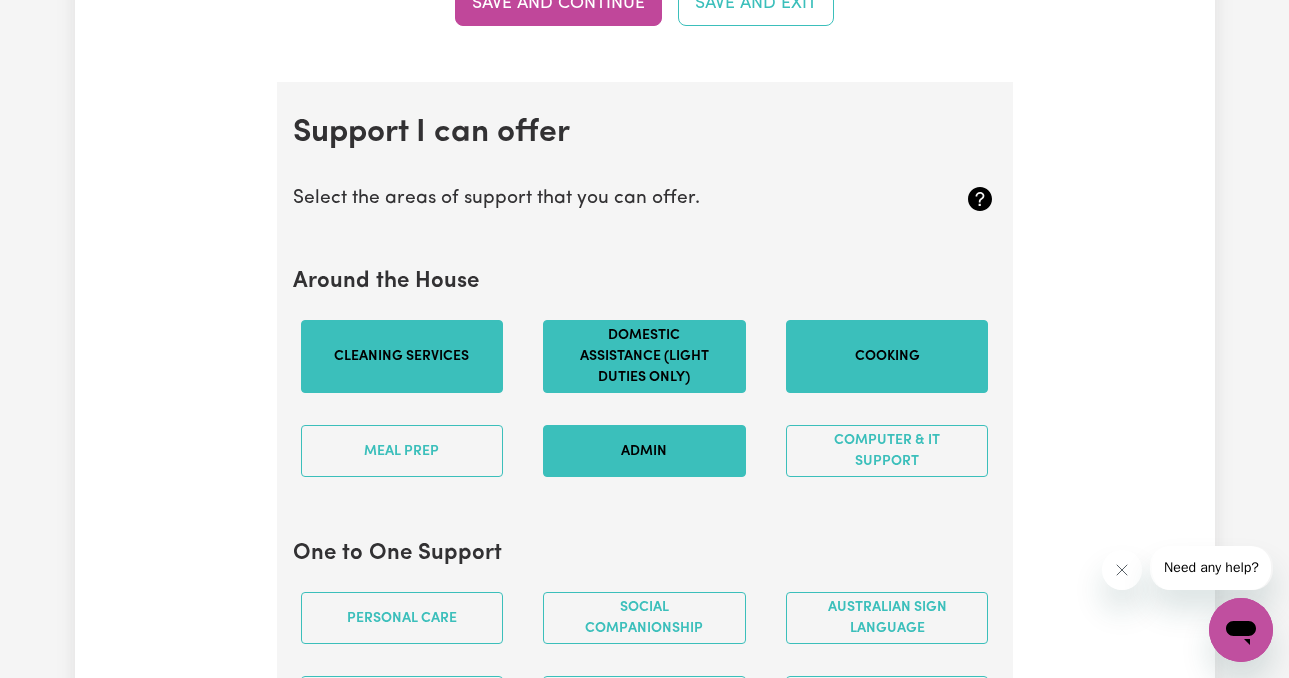 click on "Admin" at bounding box center [644, 451] 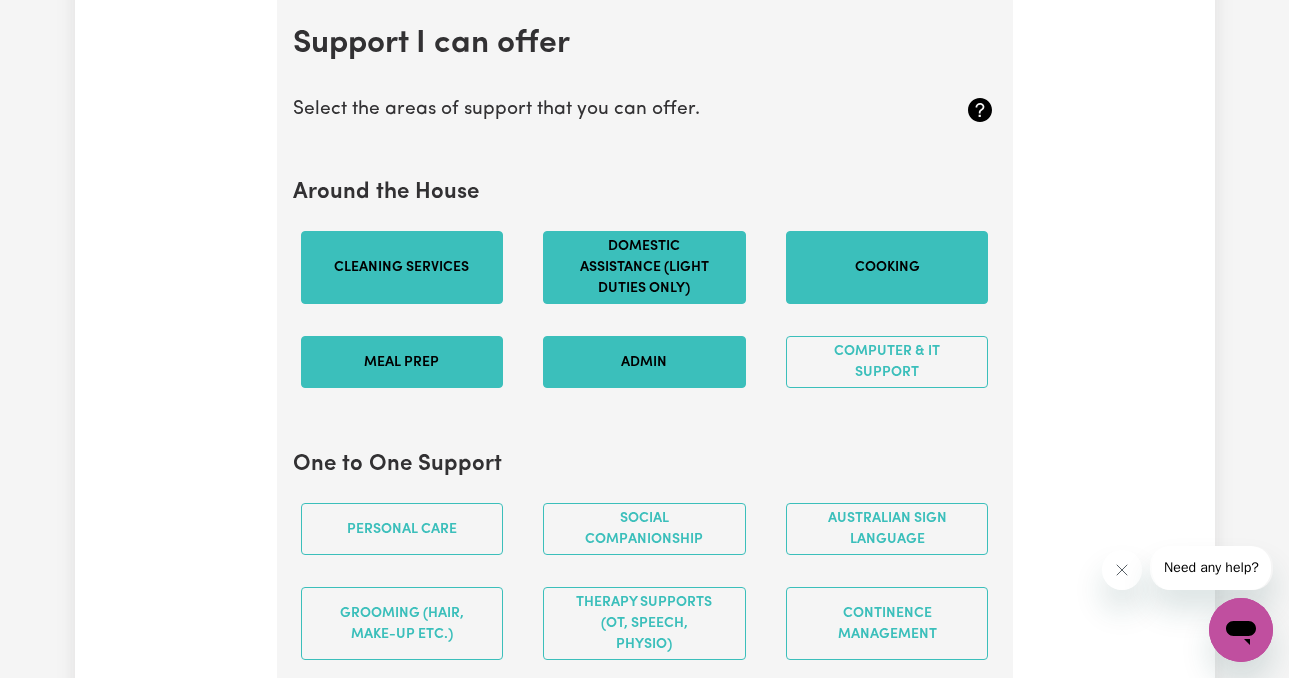 scroll, scrollTop: 1905, scrollLeft: 0, axis: vertical 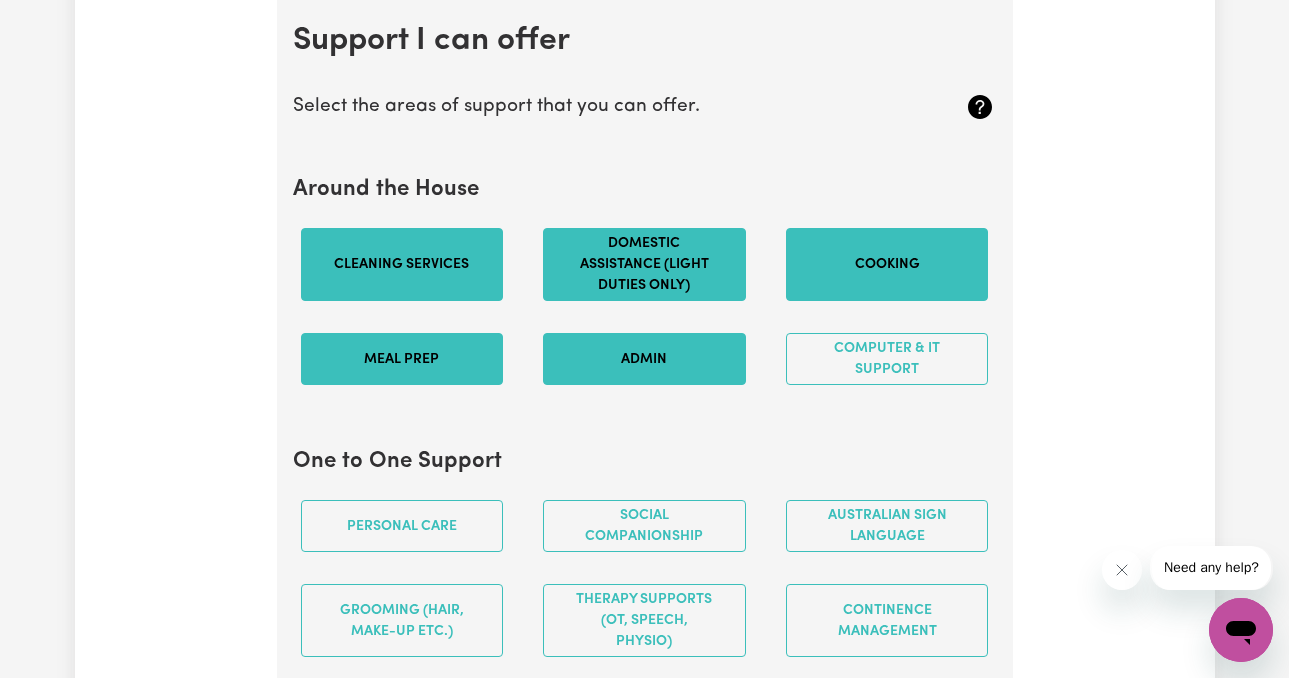 click on "Meal prep" at bounding box center [402, 359] 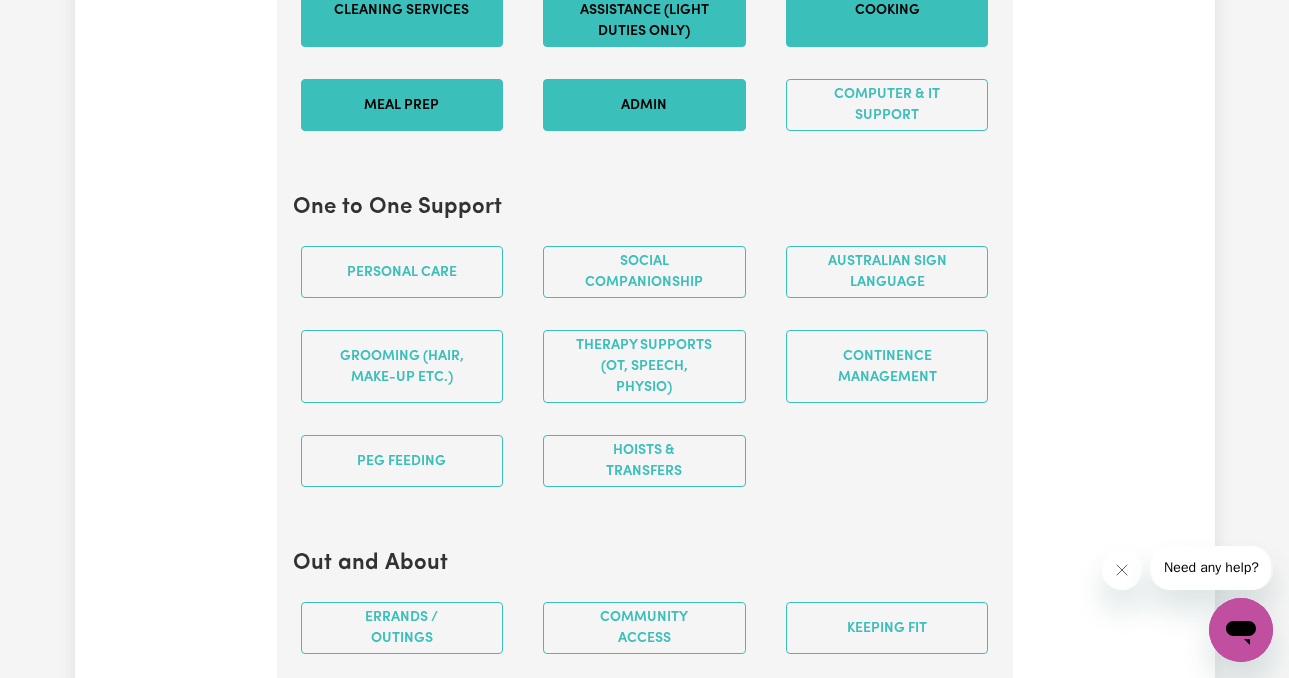 scroll, scrollTop: 2163, scrollLeft: 0, axis: vertical 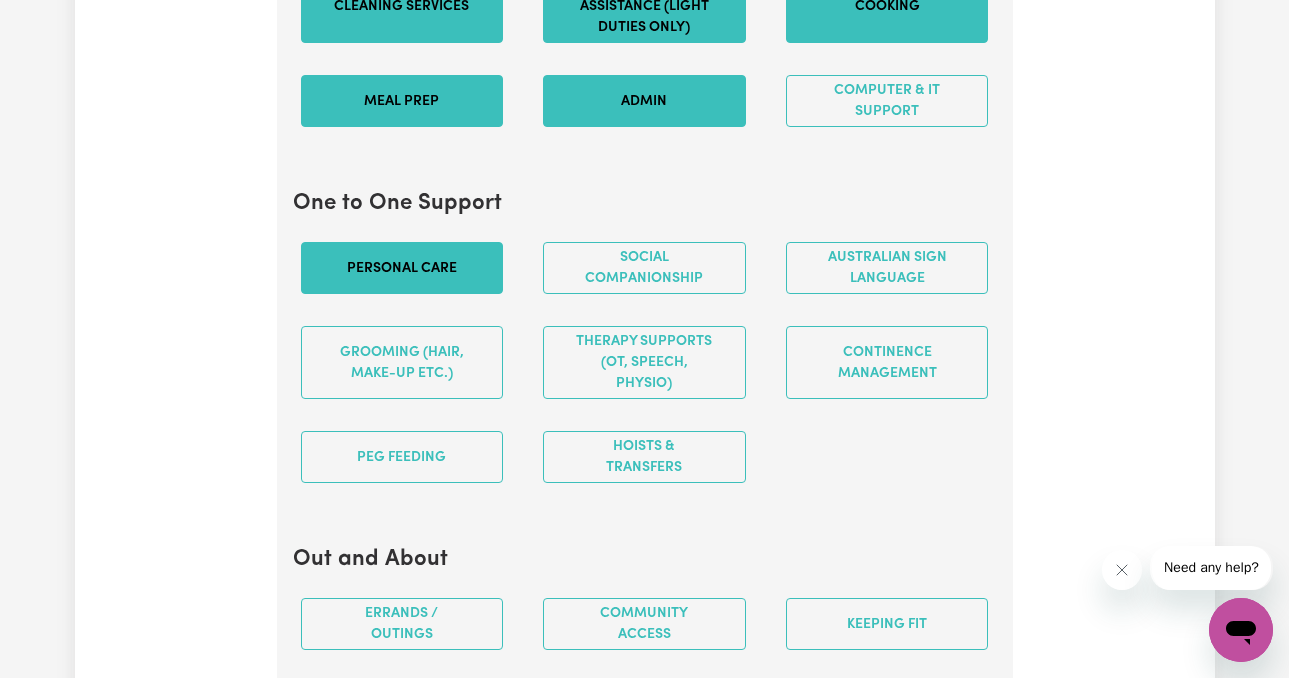 click on "Personal care" at bounding box center (402, 268) 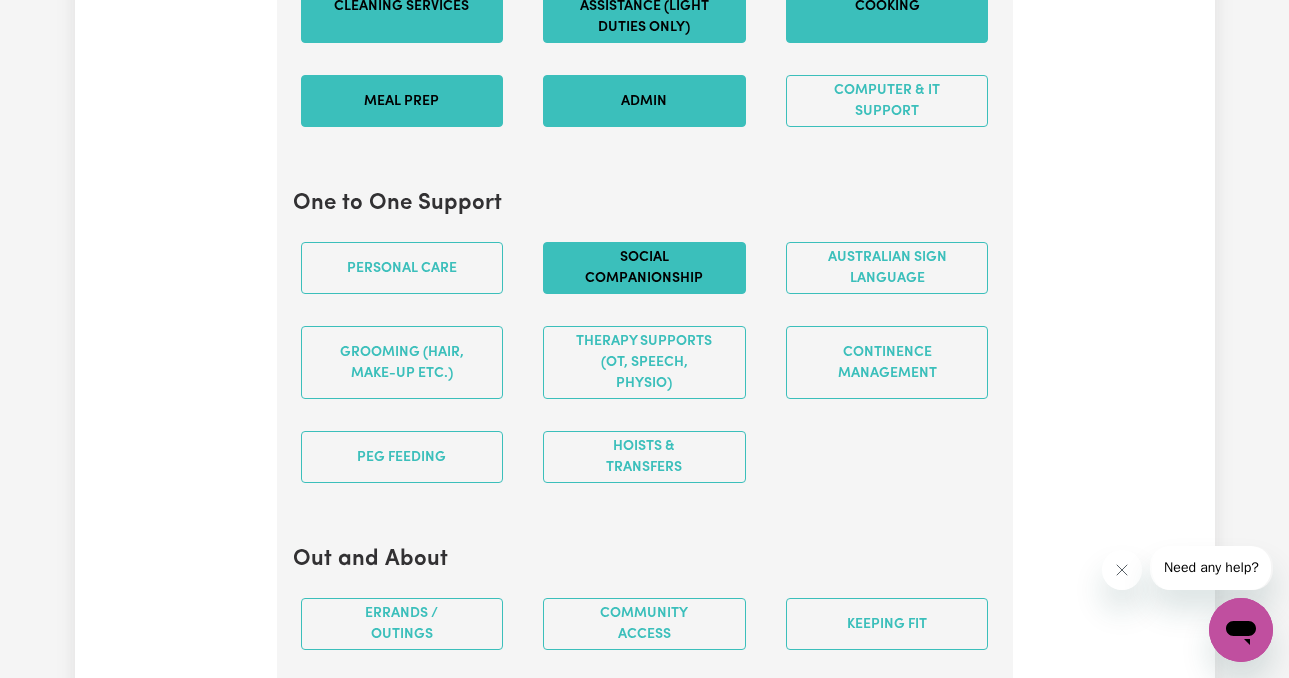 click on "Social companionship" at bounding box center (644, 268) 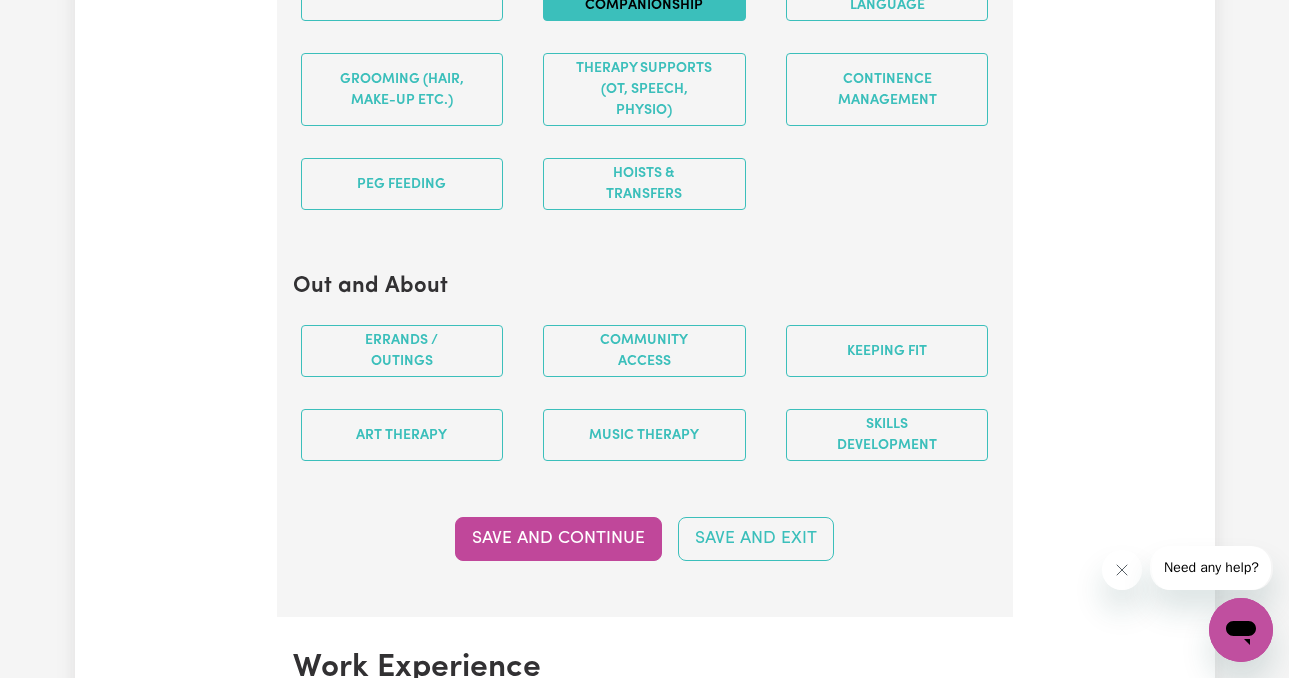 scroll, scrollTop: 2536, scrollLeft: 0, axis: vertical 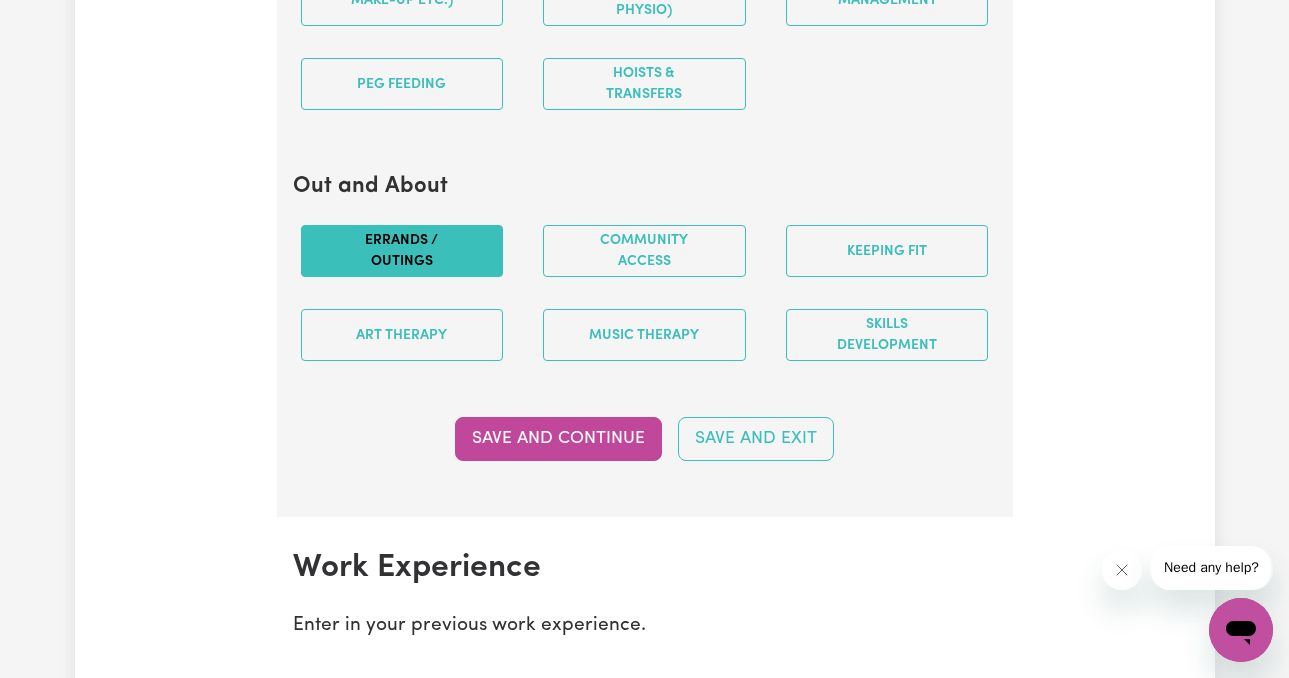 click on "Errands / Outings" at bounding box center (402, 251) 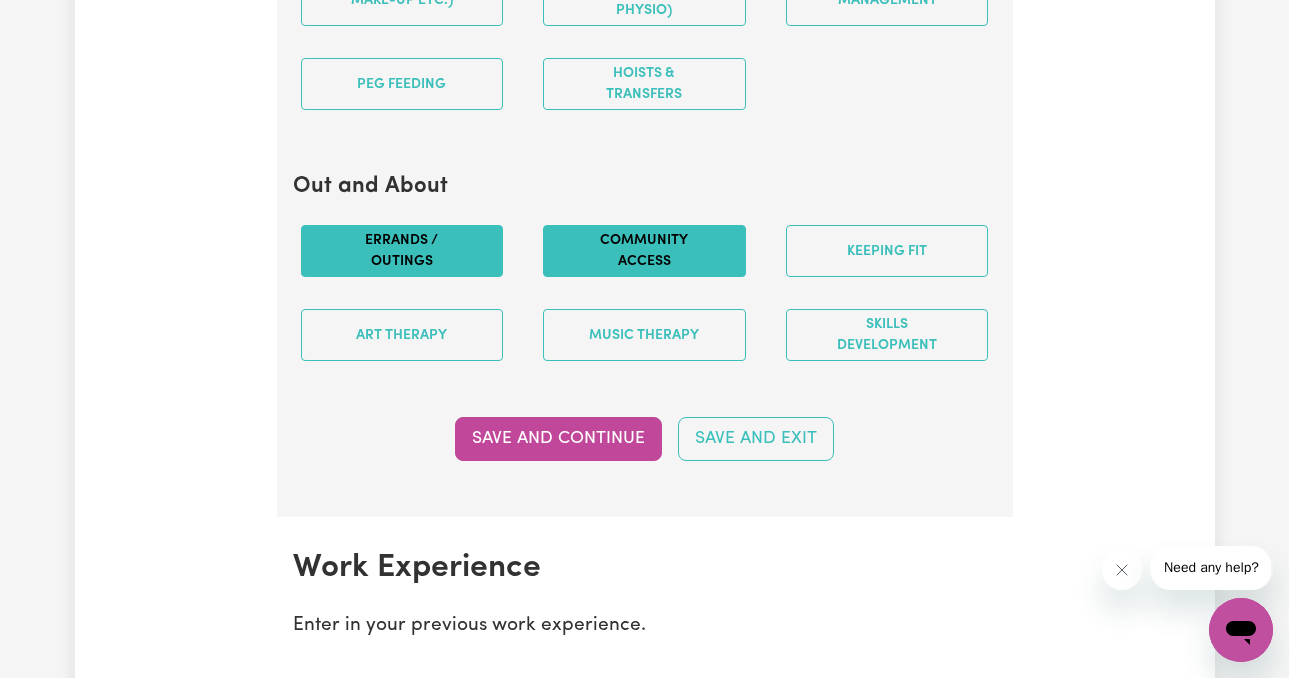 click on "Community access" at bounding box center [644, 251] 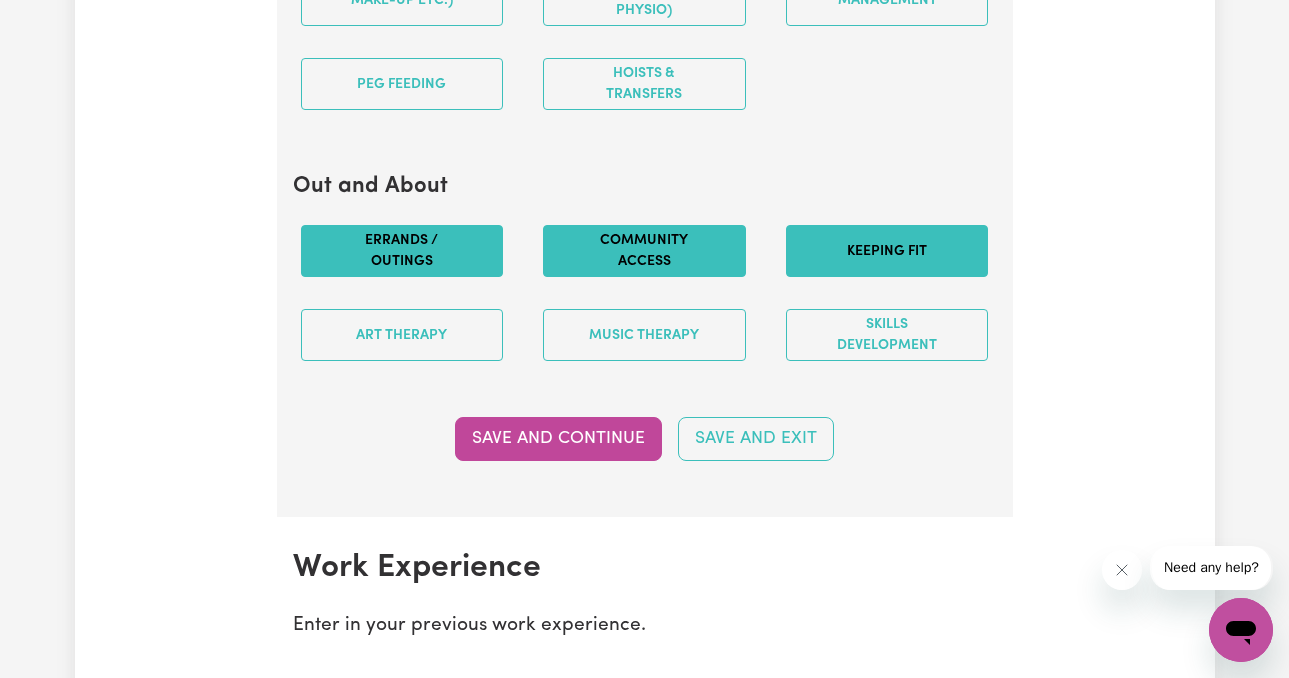 click on "Keeping fit" at bounding box center (887, 251) 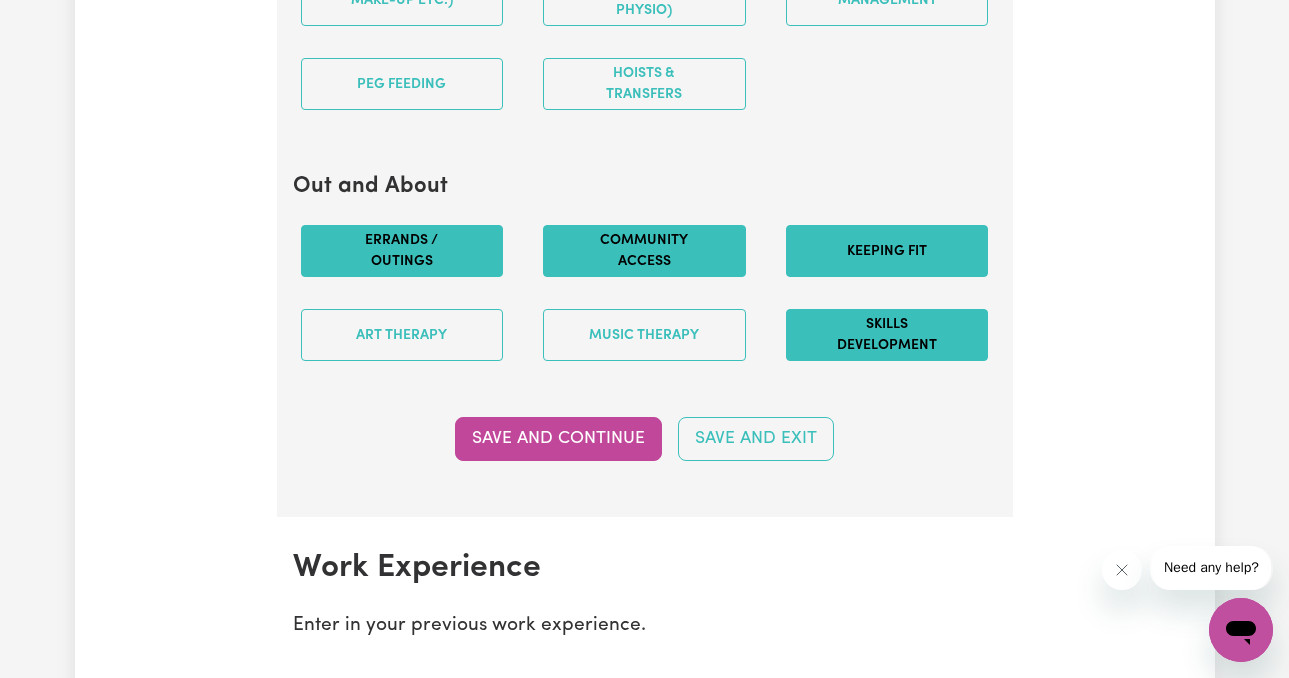 click on "Skills Development" at bounding box center [887, 335] 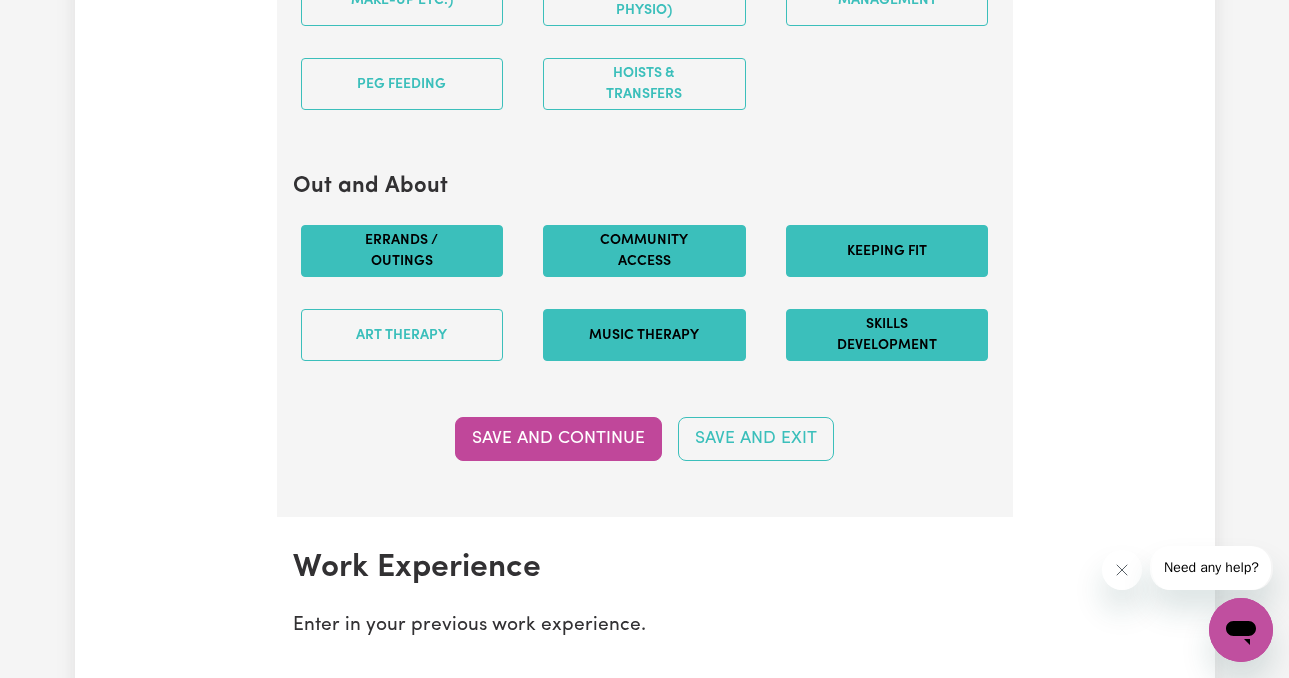 click on "Music therapy" at bounding box center [644, 335] 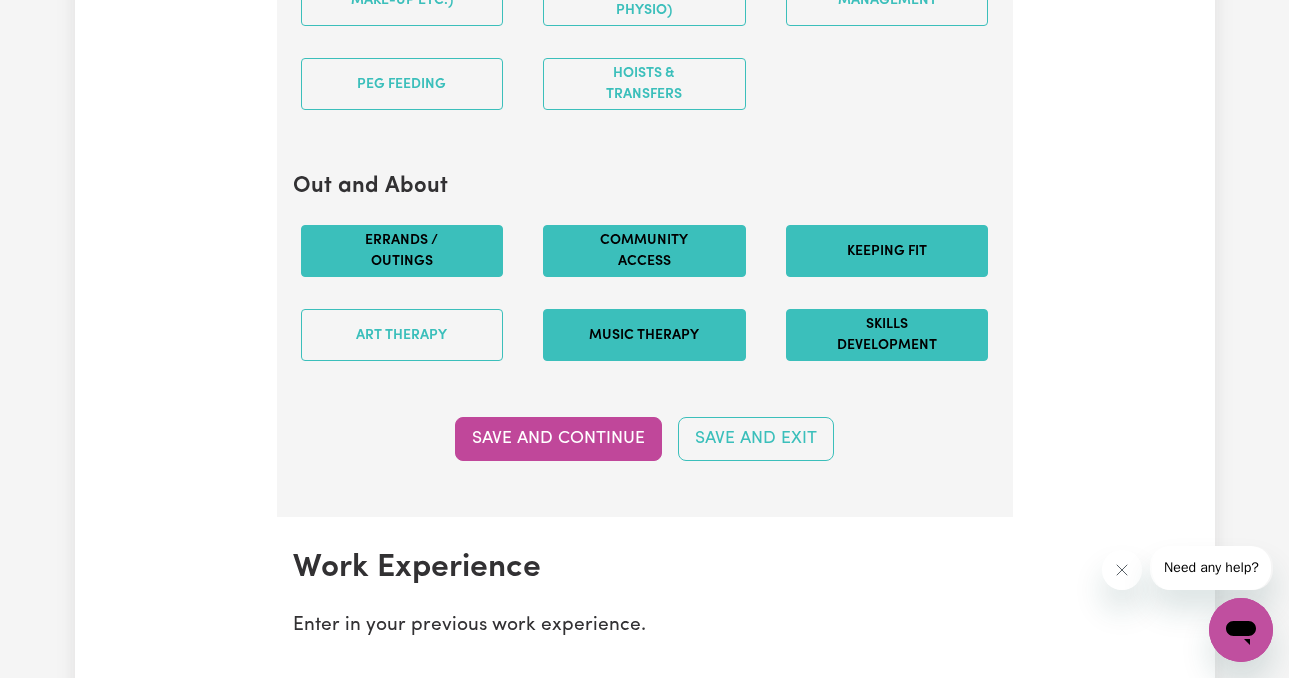 click on "Music therapy" at bounding box center [644, 335] 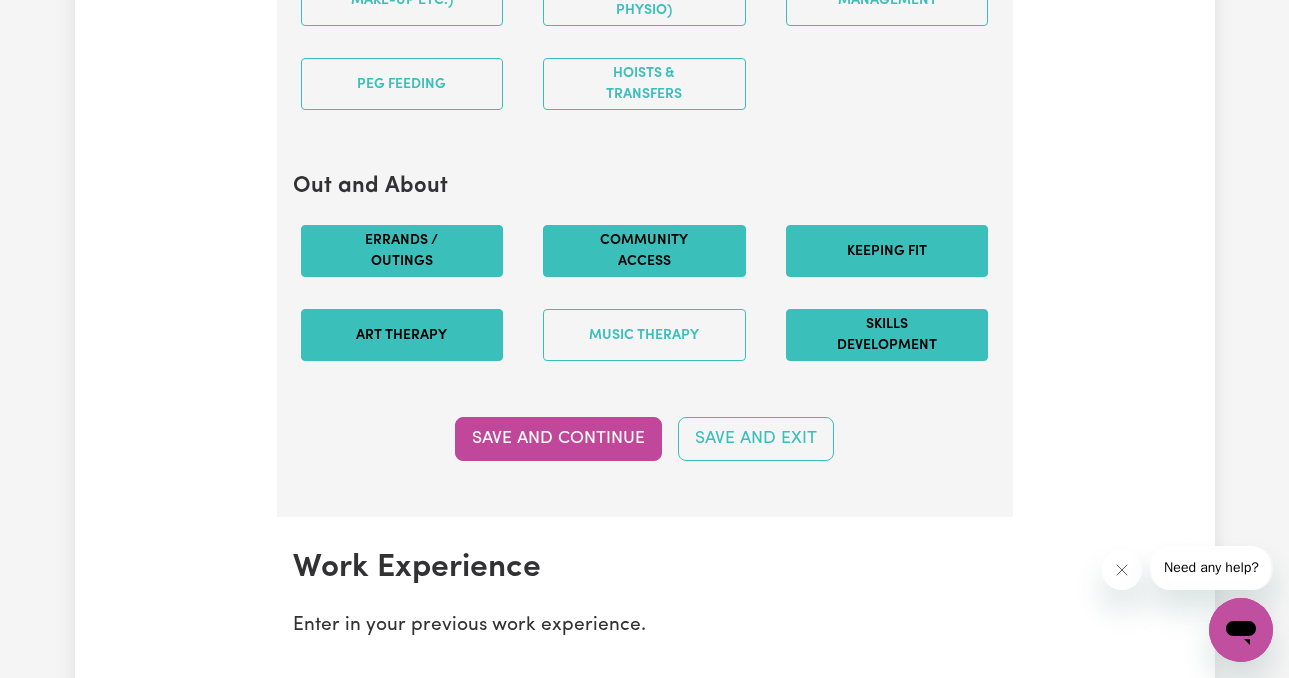 click on "Art therapy" at bounding box center [402, 335] 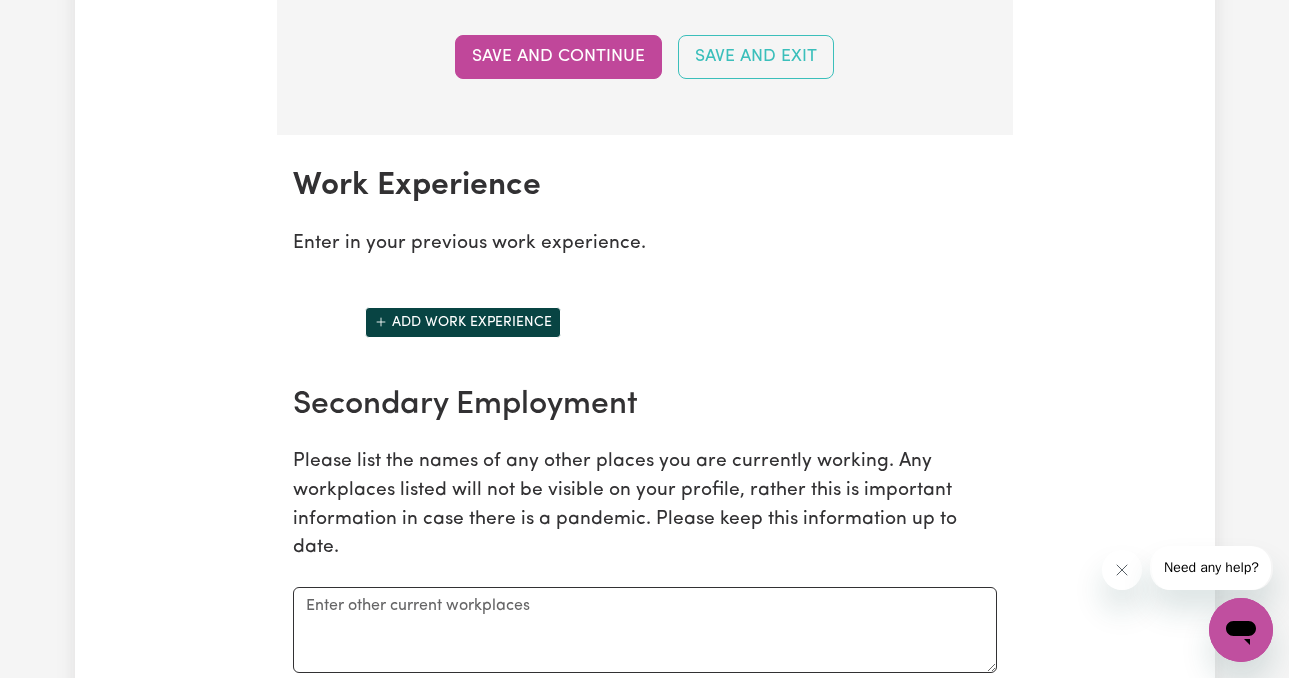 scroll, scrollTop: 2919, scrollLeft: 0, axis: vertical 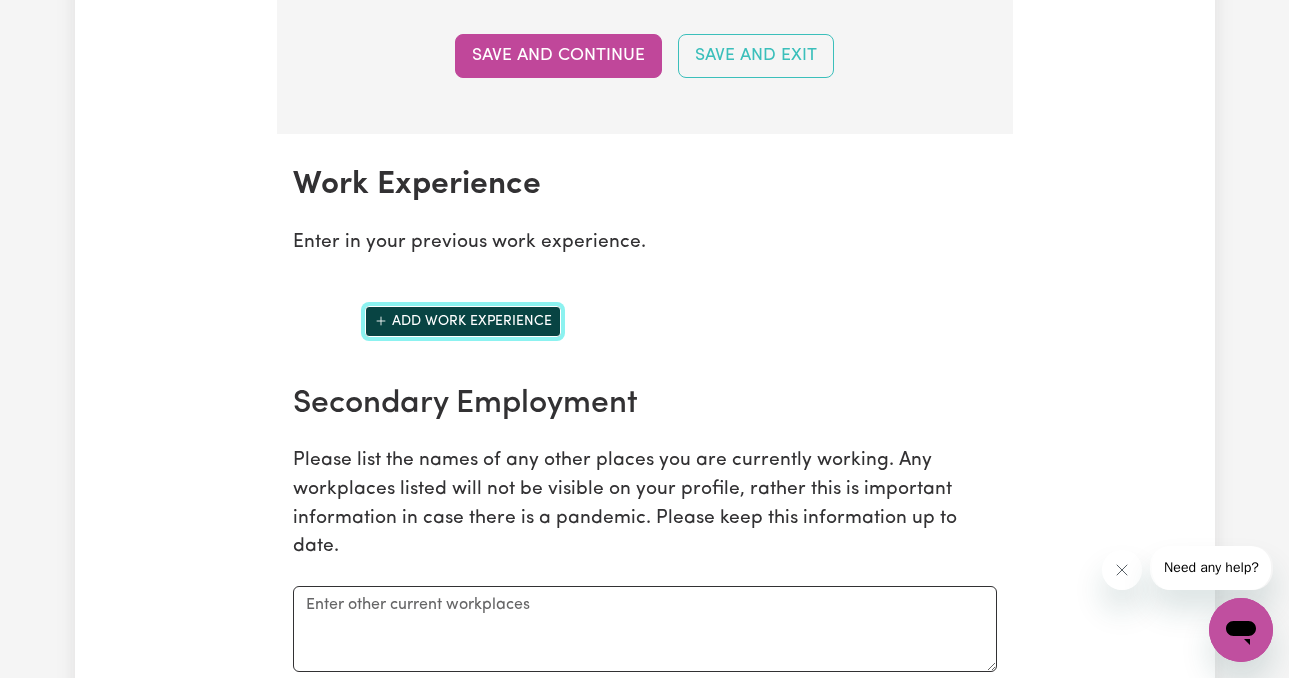 click on "Add work experience" at bounding box center [463, 321] 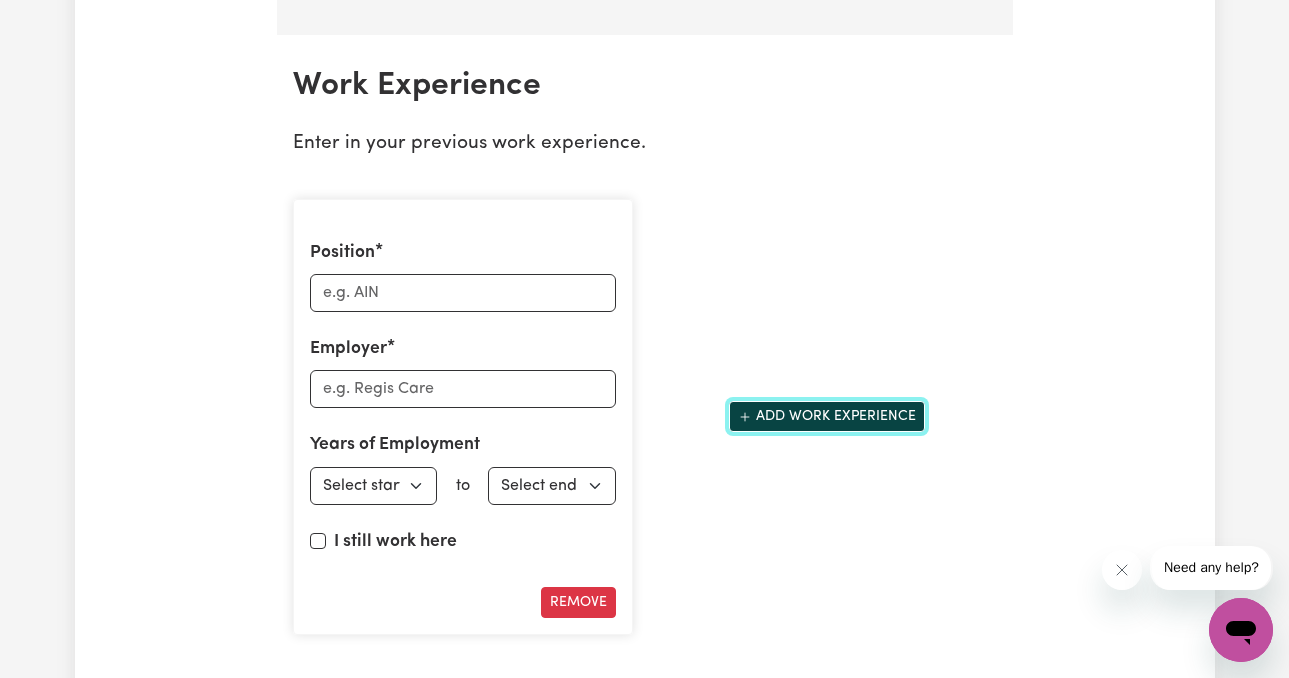 scroll, scrollTop: 3028, scrollLeft: 0, axis: vertical 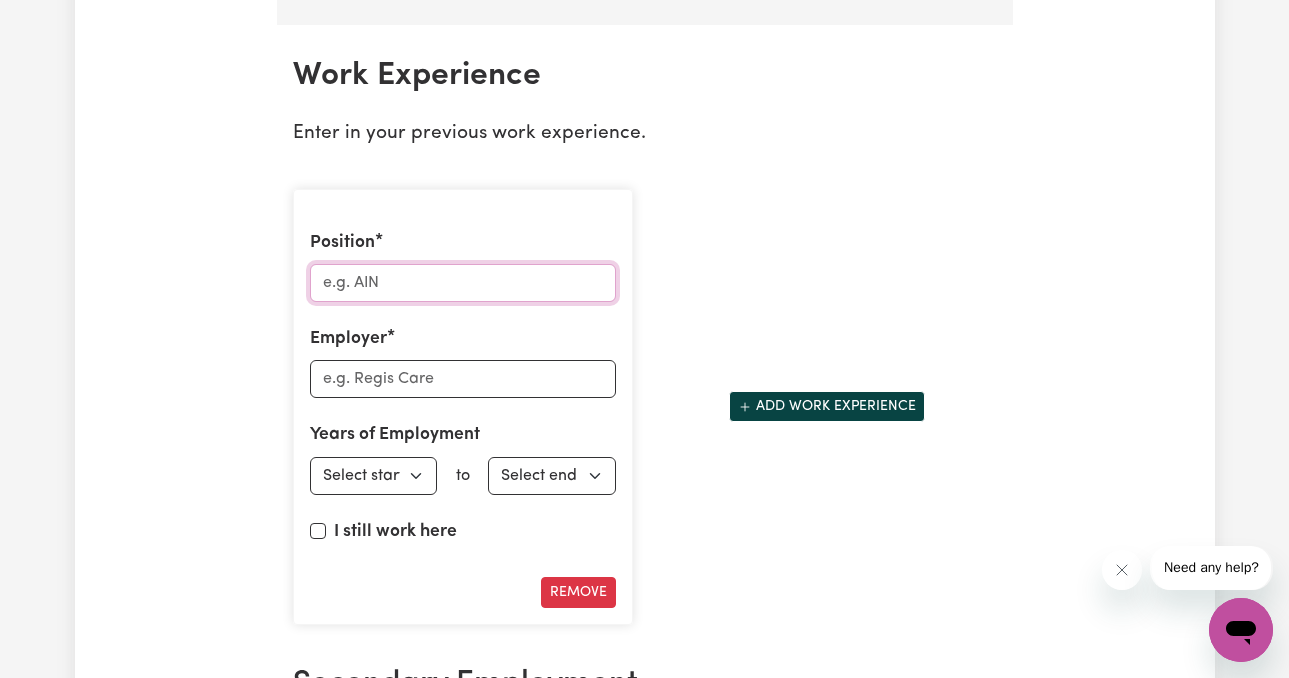 click on "Position" at bounding box center (463, 283) 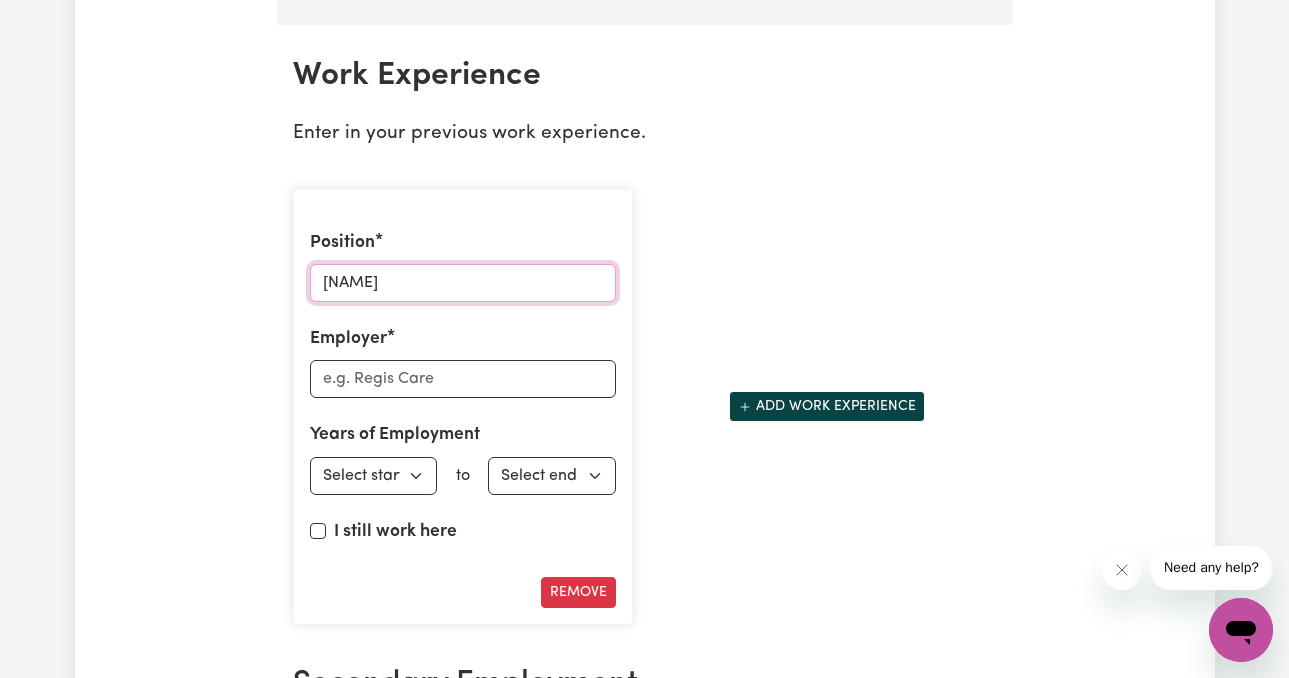 type on "[NAME]" 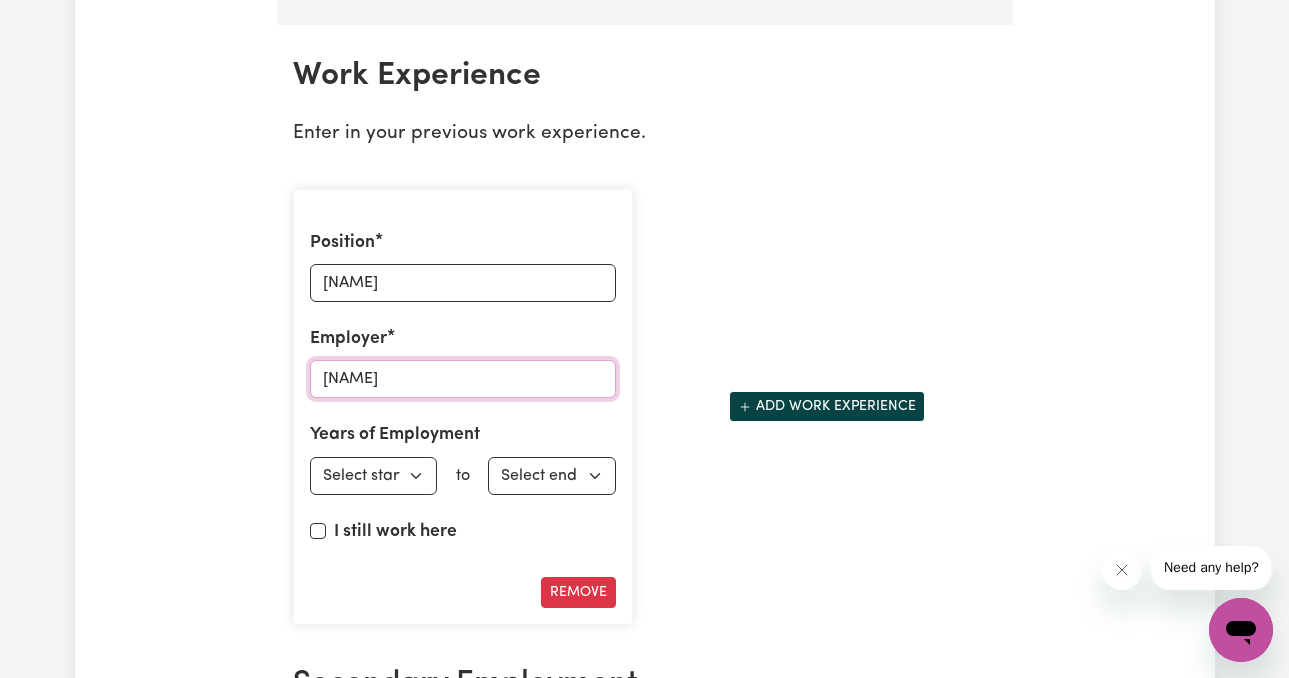 type on "[NAME]" 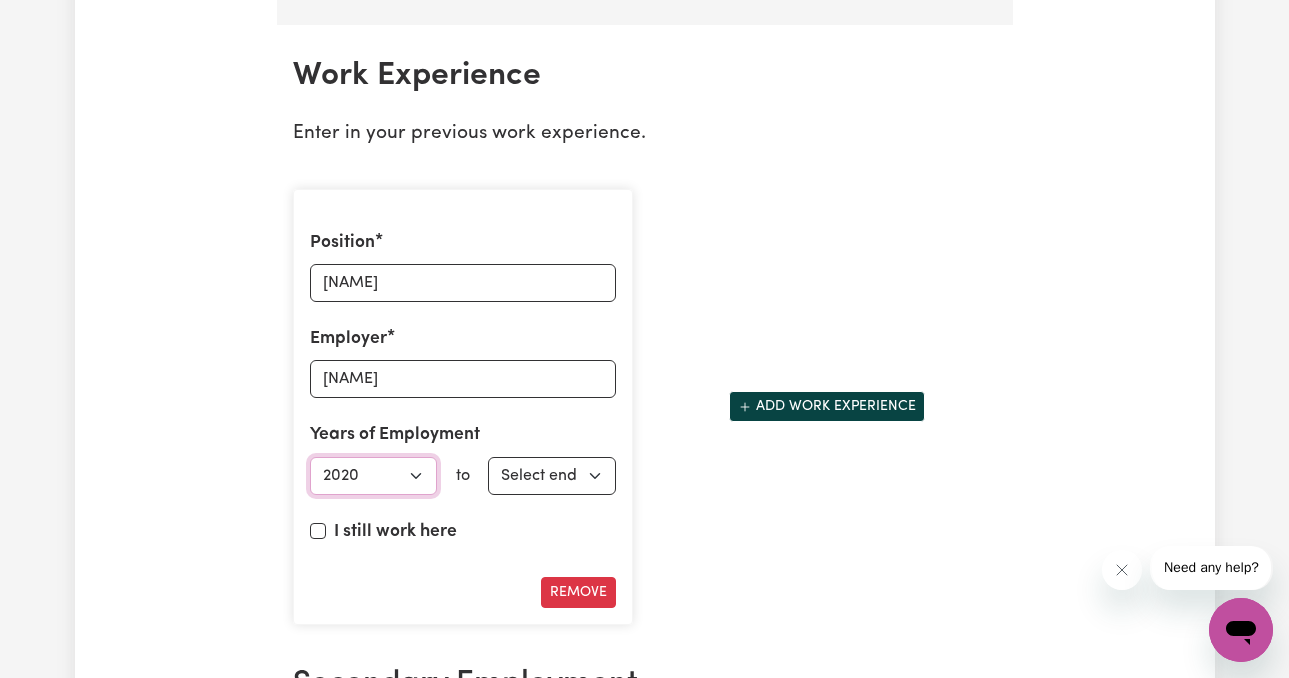 click on "Select start year 1951 1952 1953 1954 1955 1956 1957 1958 1959 1960 1961 1962 1963 1964 1965 1966 1967 1968 1969 1970 1971 1972 1973 1974 1975 1976 1977 1978 1979 1980 1981 1982 1983 1984 1985 1986 1987 1988 1989 1990 1991 1992 1993 1994 1995 1996 1997 1998 1999 2000 2001 2002 2003 2004 2005 2006 2007 2008 2009 2010 2011 2012 2013 2014 2015 2016 2017 2018 2019 2020 2021 2022 2023 2024 2025" at bounding box center (374, 476) 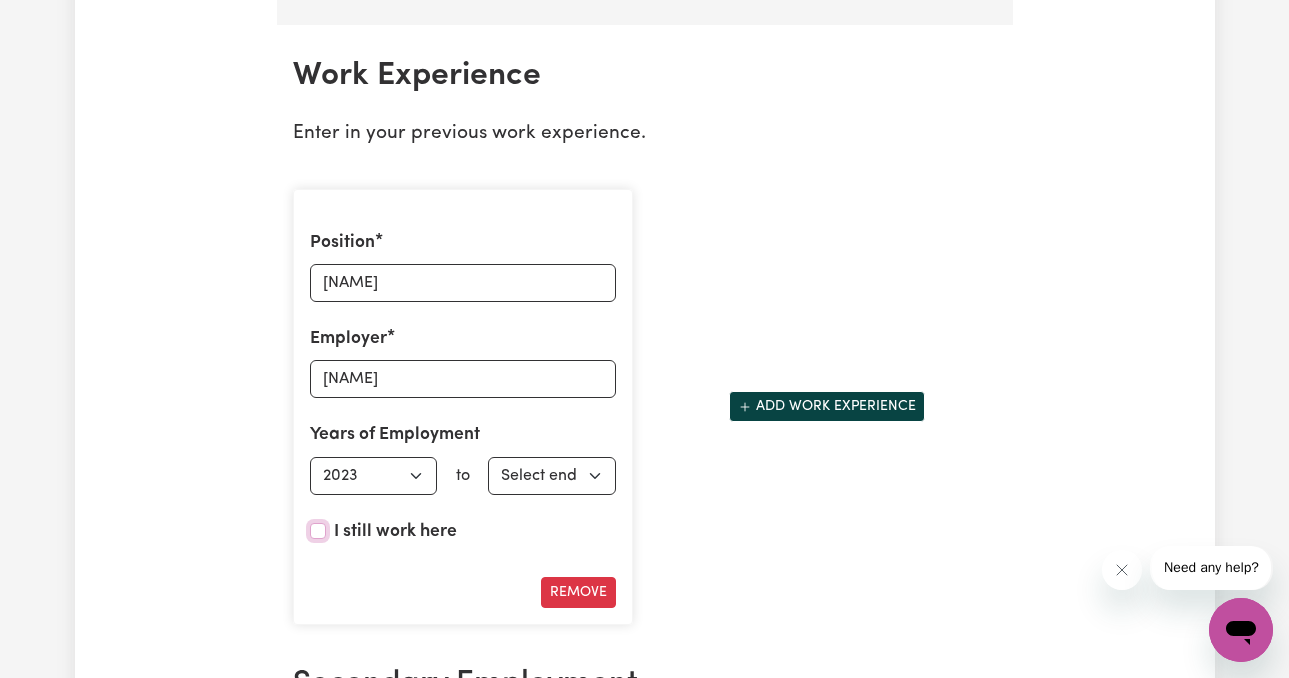 click on "I still work here" at bounding box center [318, 531] 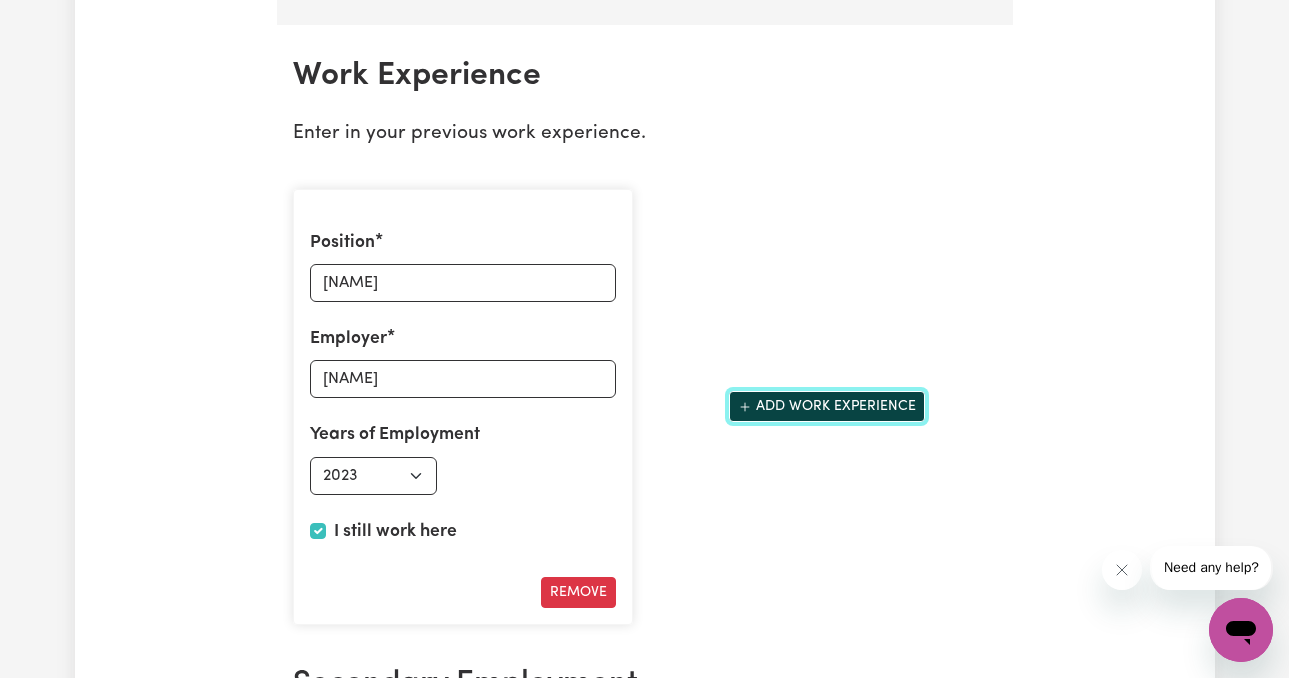 click on "Add work experience" at bounding box center [827, 406] 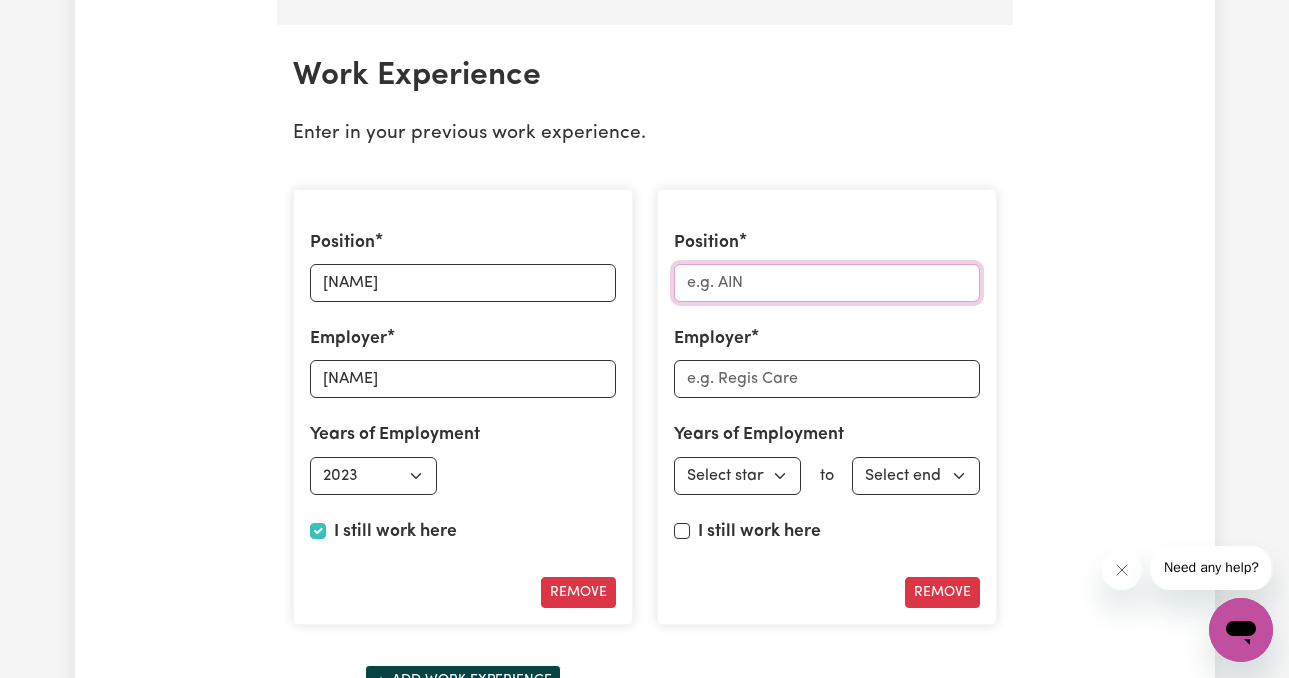 click on "Position" at bounding box center (827, 283) 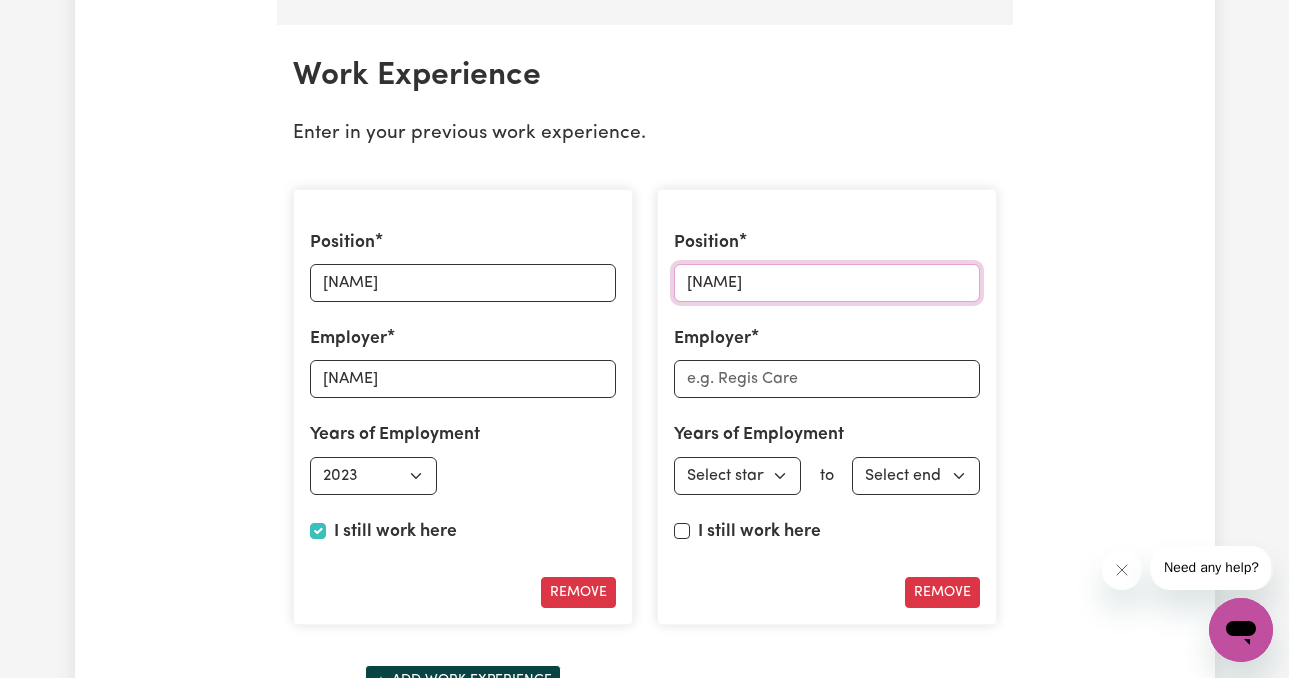 type on "[NAME]" 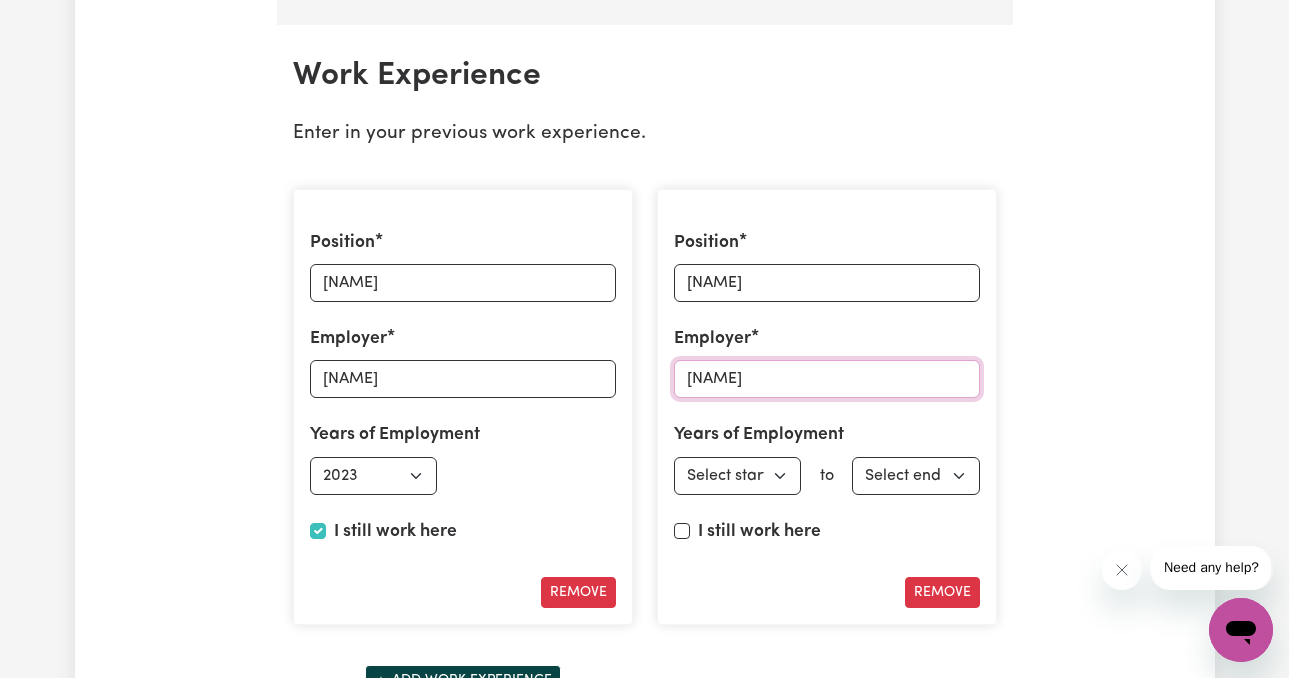 type on "[NAME]" 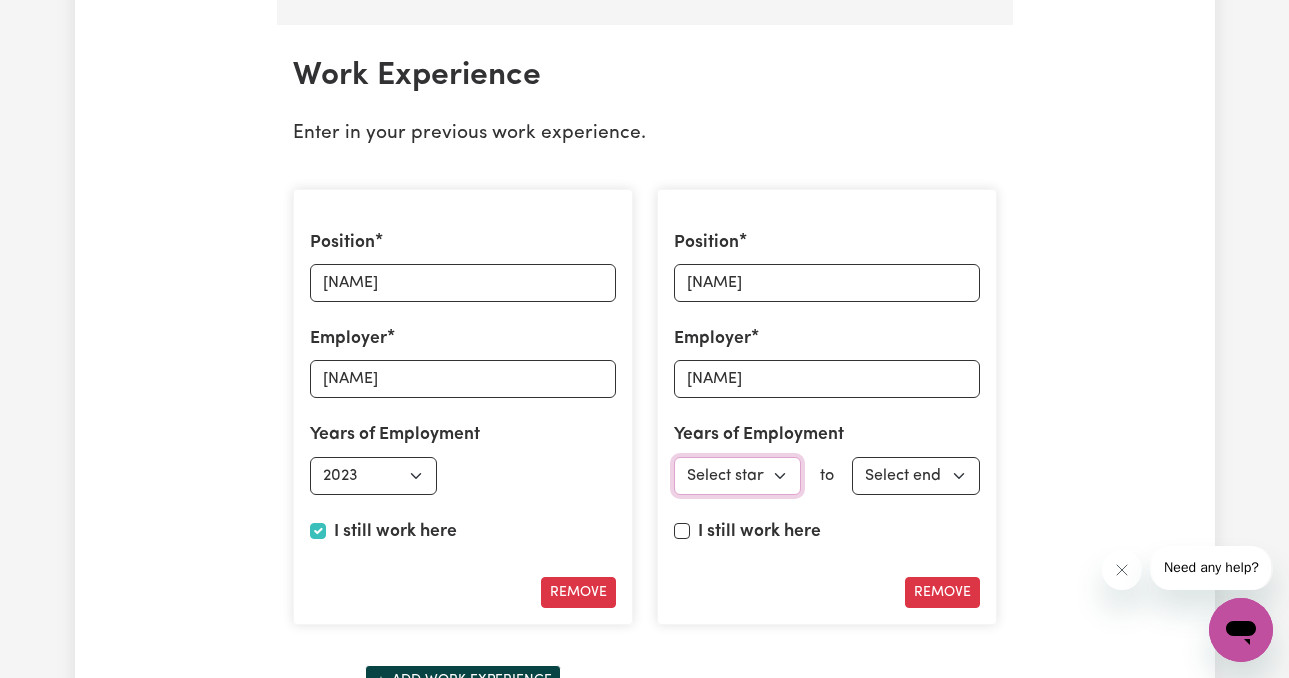 click on "Select start year 1951 1952 1953 1954 1955 1956 1957 1958 1959 1960 1961 1962 1963 1964 1965 1966 1967 1968 1969 1970 1971 1972 1973 1974 1975 1976 1977 1978 1979 1980 1981 1982 1983 1984 1985 1986 1987 1988 1989 1990 1991 1992 1993 1994 1995 1996 1997 1998 1999 2000 2001 2002 2003 2004 2005 2006 2007 2008 2009 2010 2011 2012 2013 2014 2015 2016 2017 2018 2019 2020 2021 2022 2023 2024 2025" at bounding box center [738, 476] 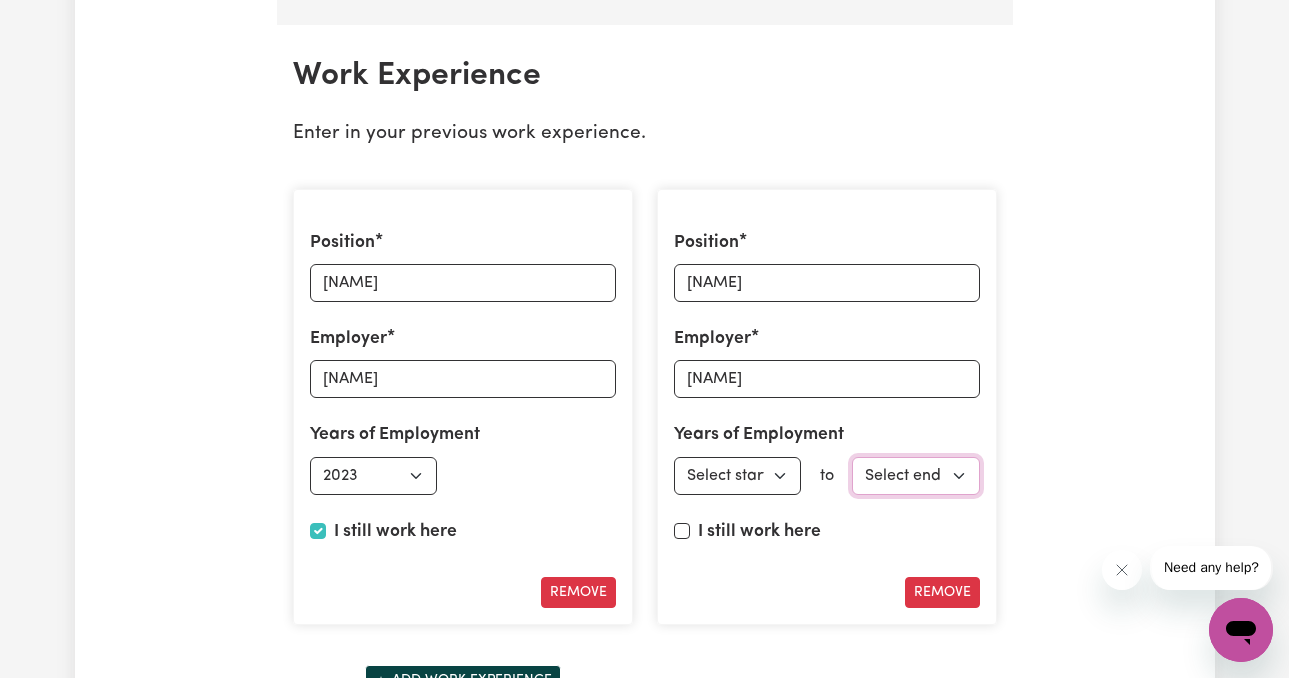 click on "Select end year 1951 1952 1953 1954 1955 1956 1957 1958 1959 1960 1961 1962 1963 1964 1965 1966 1967 1968 1969 1970 1971 1972 1973 1974 1975 1976 1977 1978 1979 1980 1981 1982 1983 1984 1985 1986 1987 1988 1989 1990 1991 1992 1993 1994 1995 1996 1997 1998 1999 2000 2001 2002 2003 2004 2005 2006 2007 2008 2009 2010 2011 2012 2013 2014 2015 2016 2017 2018 2019 2020 2021 2022 2023 2024 2025" at bounding box center [916, 476] 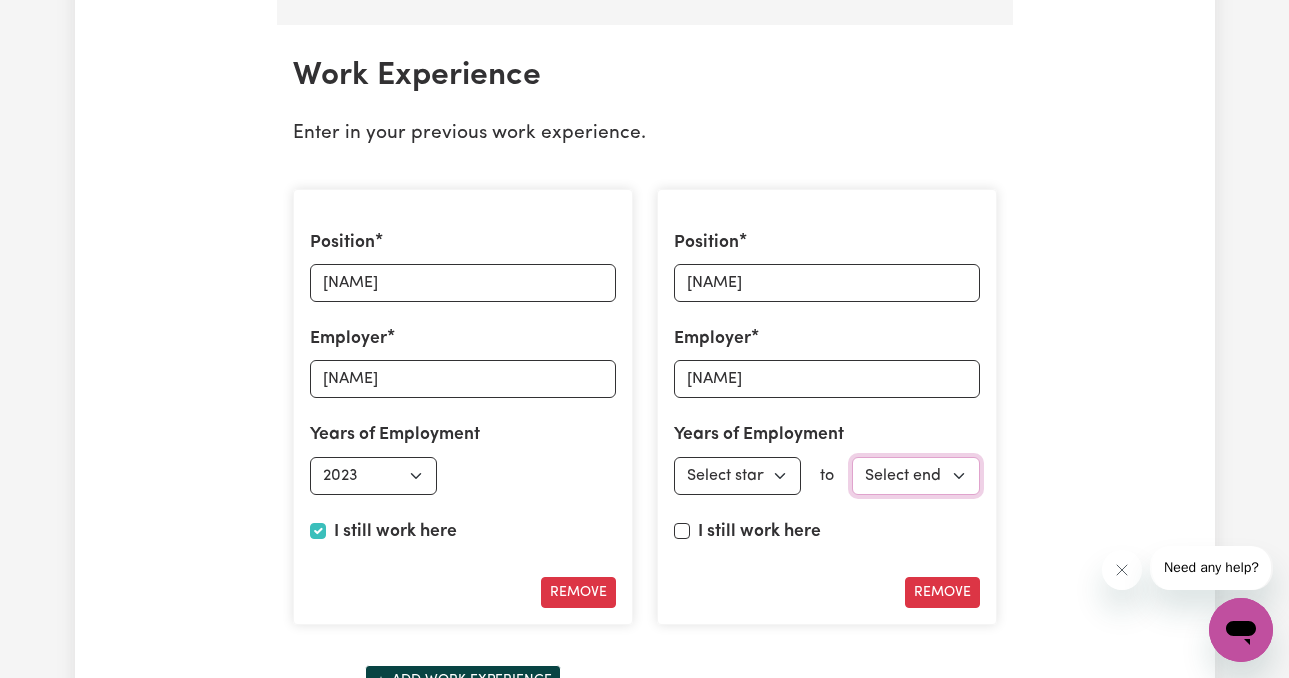 select on "2023" 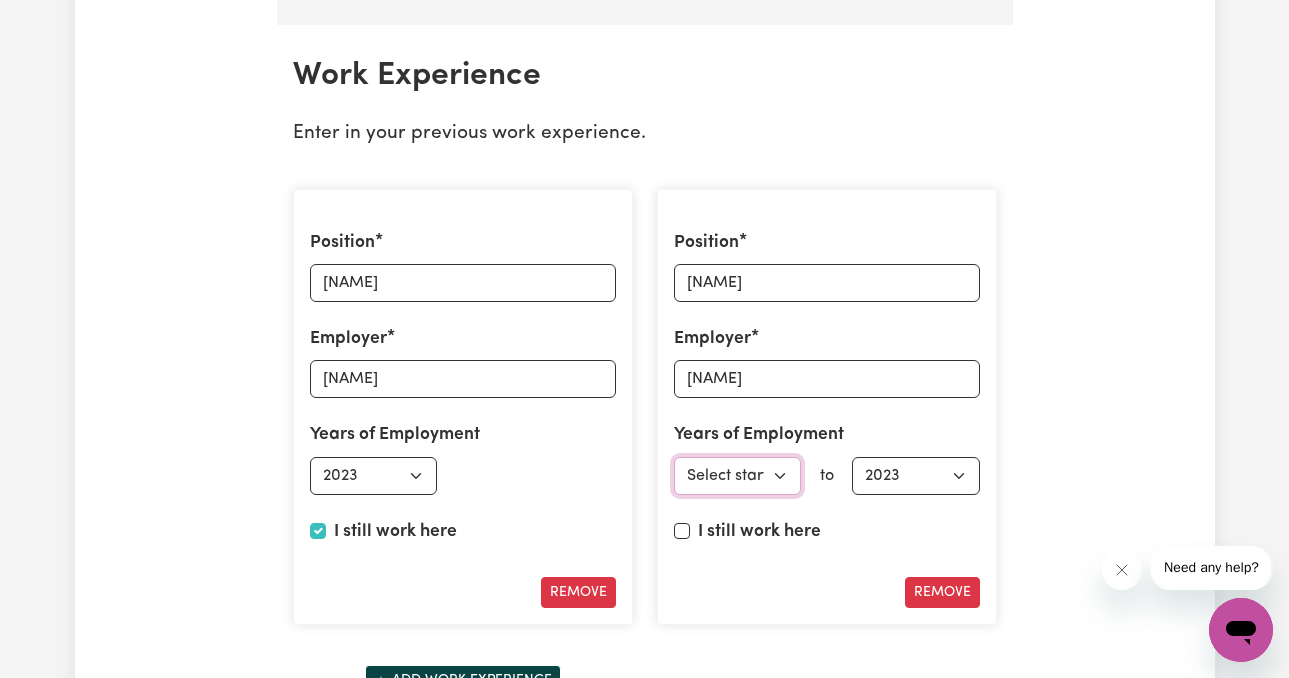 click on "Select start year 1951 1952 1953 1954 1955 1956 1957 1958 1959 1960 1961 1962 1963 1964 1965 1966 1967 1968 1969 1970 1971 1972 1973 1974 1975 1976 1977 1978 1979 1980 1981 1982 1983 1984 1985 1986 1987 1988 1989 1990 1991 1992 1993 1994 1995 1996 1997 1998 1999 2000 2001 2002 2003 2004 2005 2006 2007 2008 2009 2010 2011 2012 2013 2014 2015 2016 2017 2018 2019 2020 2021 2022 2023 2024 2025" at bounding box center (738, 476) 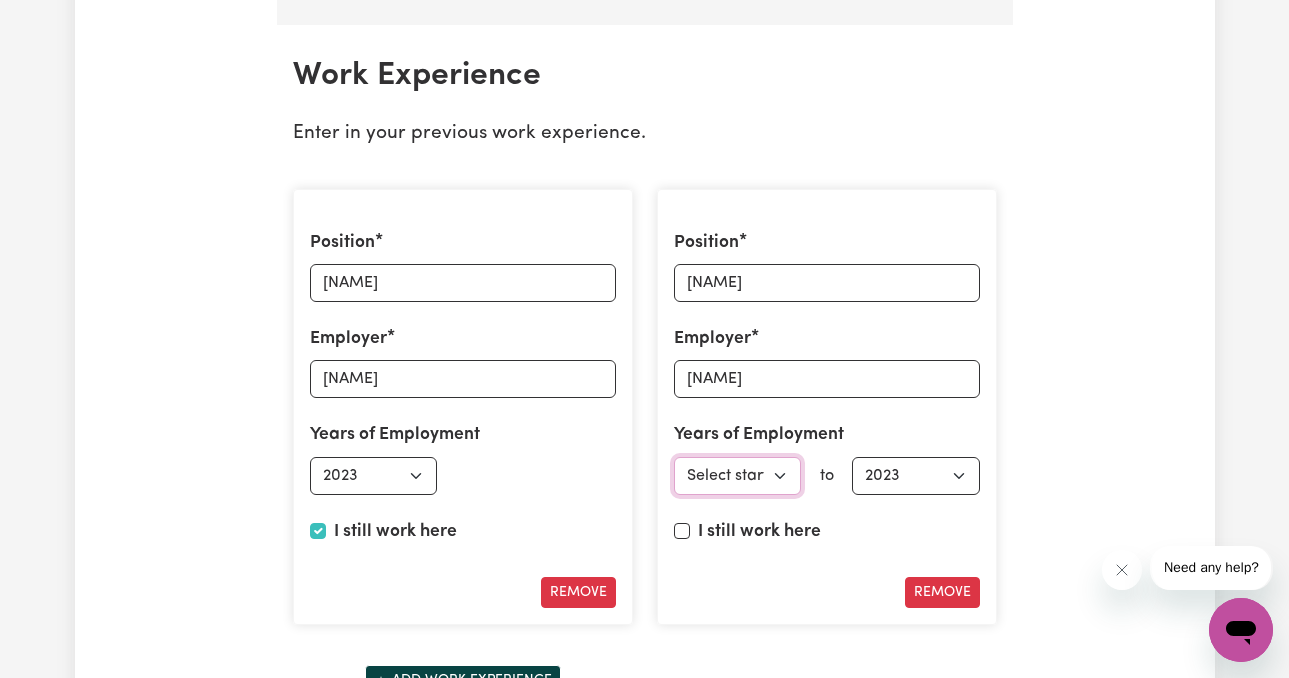 select on "2021" 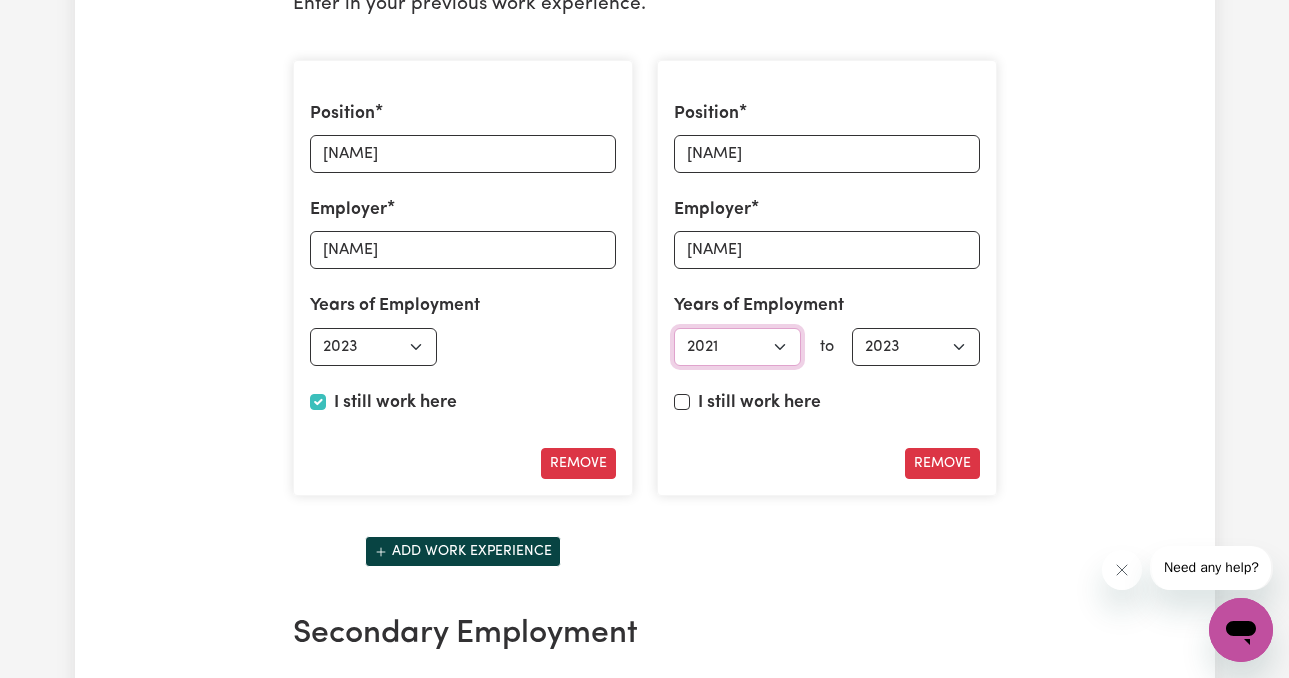 scroll, scrollTop: 3166, scrollLeft: 0, axis: vertical 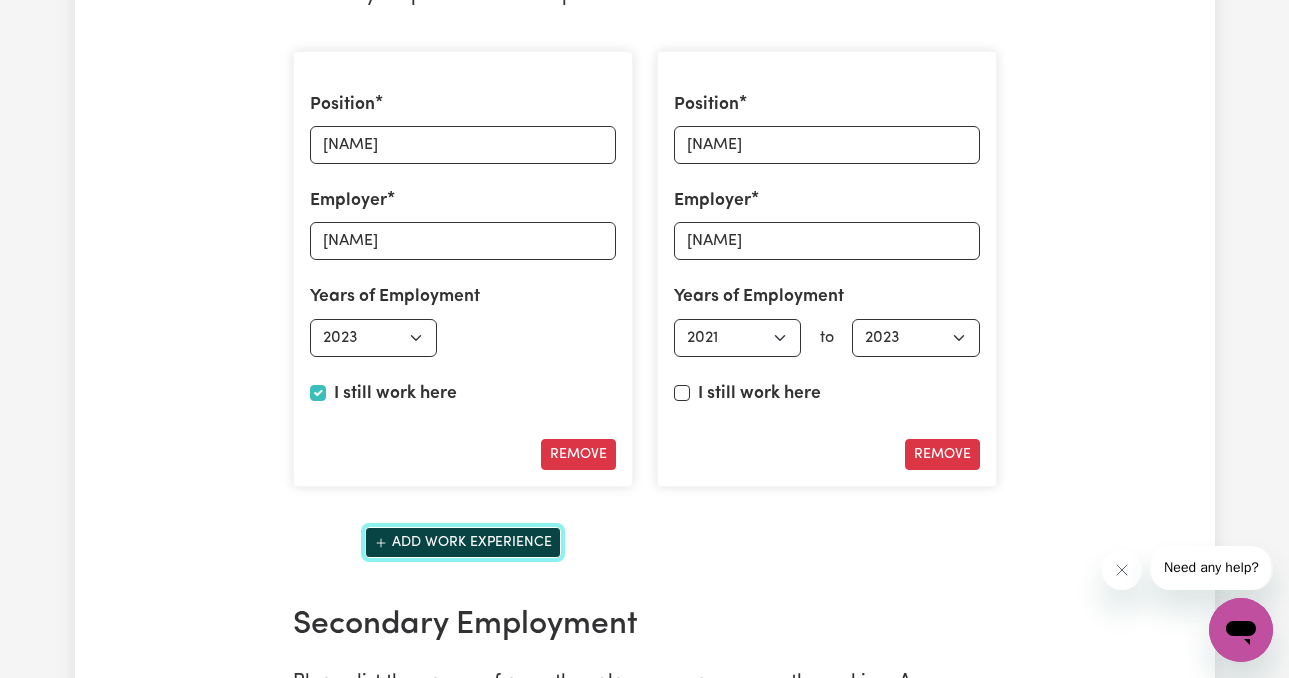 click on "Add work experience" at bounding box center [463, 542] 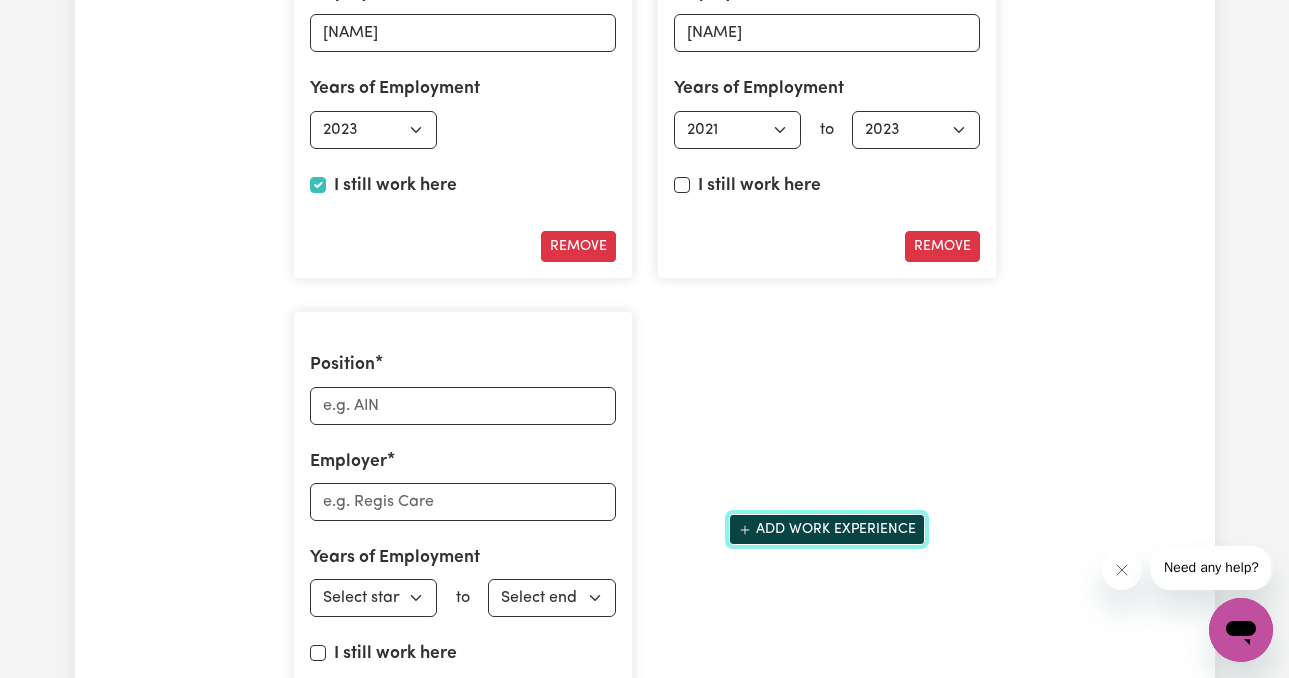 scroll, scrollTop: 3376, scrollLeft: 0, axis: vertical 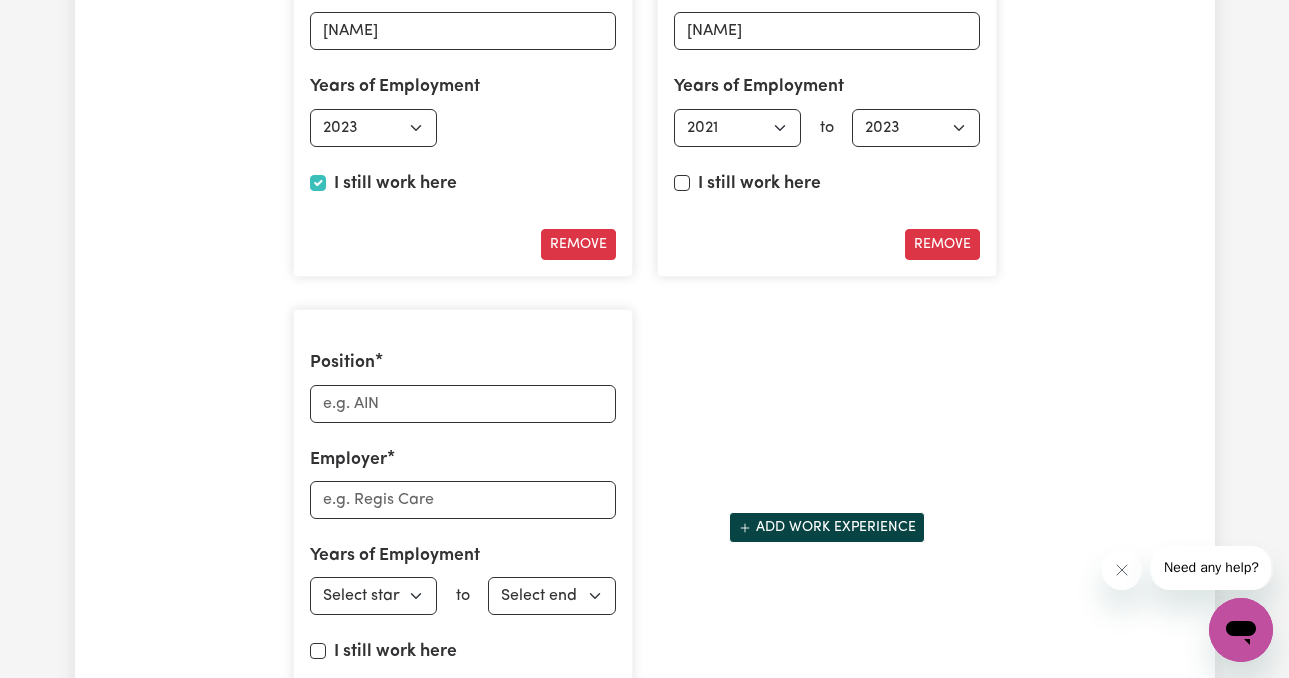 click on "Position" at bounding box center (463, 386) 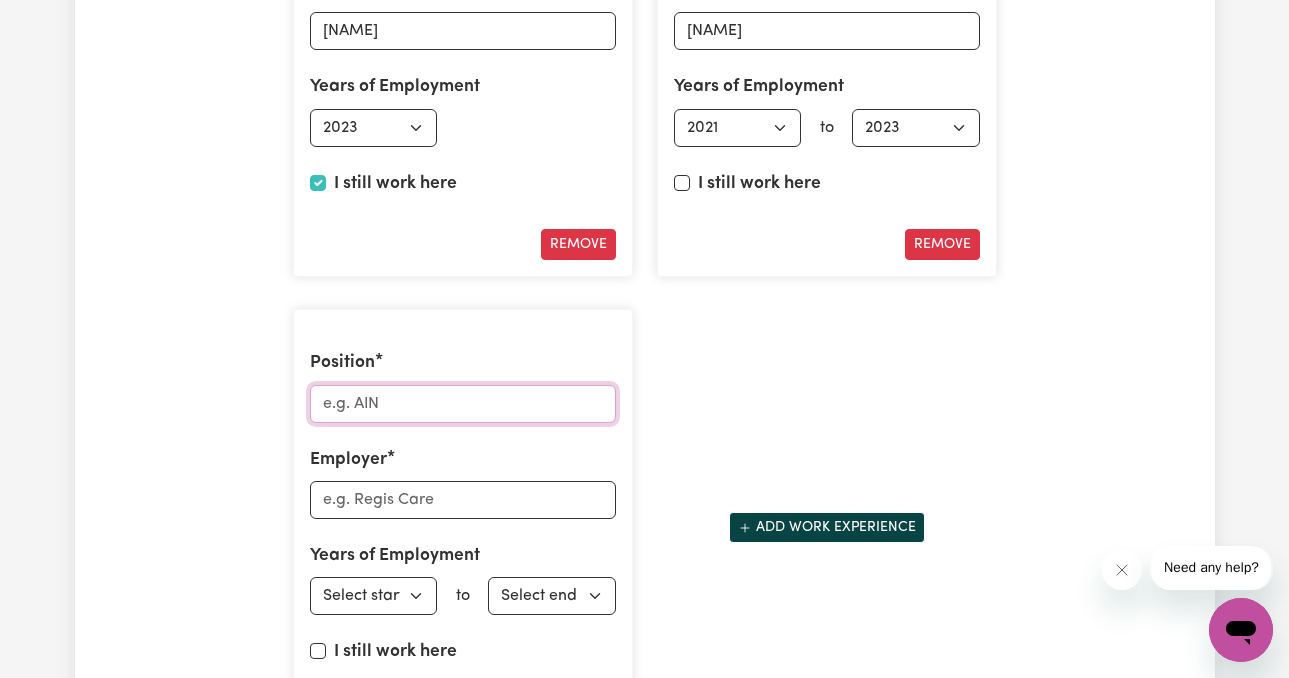 click on "Position" at bounding box center [463, 404] 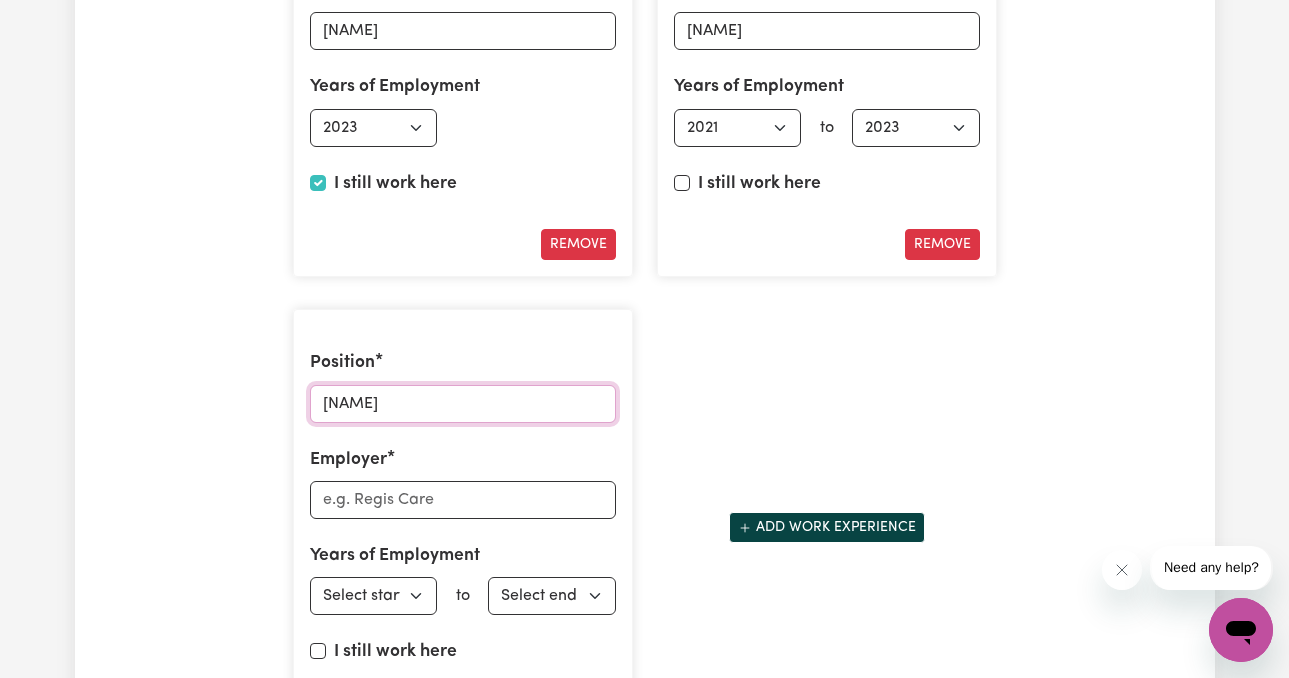 type on "[NAME]" 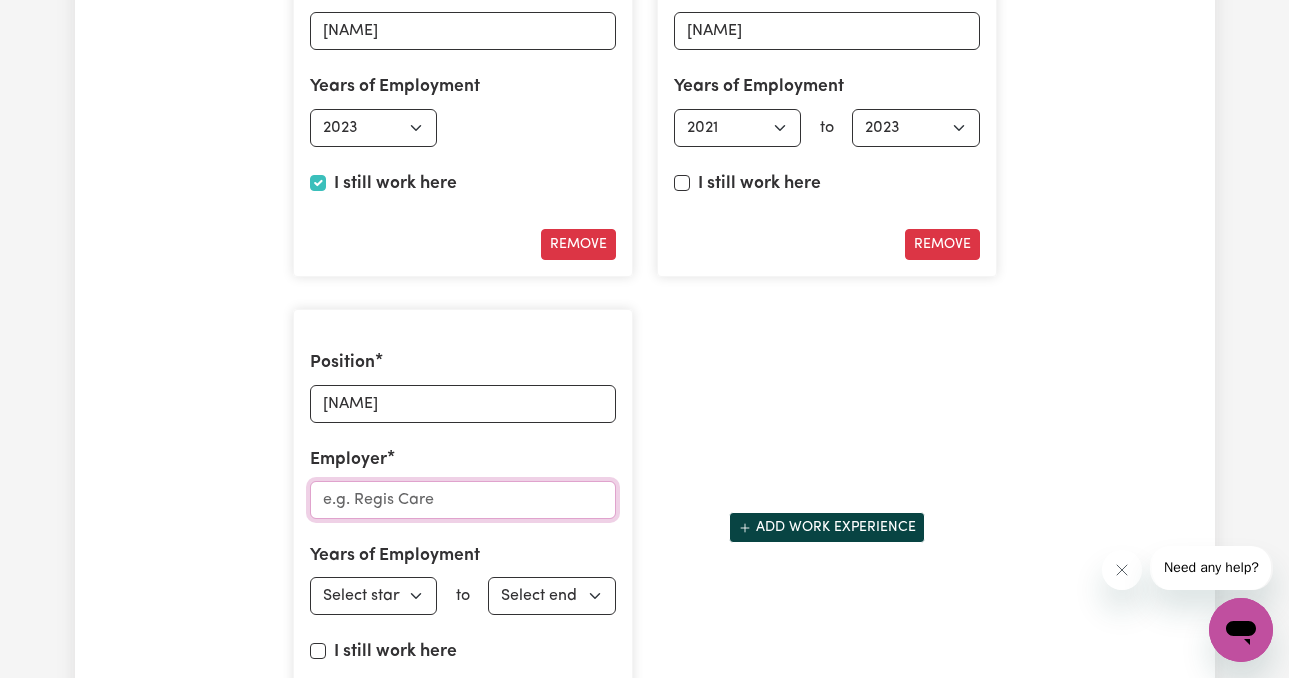 click on "Employer" at bounding box center [463, 500] 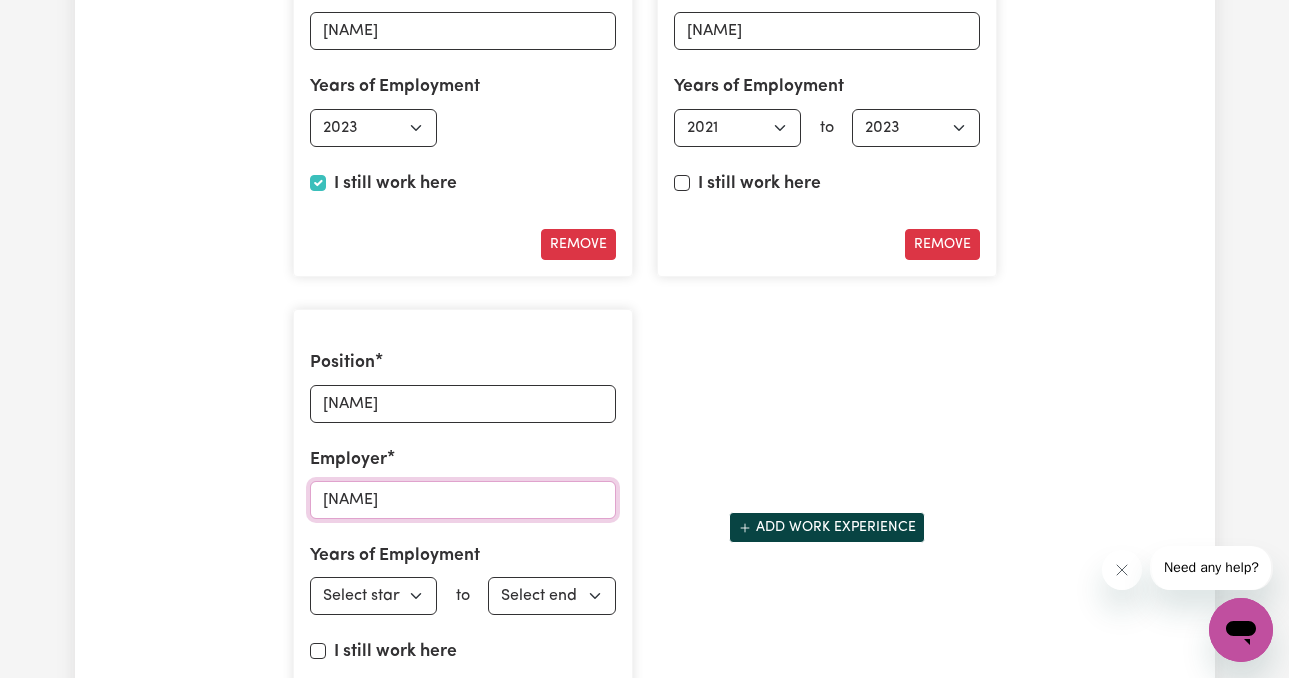 type on "[NAME]" 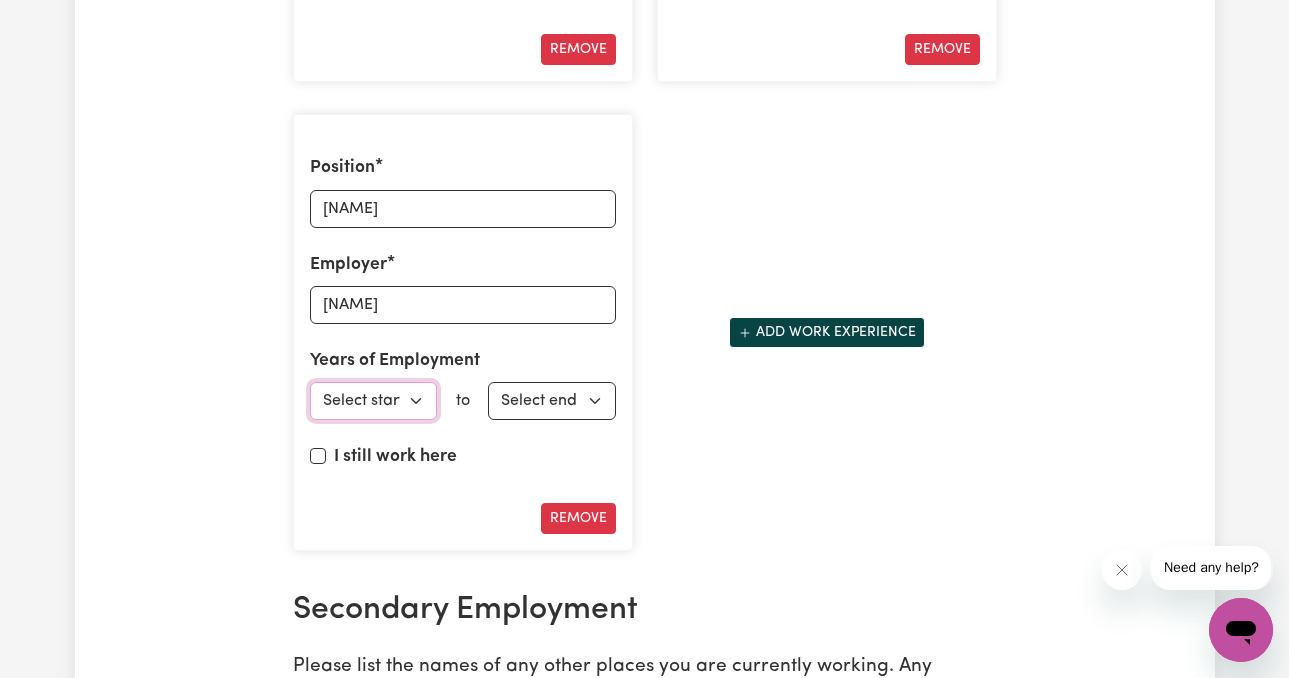 scroll, scrollTop: 3572, scrollLeft: 0, axis: vertical 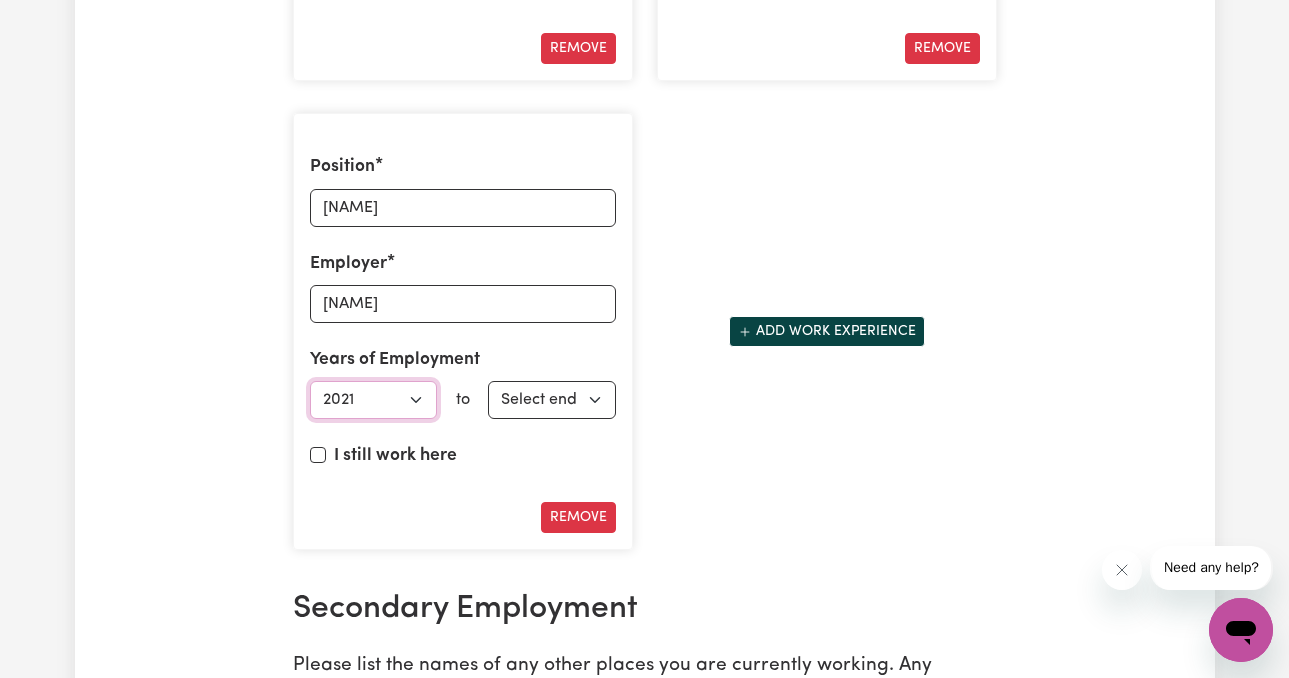 click on "Select start year 1951 1952 1953 1954 1955 1956 1957 1958 1959 1960 1961 1962 1963 1964 1965 1966 1967 1968 1969 1970 1971 1972 1973 1974 1975 1976 1977 1978 1979 1980 1981 1982 1983 1984 1985 1986 1987 1988 1989 1990 1991 1992 1993 1994 1995 1996 1997 1998 1999 2000 2001 2002 2003 2004 2005 2006 2007 2008 2009 2010 2011 2012 2013 2014 2015 2016 2017 2018 2019 2020 2021 2022 2023 2024 2025" at bounding box center [374, 400] 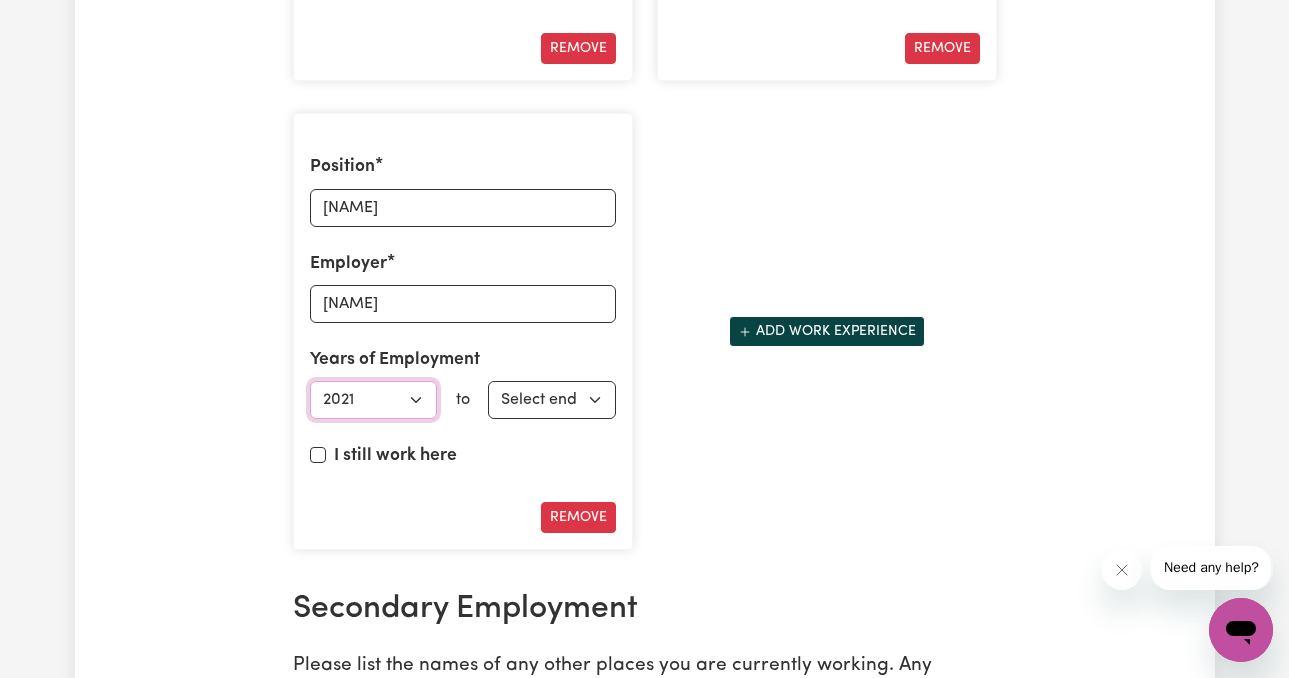 select on "2017" 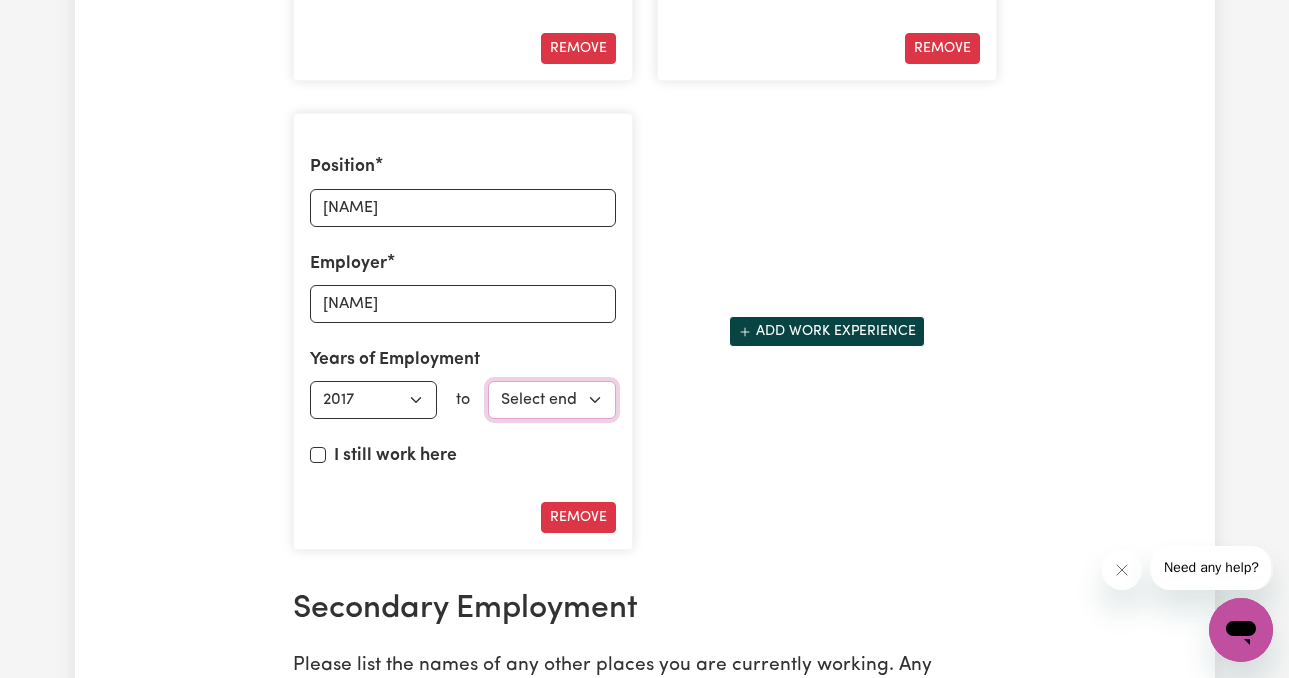 click on "Select end year 1951 1952 1953 1954 1955 1956 1957 1958 1959 1960 1961 1962 1963 1964 1965 1966 1967 1968 1969 1970 1971 1972 1973 1974 1975 1976 1977 1978 1979 1980 1981 1982 1983 1984 1985 1986 1987 1988 1989 1990 1991 1992 1993 1994 1995 1996 1997 1998 1999 2000 2001 2002 2003 2004 2005 2006 2007 2008 2009 2010 2011 2012 2013 2014 2015 2016 2017 2018 2019 2020 2021 2022 2023 2024 2025" at bounding box center (552, 400) 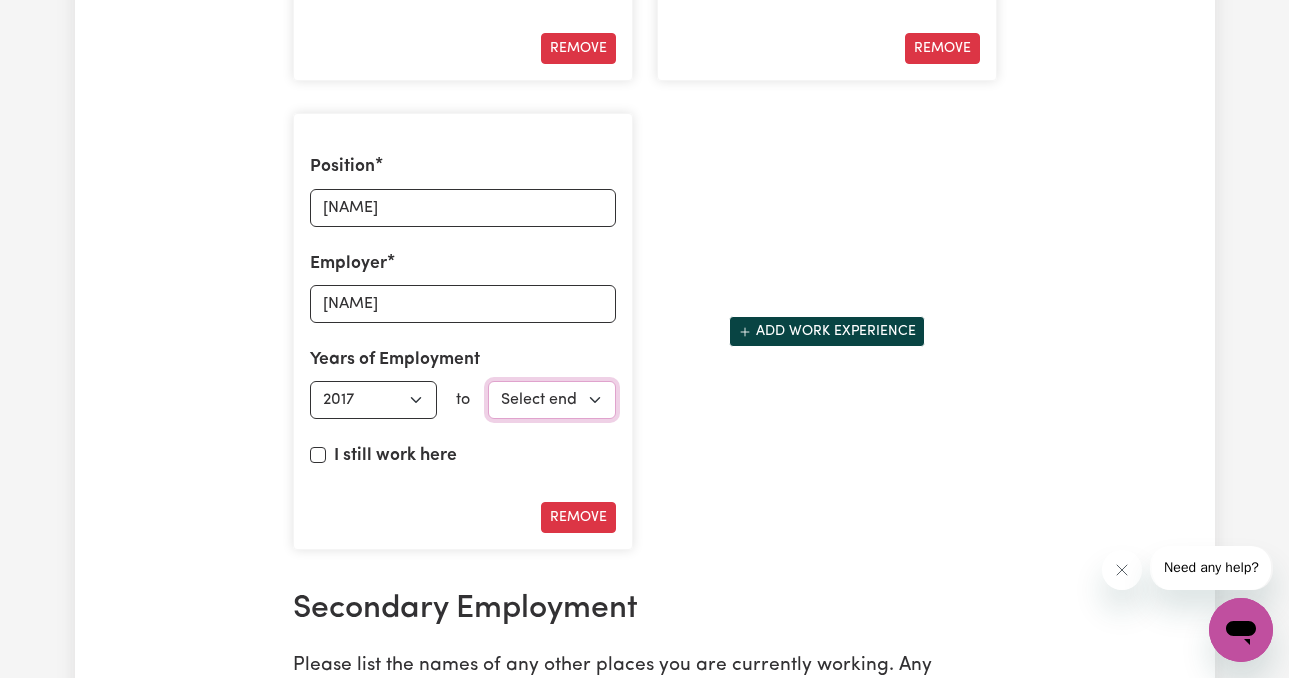 select on "2021" 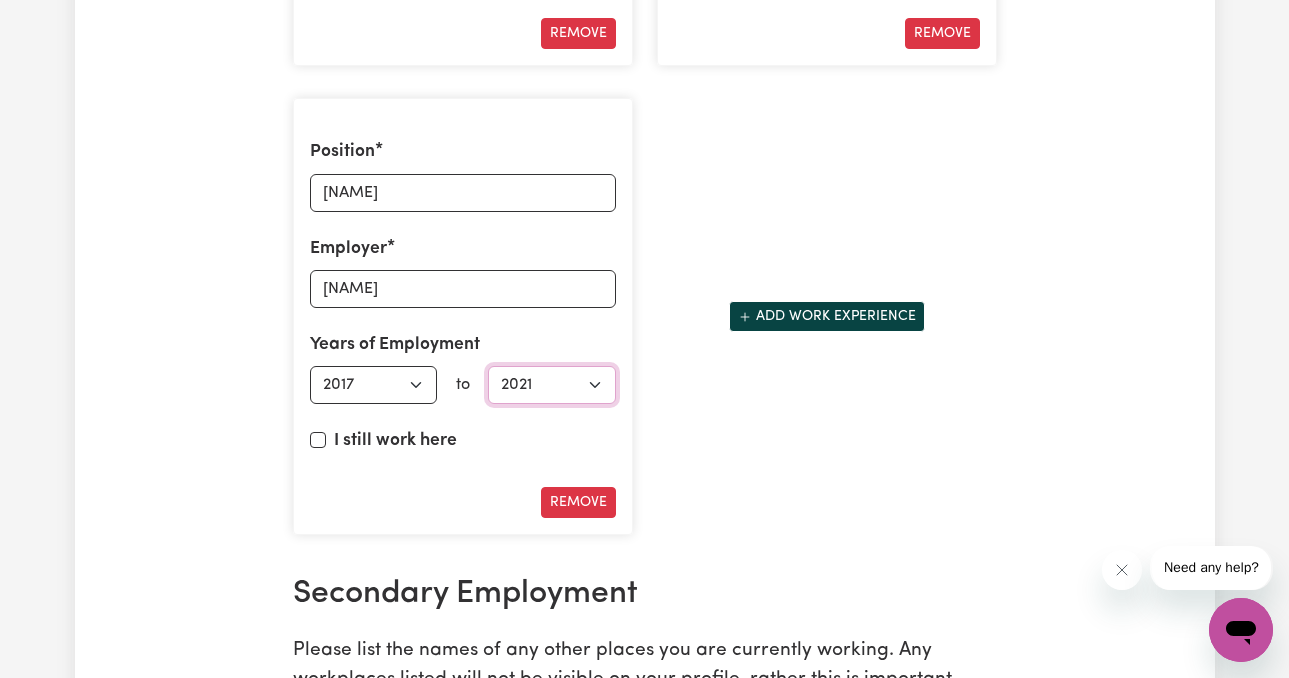scroll, scrollTop: 3590, scrollLeft: 0, axis: vertical 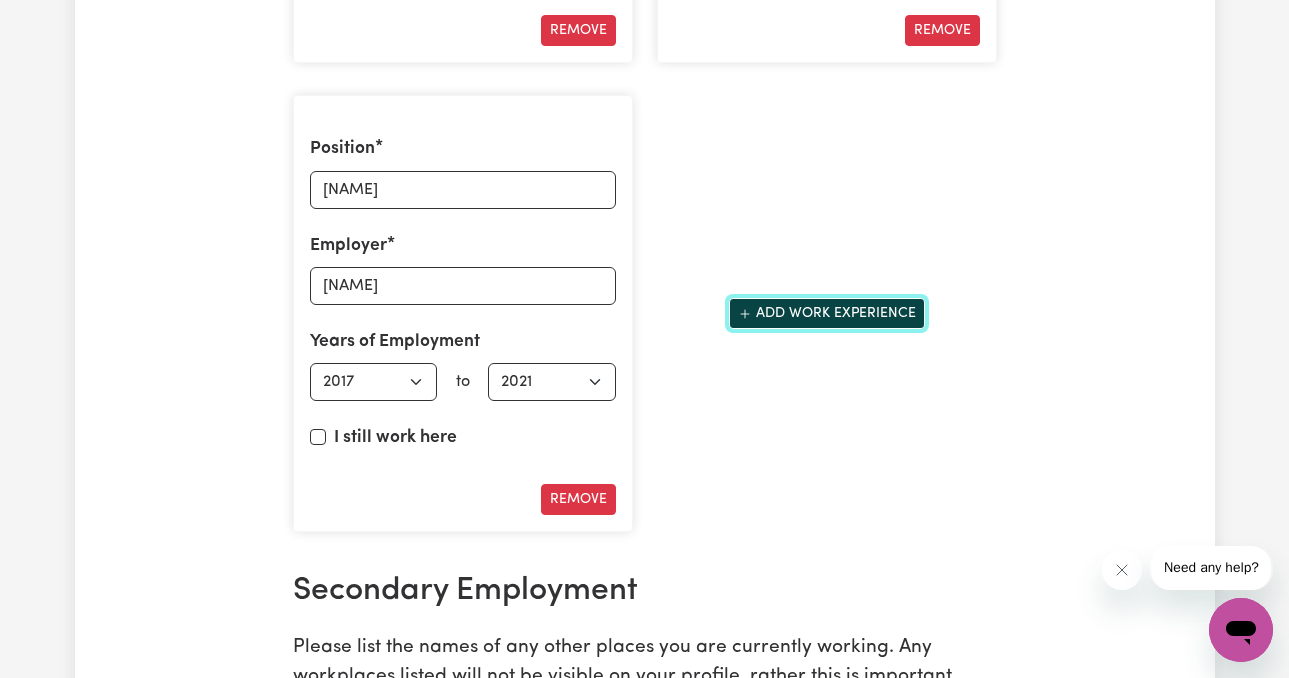 click on "Add work experience" at bounding box center [827, 313] 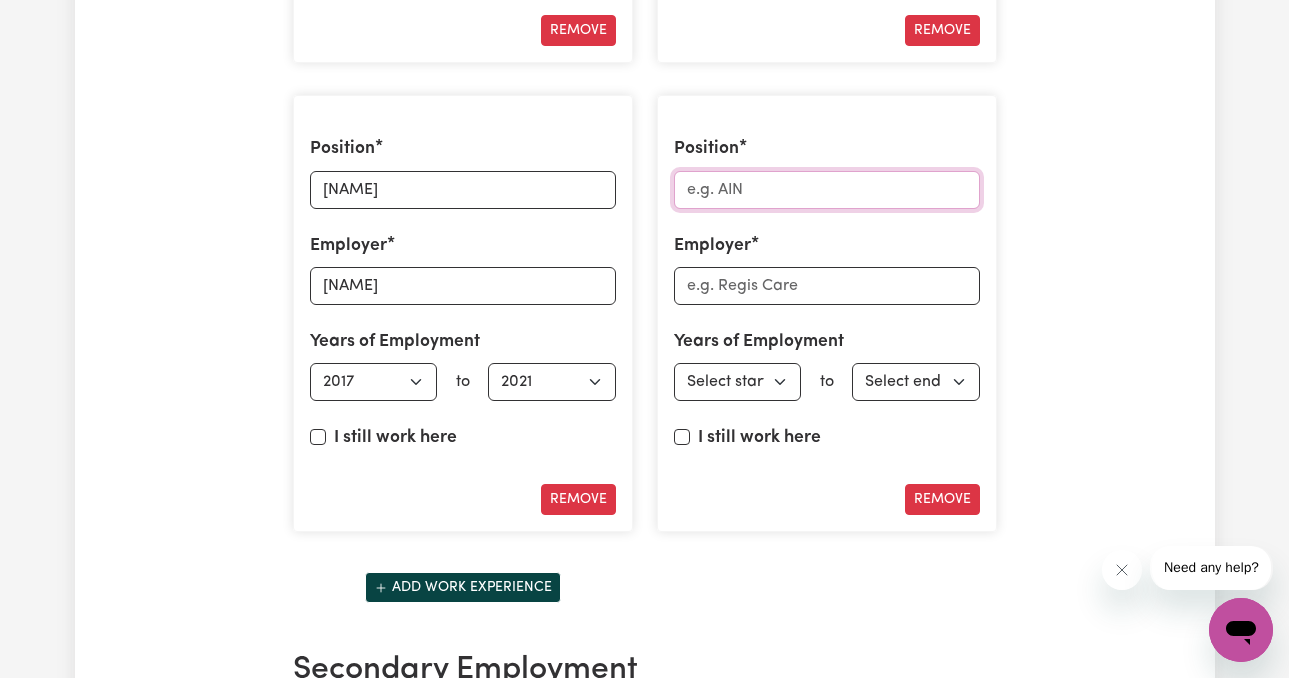 click on "Position" at bounding box center (827, 190) 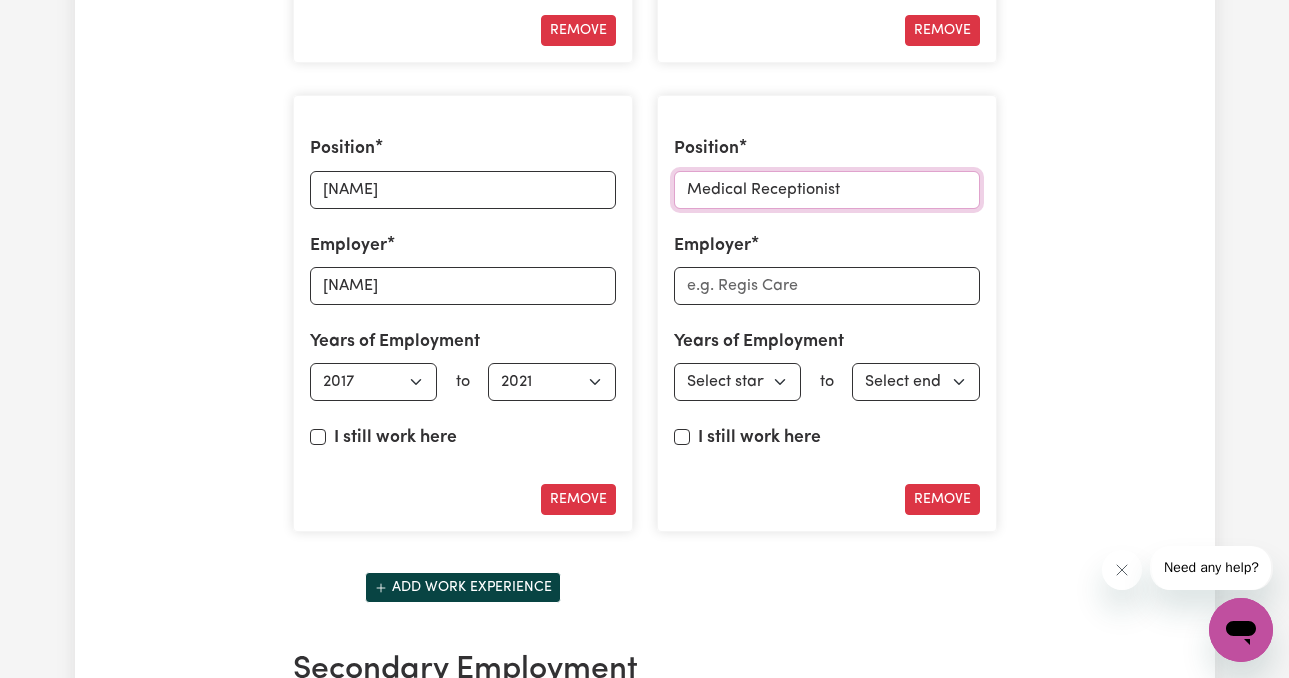 type on "Medical Receptionist" 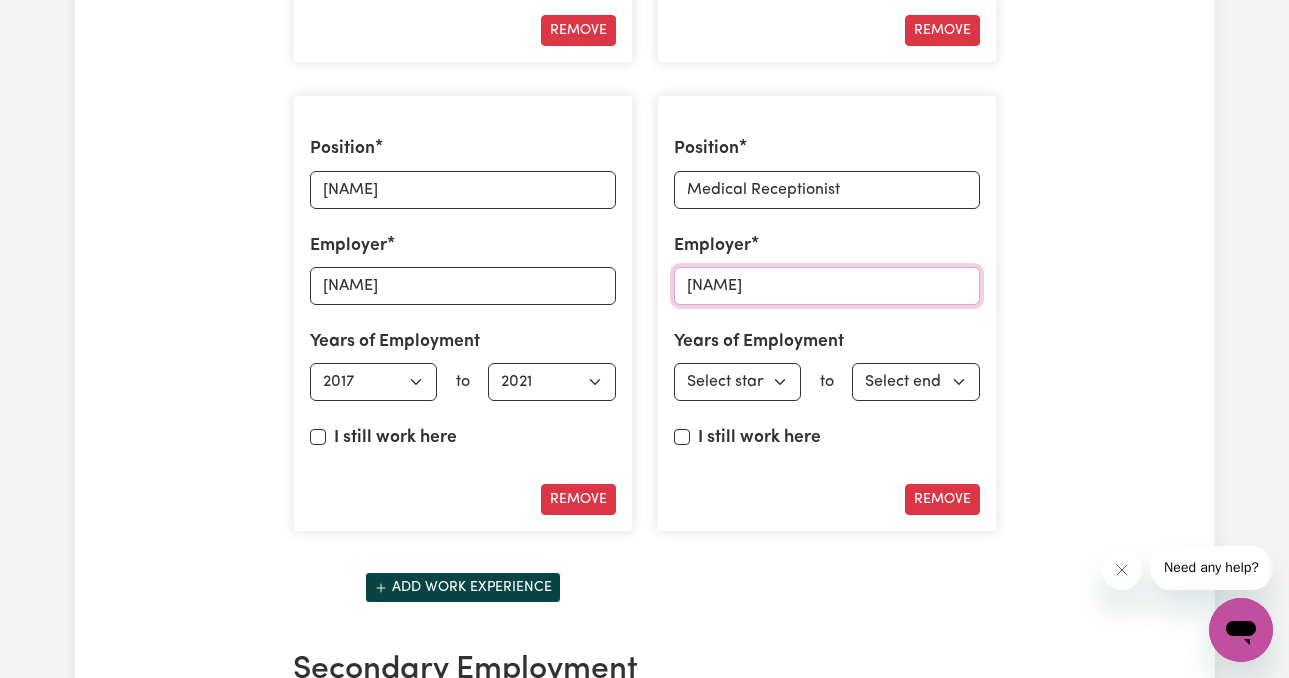 type on "[NAME]" 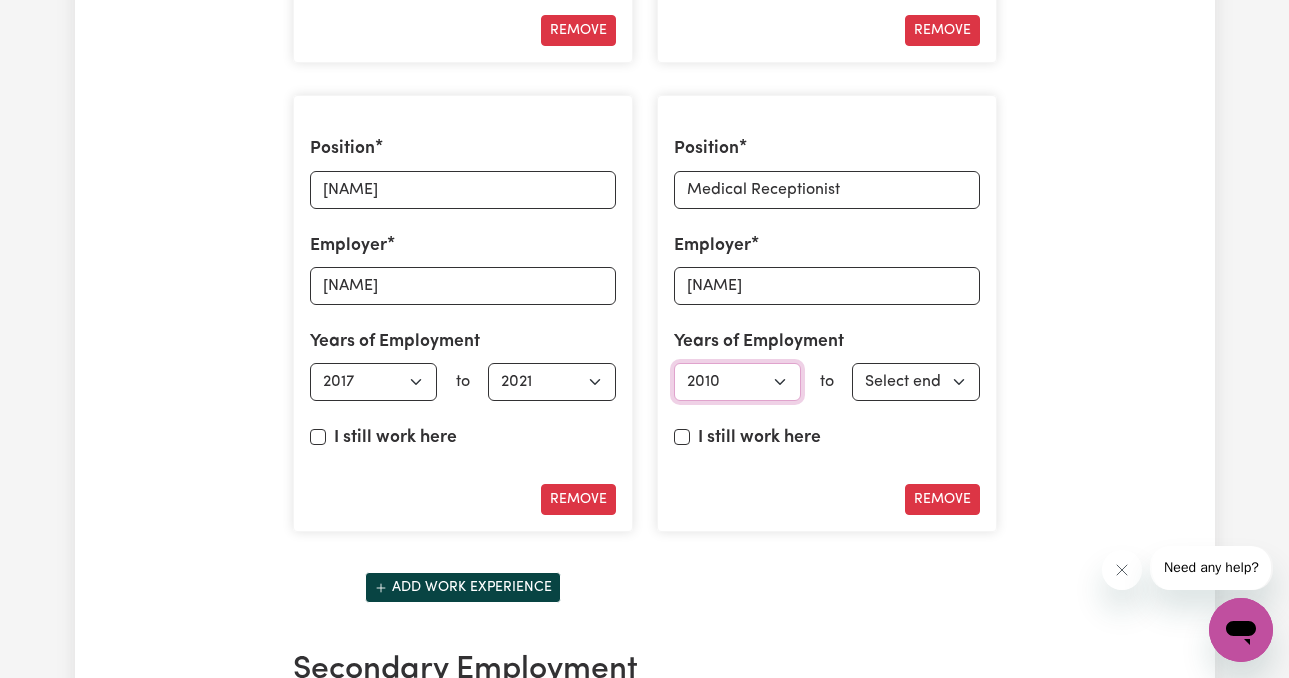 select on "2014" 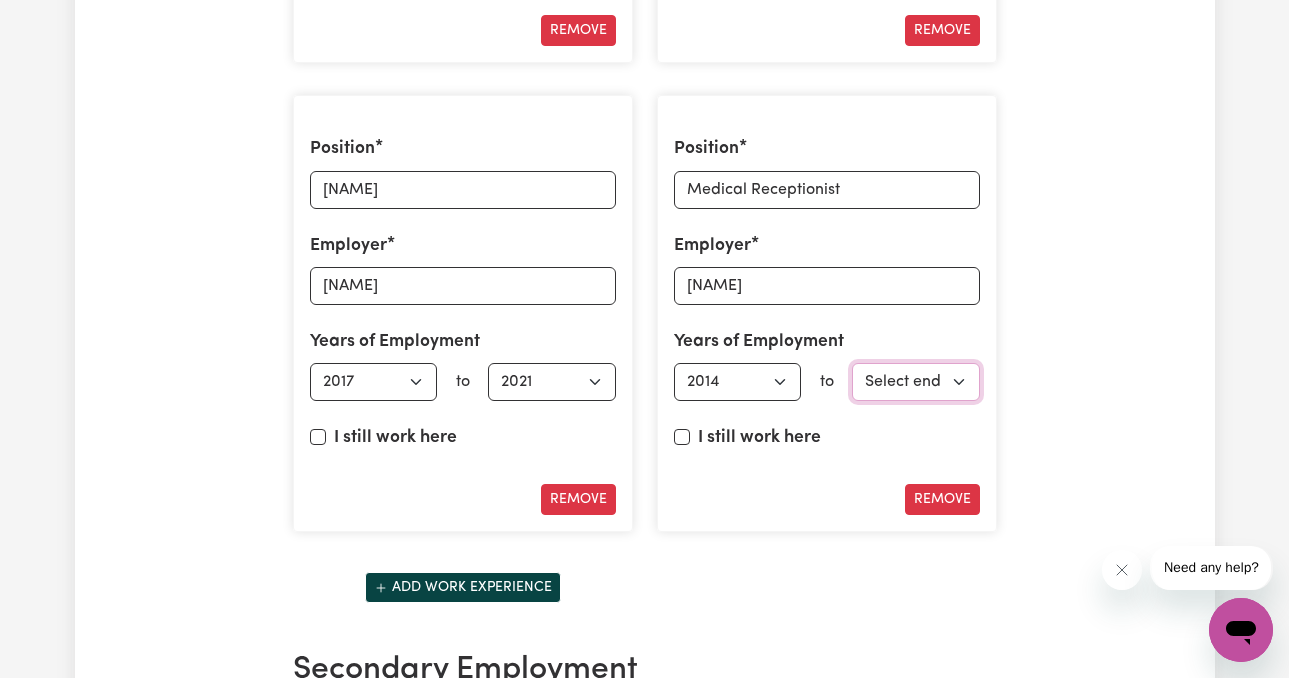 click on "Select end year 1951 1952 1953 1954 1955 1956 1957 1958 1959 1960 1961 1962 1963 1964 1965 1966 1967 1968 1969 1970 1971 1972 1973 1974 1975 1976 1977 1978 1979 1980 1981 1982 1983 1984 1985 1986 1987 1988 1989 1990 1991 1992 1993 1994 1995 1996 1997 1998 1999 2000 2001 2002 2003 2004 2005 2006 2007 2008 2009 2010 2011 2012 2013 2014 2015 2016 2017 2018 2019 2020 2021 2022 2023 2024 2025" at bounding box center (916, 382) 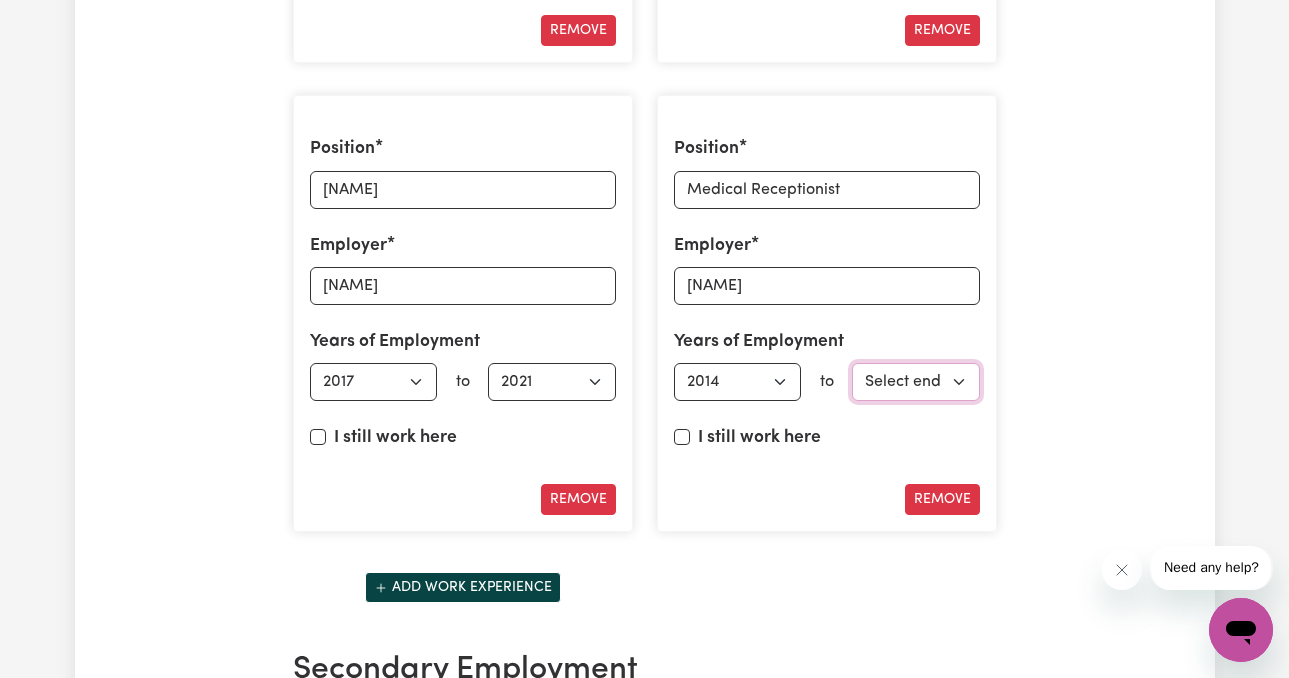 select on "2017" 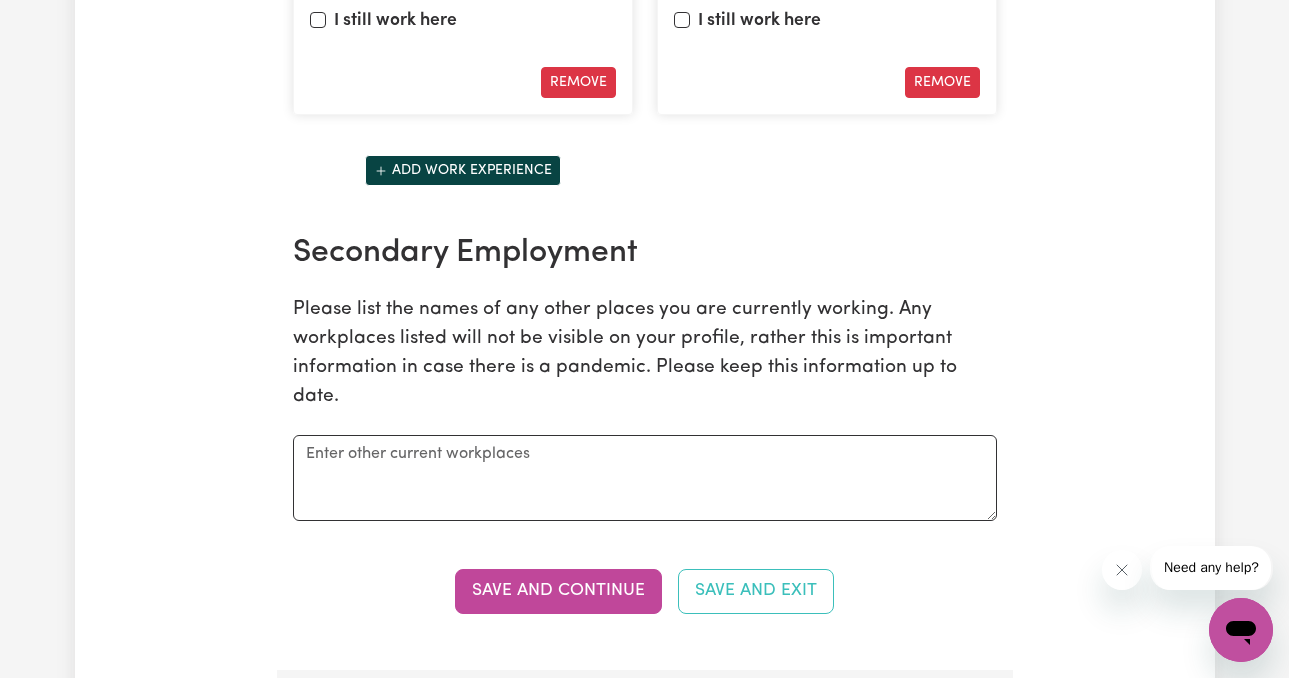 scroll, scrollTop: 4073, scrollLeft: 0, axis: vertical 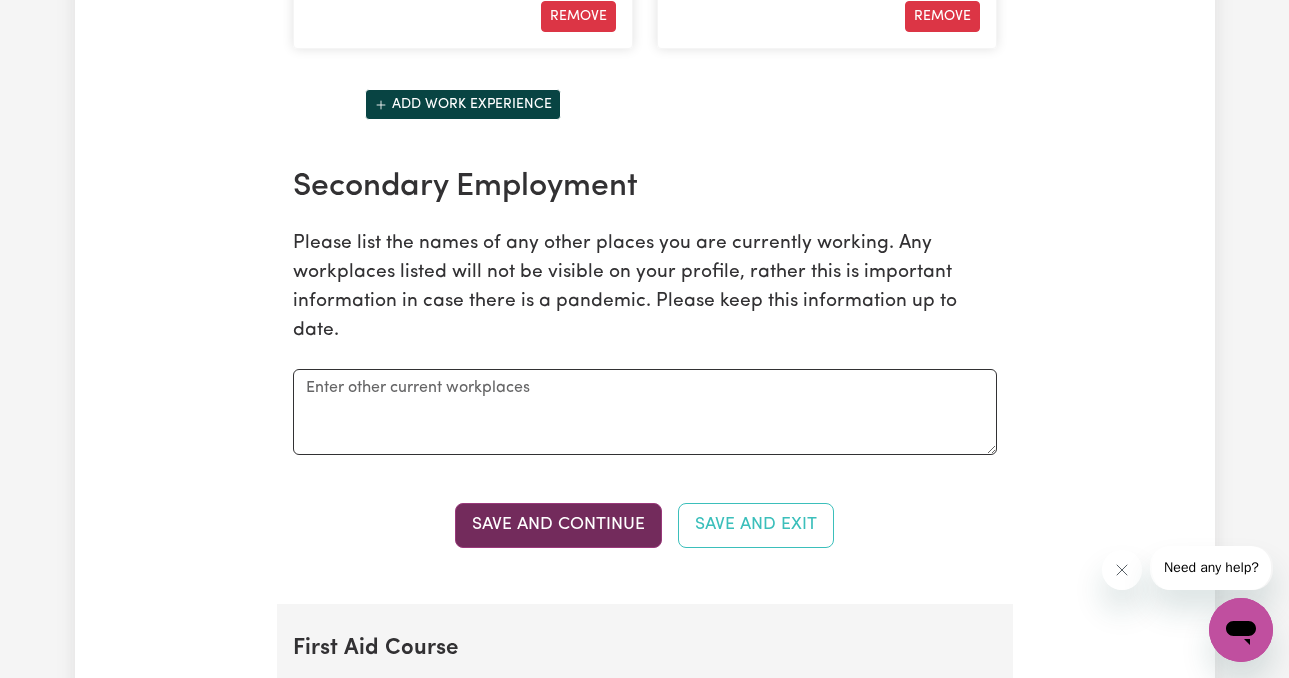 click on "Save and Continue" at bounding box center [558, 525] 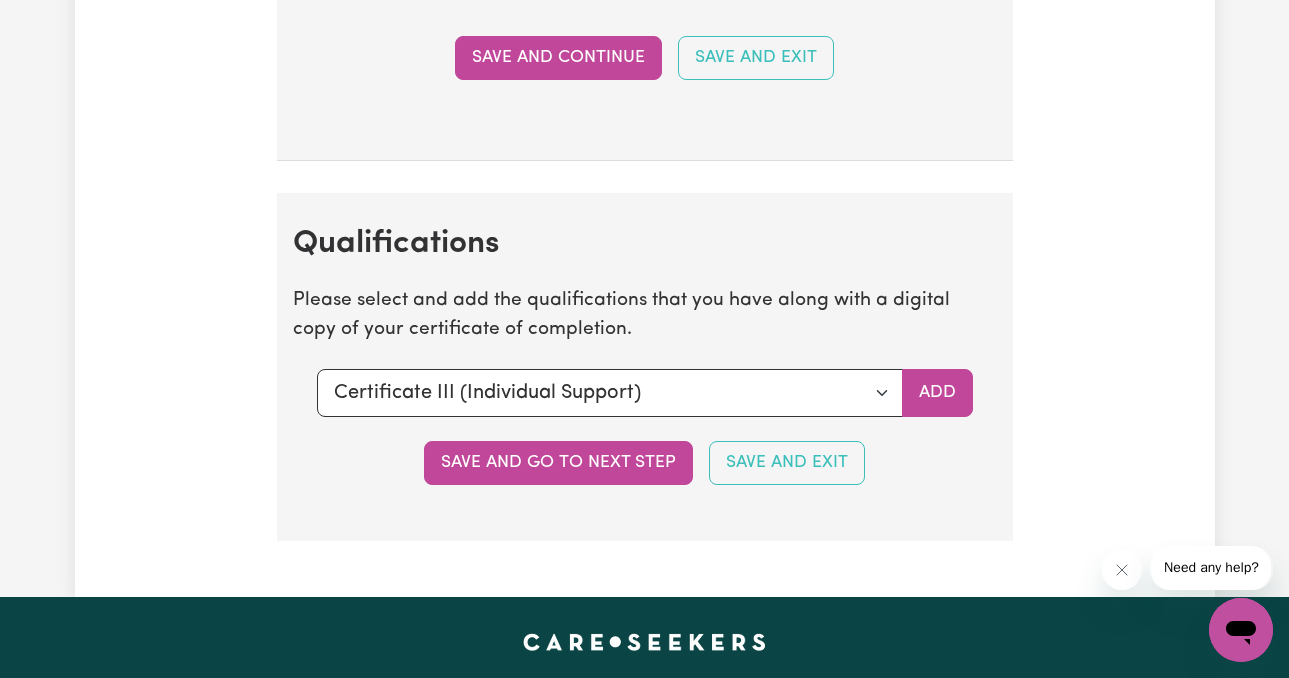 scroll, scrollTop: 5556, scrollLeft: 0, axis: vertical 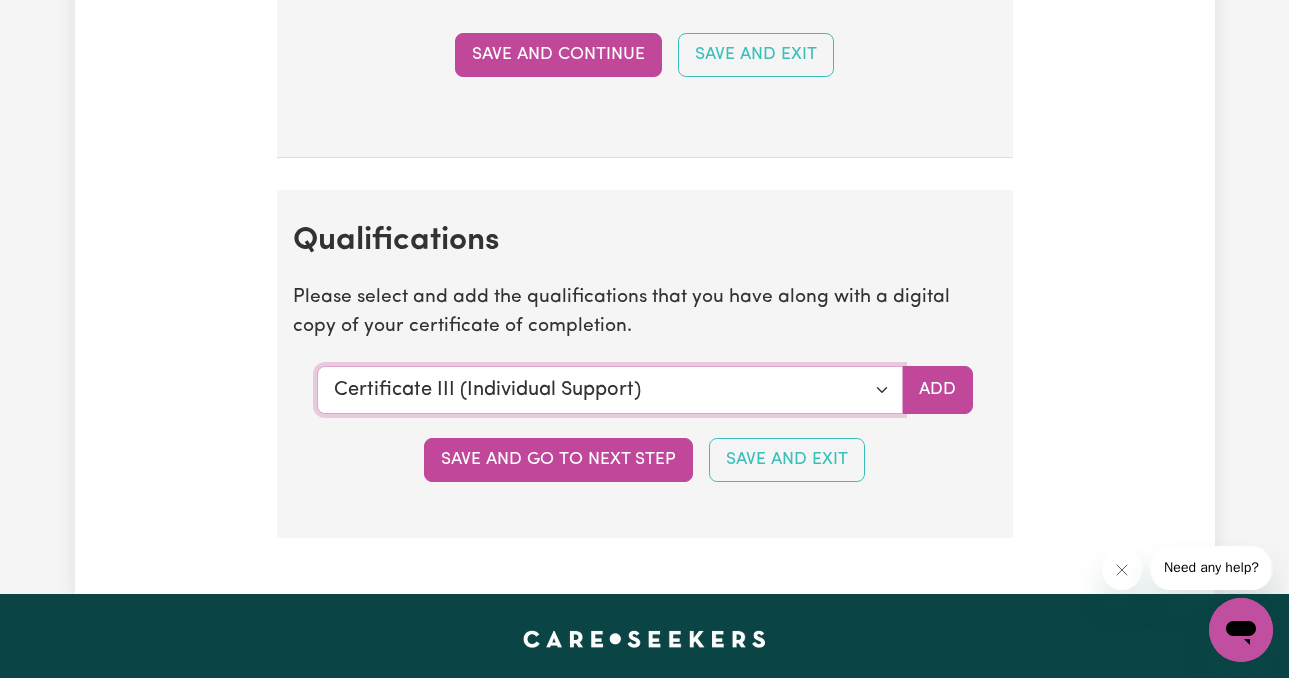 click on "Select a qualification to add... Certificate III (Individual Support) Certificate III in Community Services [CHC32015] Certificate IV (Disability Support) Certificate IV (Ageing Support) Certificate IV in Community Services [CHC42015] Certificate IV (Mental Health) Diploma of Nursing Diploma of Nursing (EEN) Diploma of Community Services Diploma Mental Health Master of Science (Dementia Care) Assist clients with medication [HLTHPS006] CPR Course [HLTAID009-12] Course in First Aid Management of Anaphylaxis [22300VIC] Course in the Management of Asthma Risks and Emergencies in the Workplace [22556VIC] Epilepsy Management Manual Handling Medication Management Bachelor of Nursing - Australian registered nurse Bachelor of Nursing - Overseas qualification Bachelor of Nursing (Not Registered Under APHRA) Bachelor of social work Bachelor of social work - overseas qualification Bachelor of psychology Bachelor of psychology - overseas qualification Bachelor of applied science (OT, Speech, Physio)" at bounding box center [610, 390] 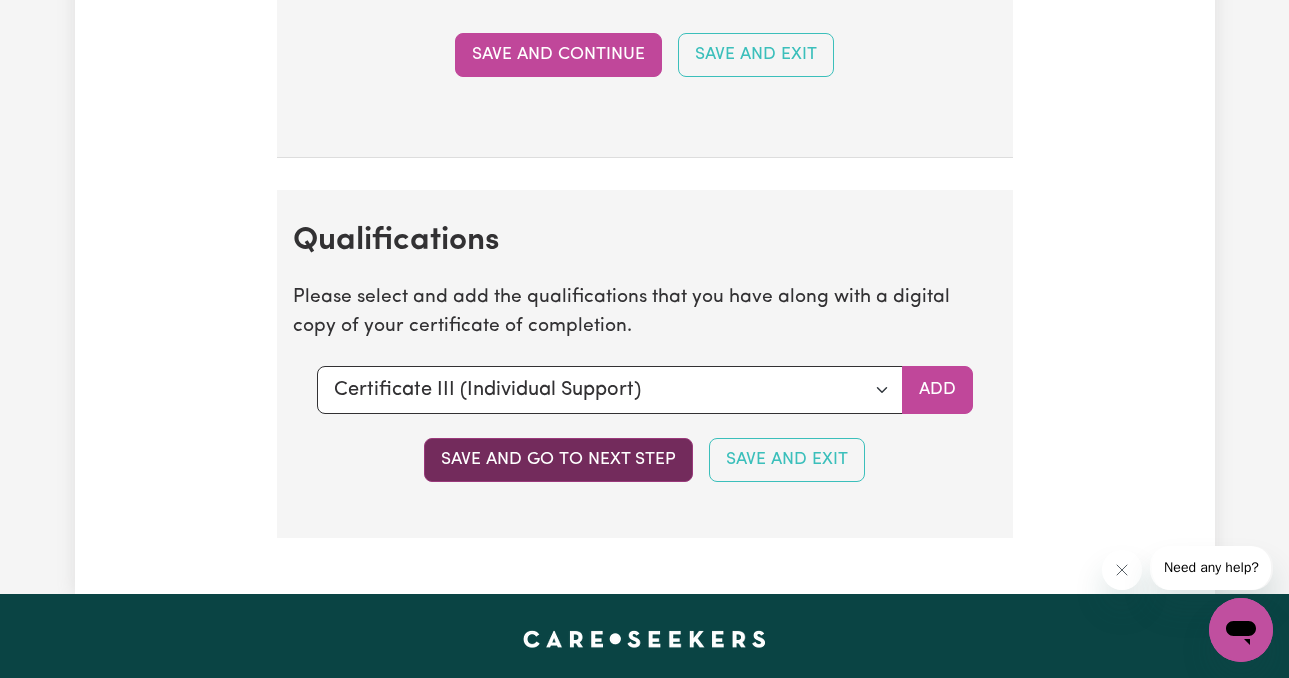 click on "Save and go to next step" at bounding box center (558, 460) 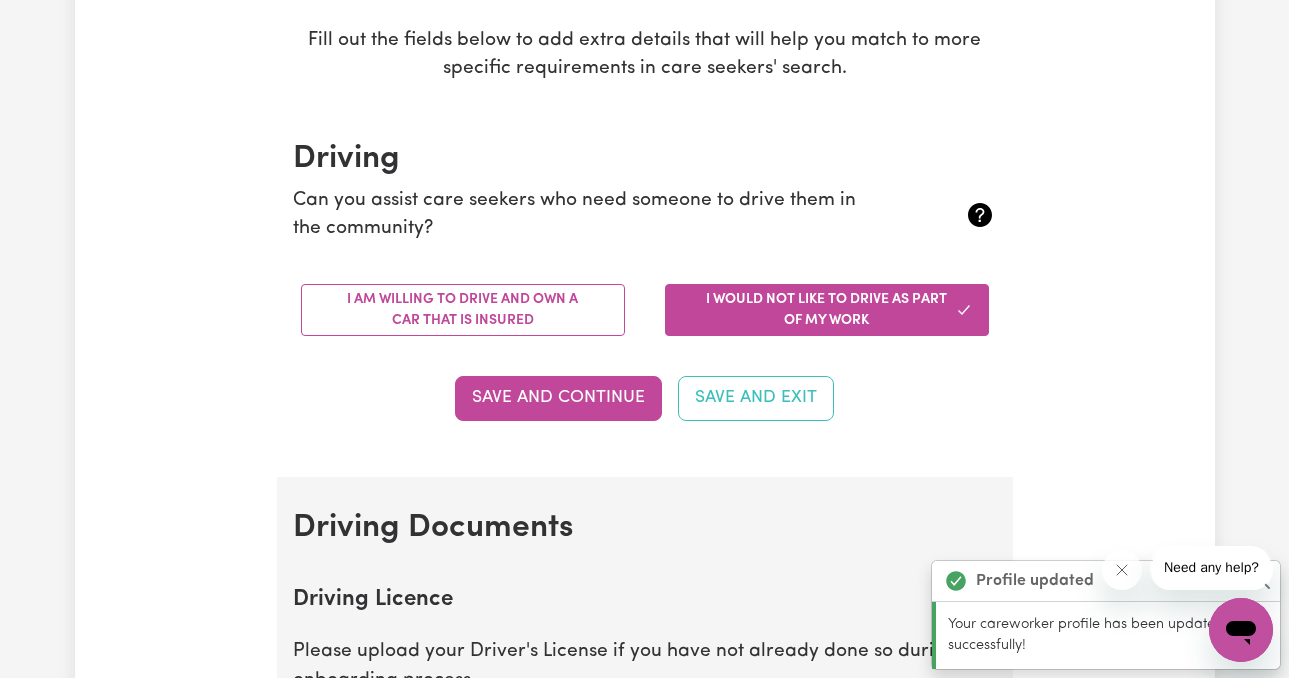 scroll, scrollTop: 358, scrollLeft: 0, axis: vertical 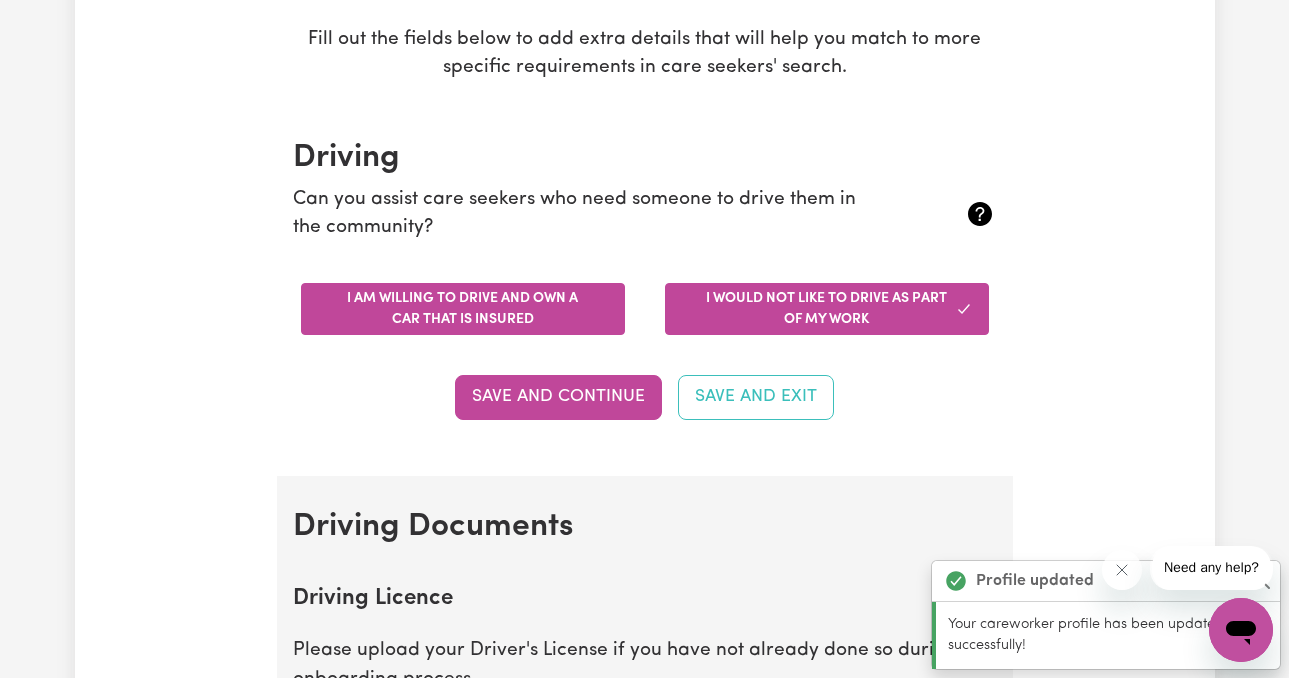 click on "I am willing to drive and own a car that is insured" at bounding box center [463, 309] 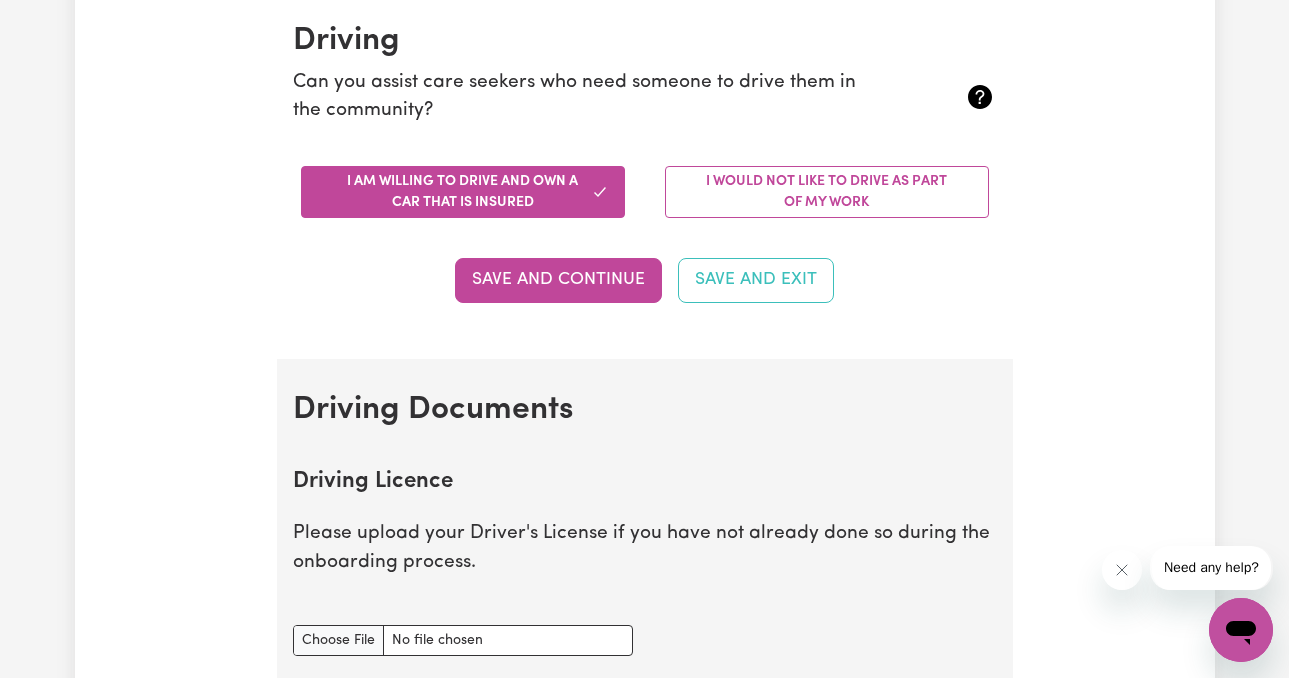 scroll, scrollTop: 484, scrollLeft: 0, axis: vertical 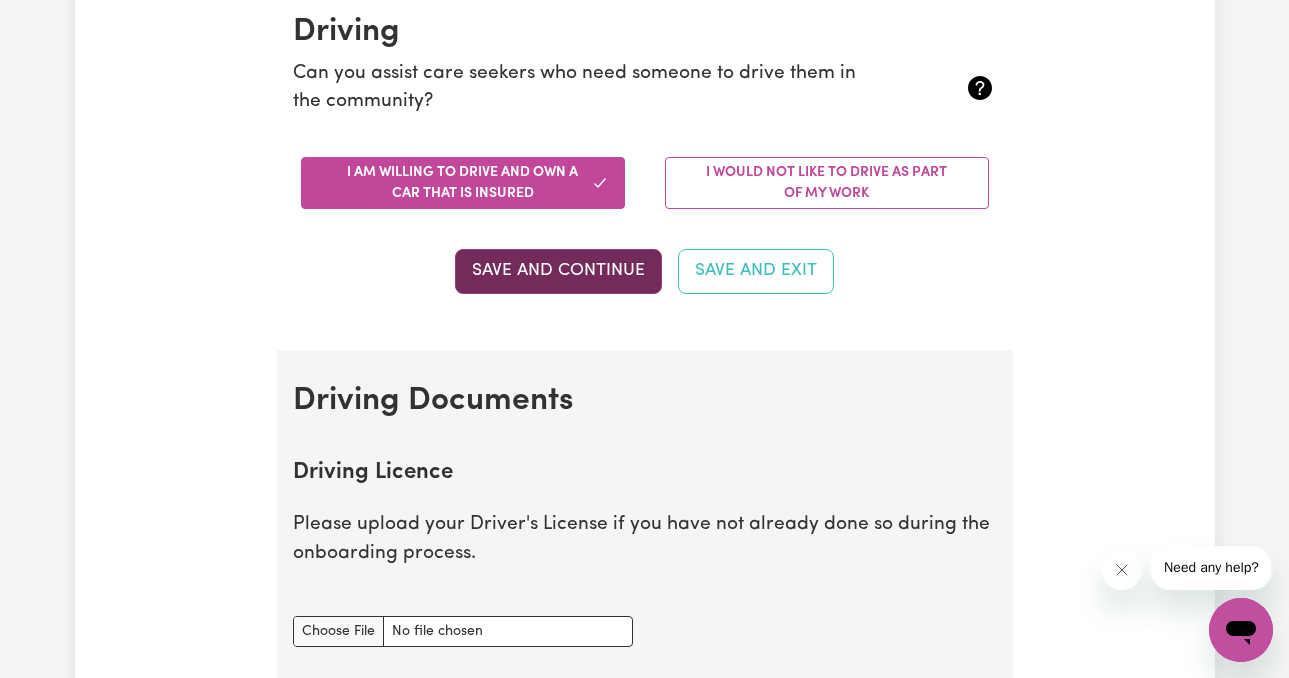 click on "Save and Continue" at bounding box center [558, 271] 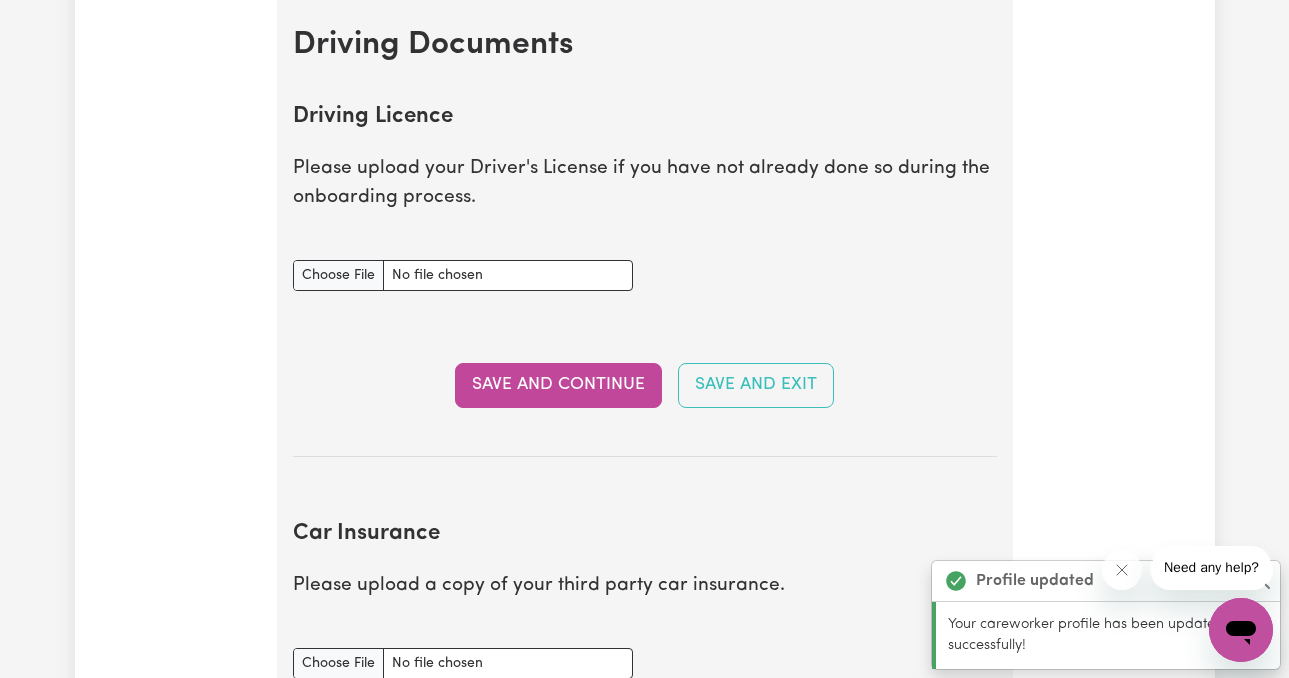 scroll, scrollTop: 839, scrollLeft: 0, axis: vertical 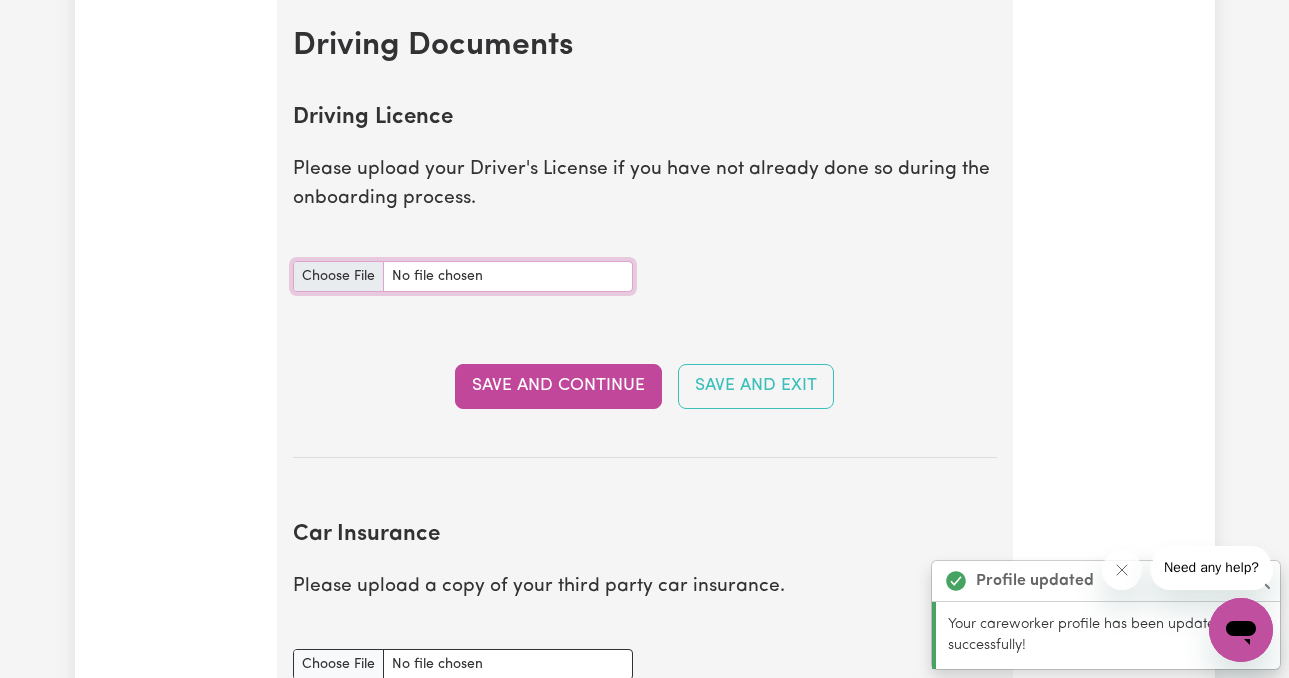 click on "Driving Licence  document" at bounding box center [463, 276] 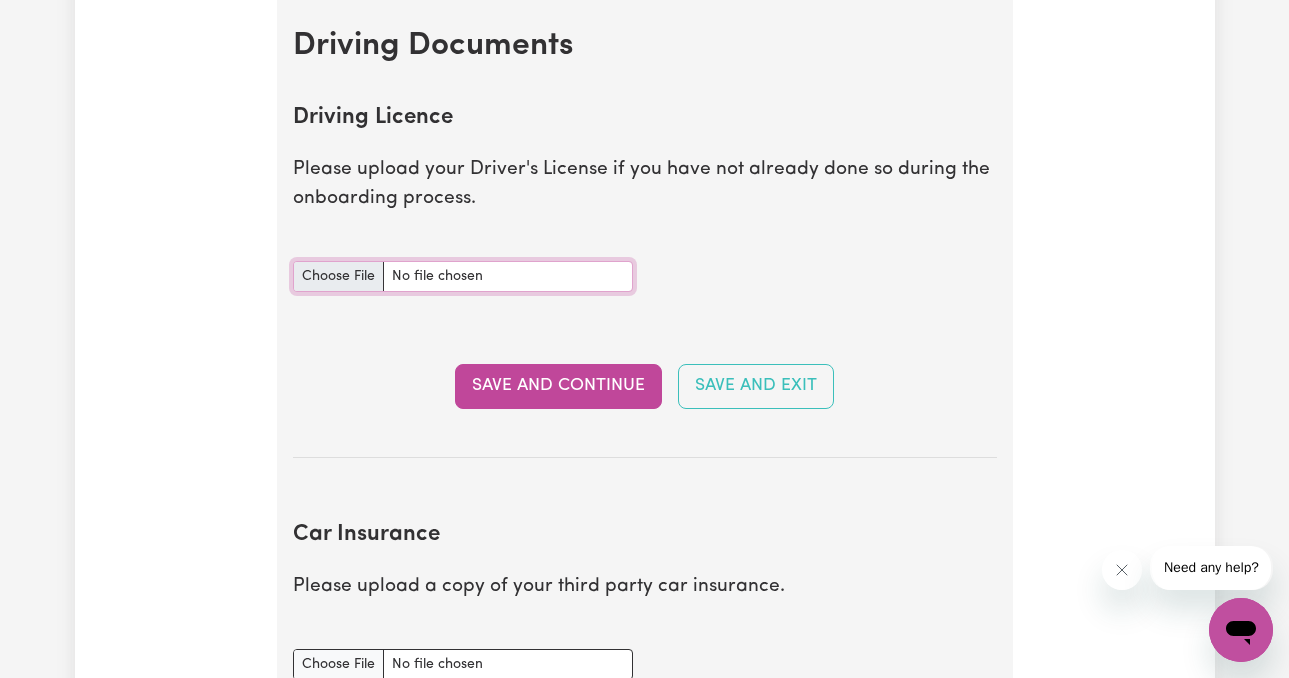 type on "C:\fakepath\CLASS C.pdf" 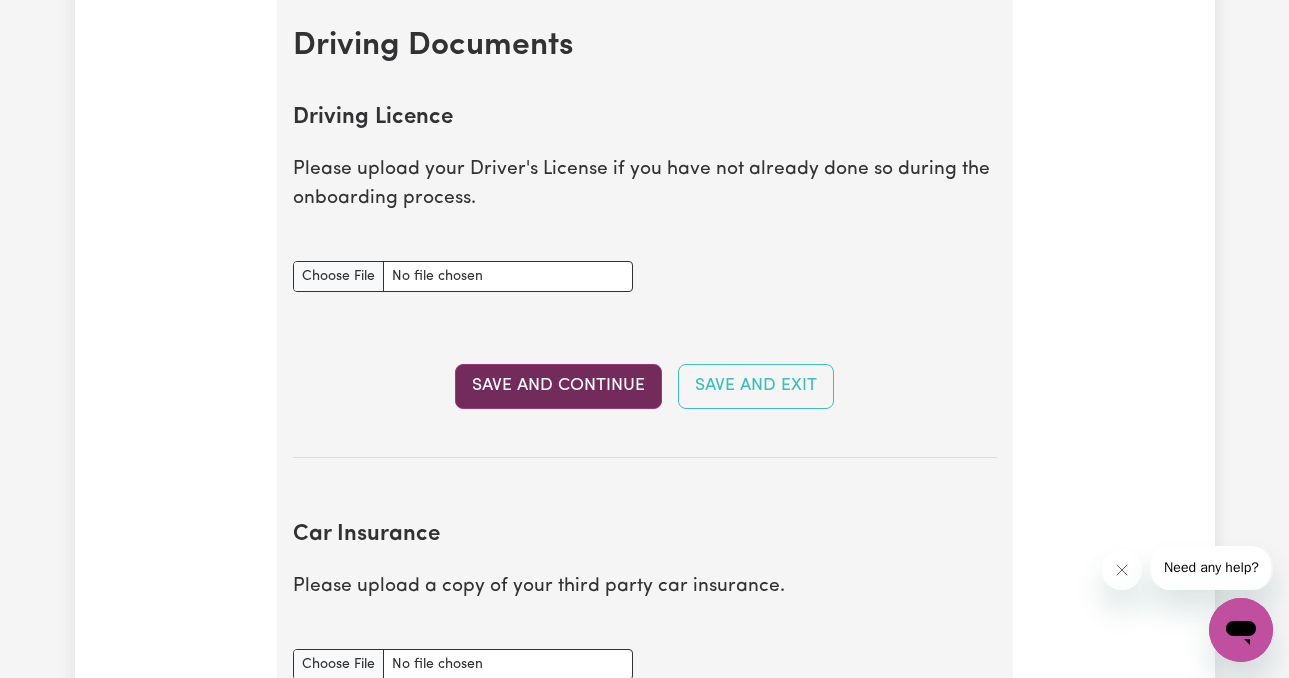 click on "Save and Continue" at bounding box center [558, 386] 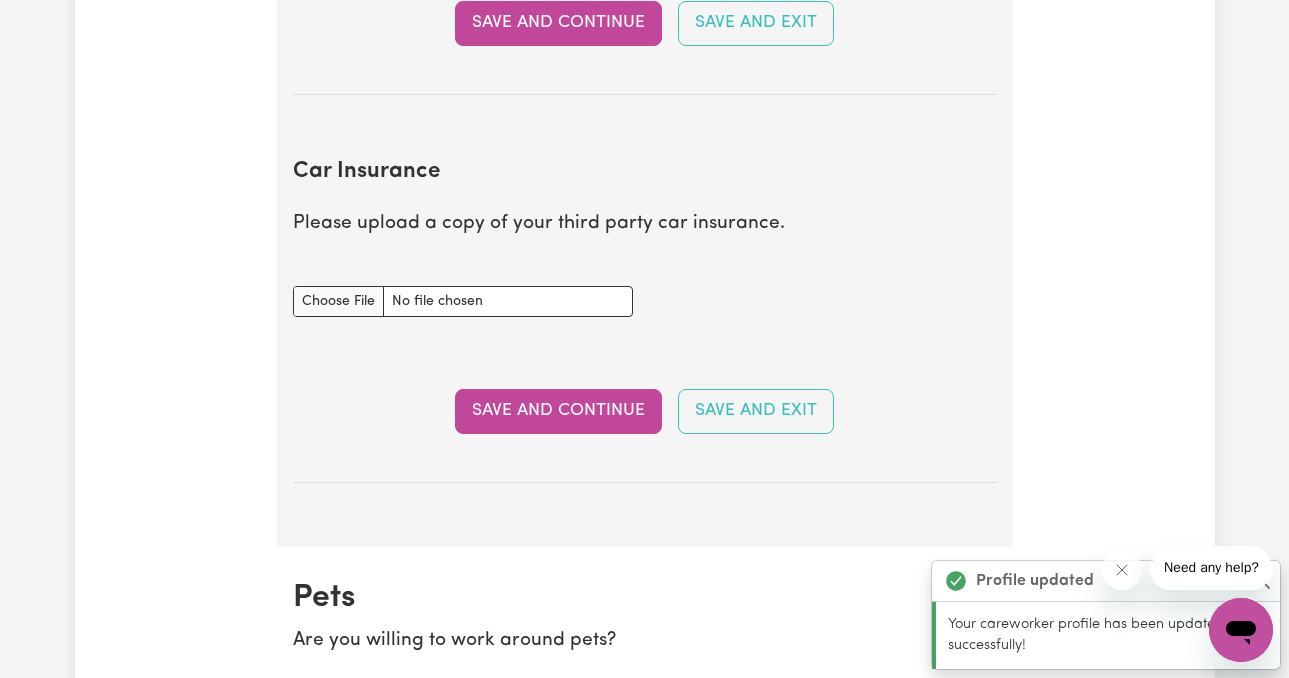 scroll, scrollTop: 1329, scrollLeft: 0, axis: vertical 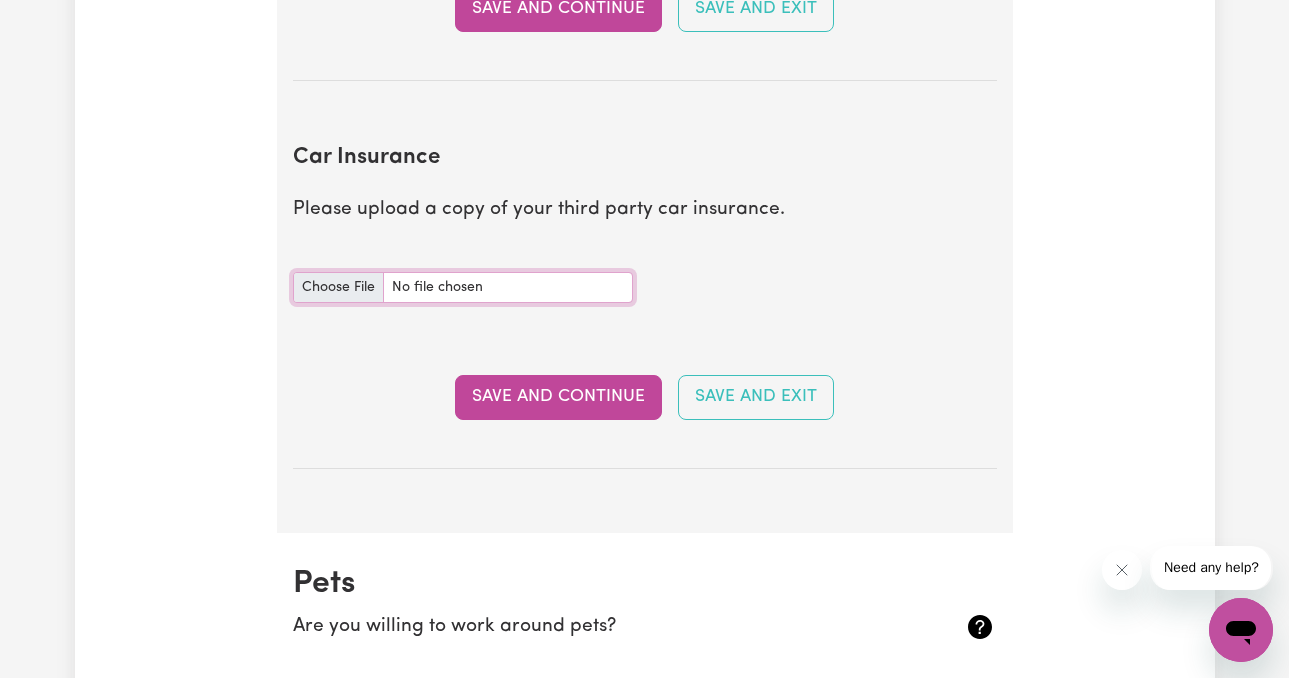 click on "Car Insurance  document" at bounding box center [463, 287] 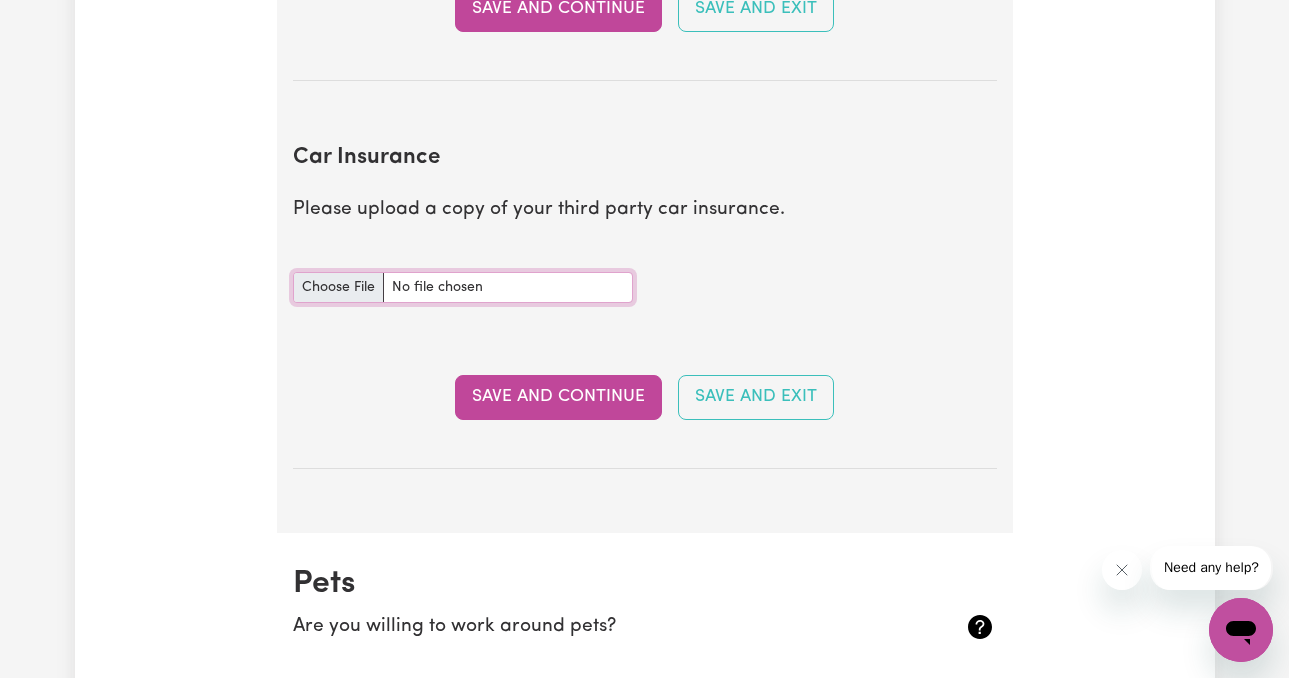 type on "C:\fakepath\CertificateOfCurrency.pdf" 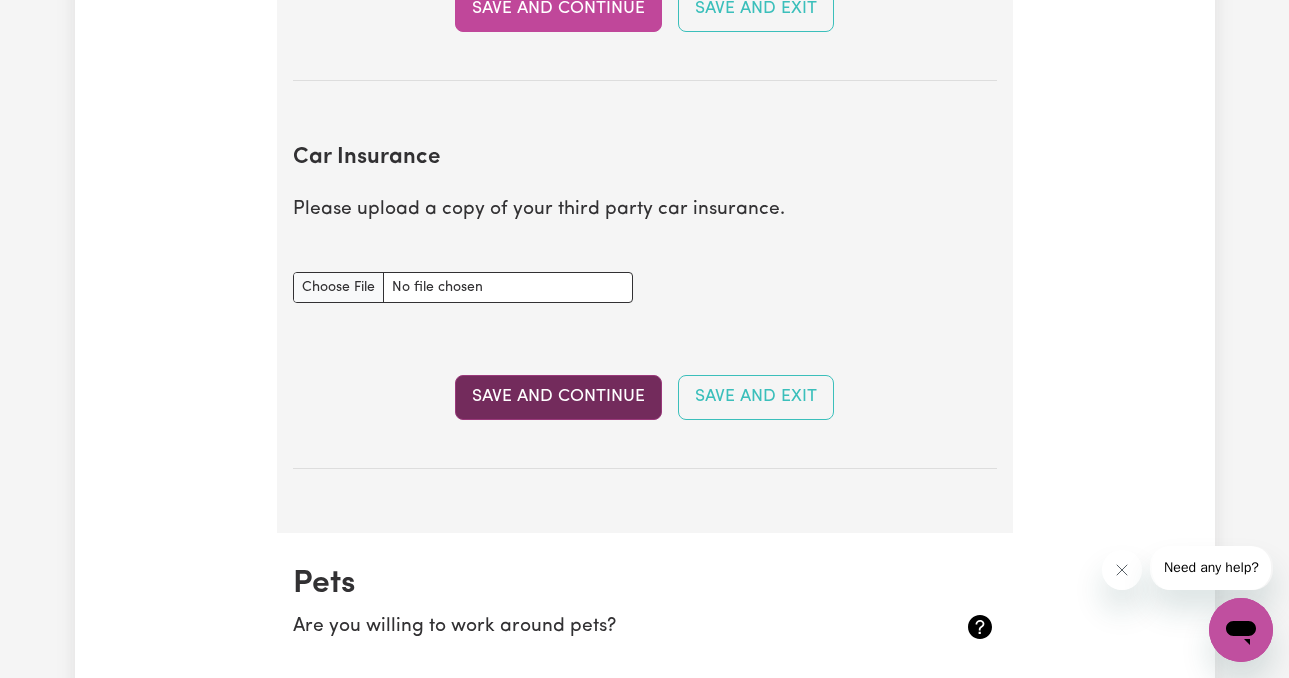 click on "Save and Continue" at bounding box center (558, 397) 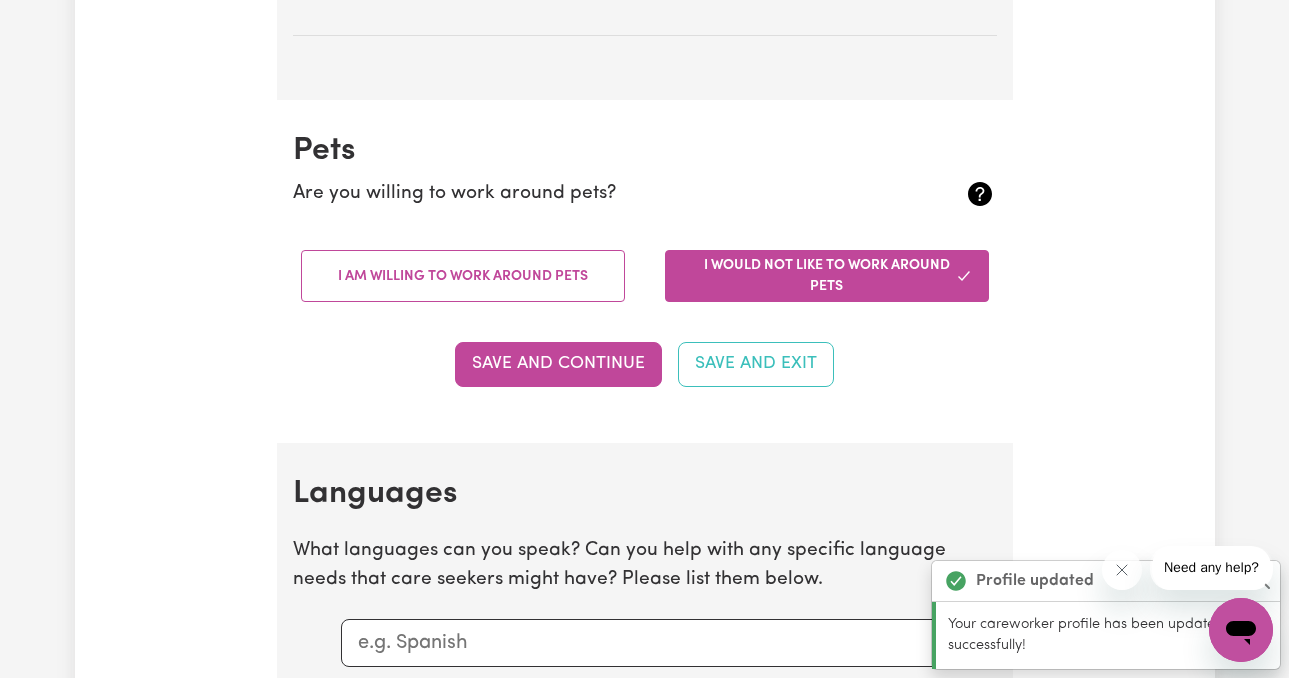 scroll, scrollTop: 1884, scrollLeft: 0, axis: vertical 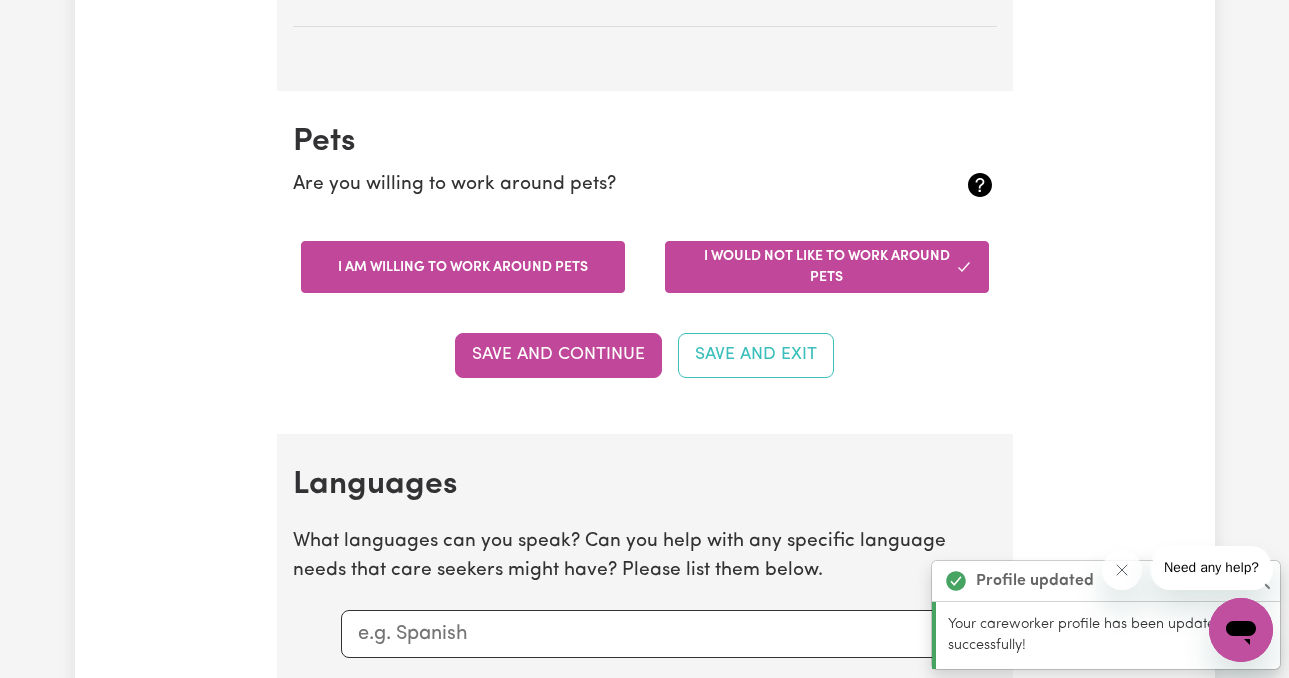 click on "I am willing to work around pets" at bounding box center [463, 267] 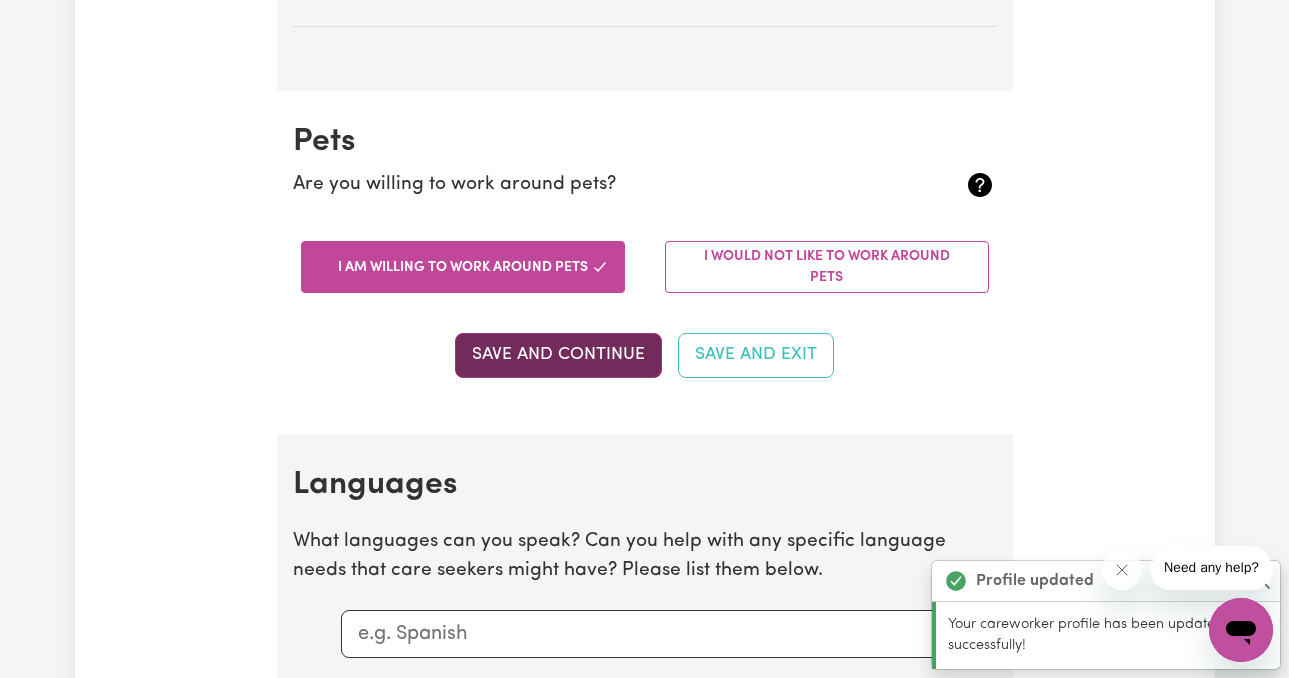 click on "Save and Continue" at bounding box center [558, 355] 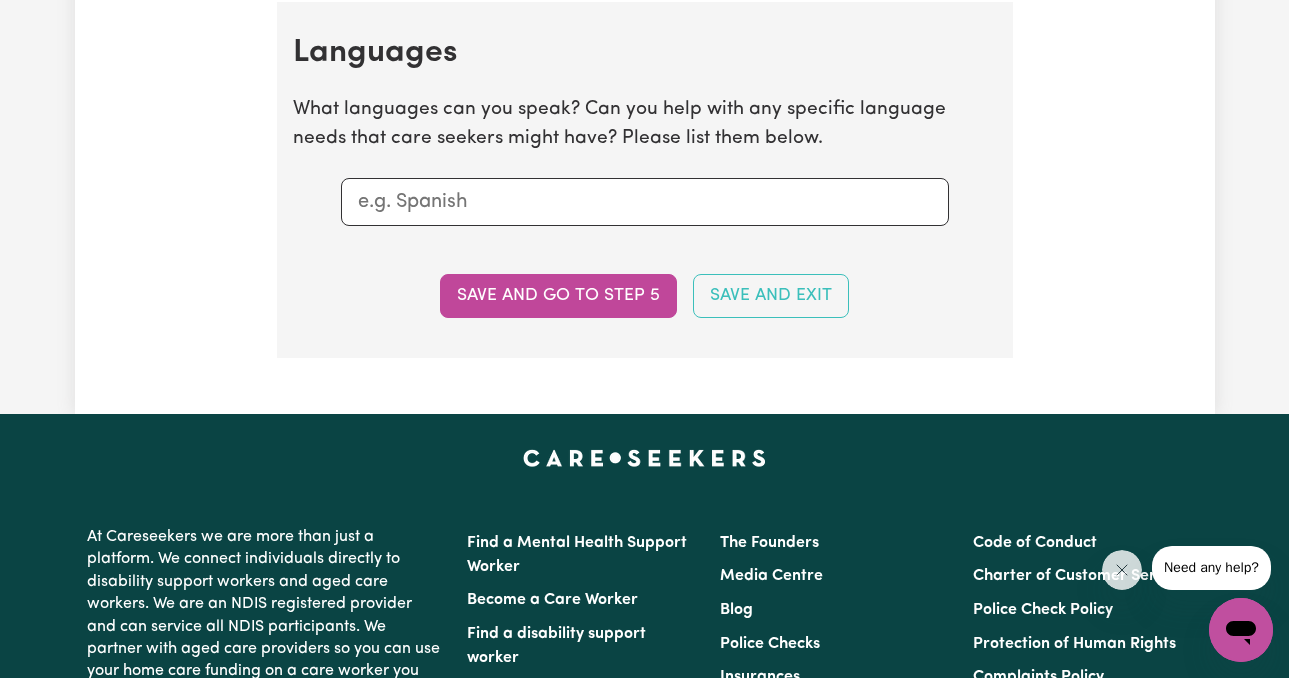 scroll, scrollTop: 2318, scrollLeft: 0, axis: vertical 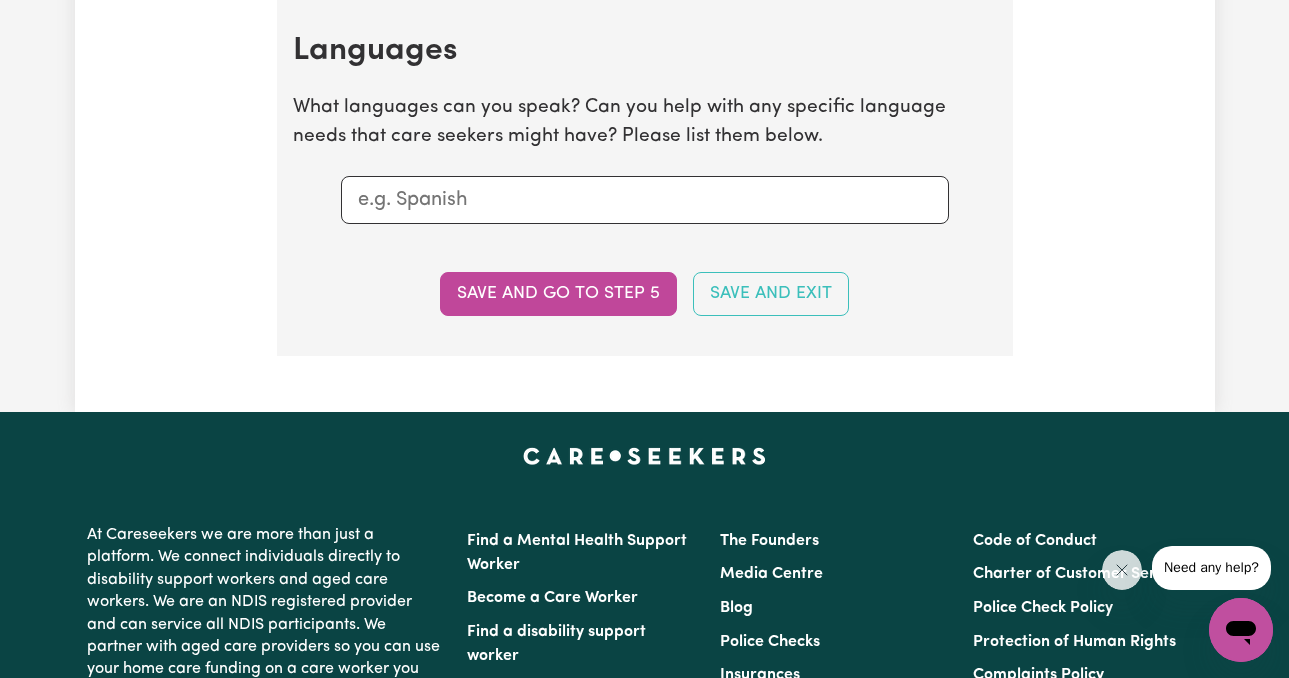 click at bounding box center (645, 200) 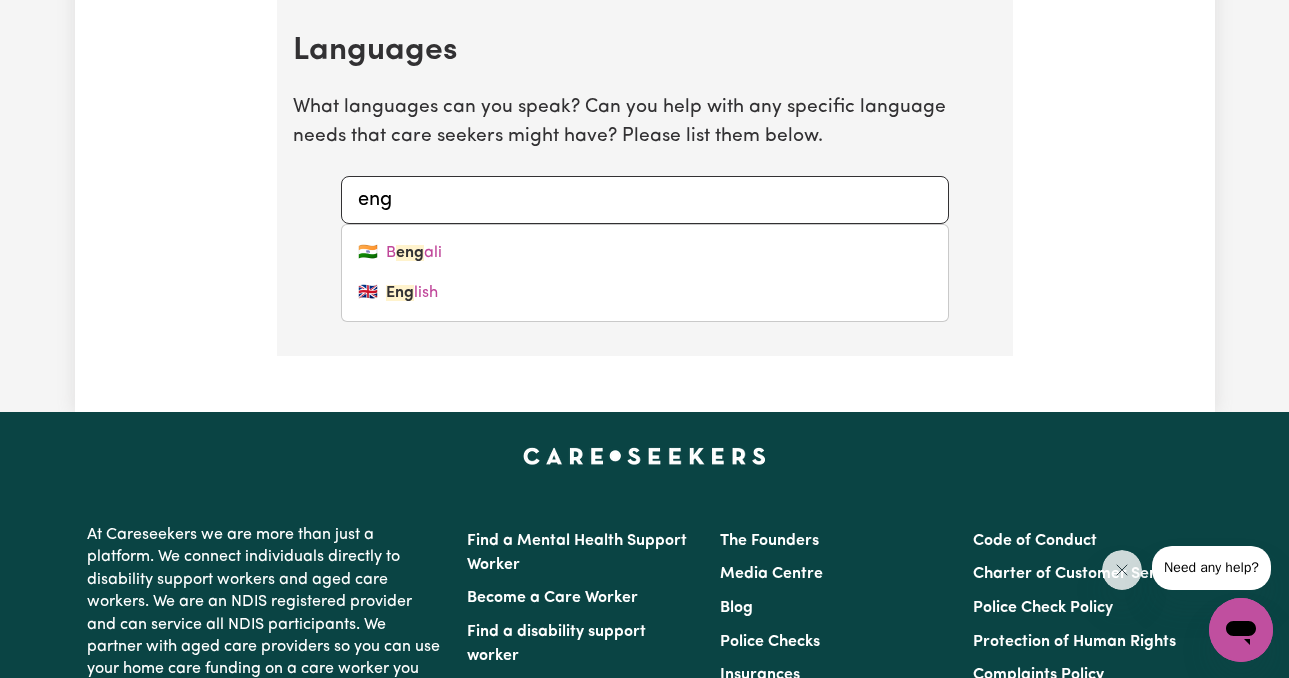 type on "engl" 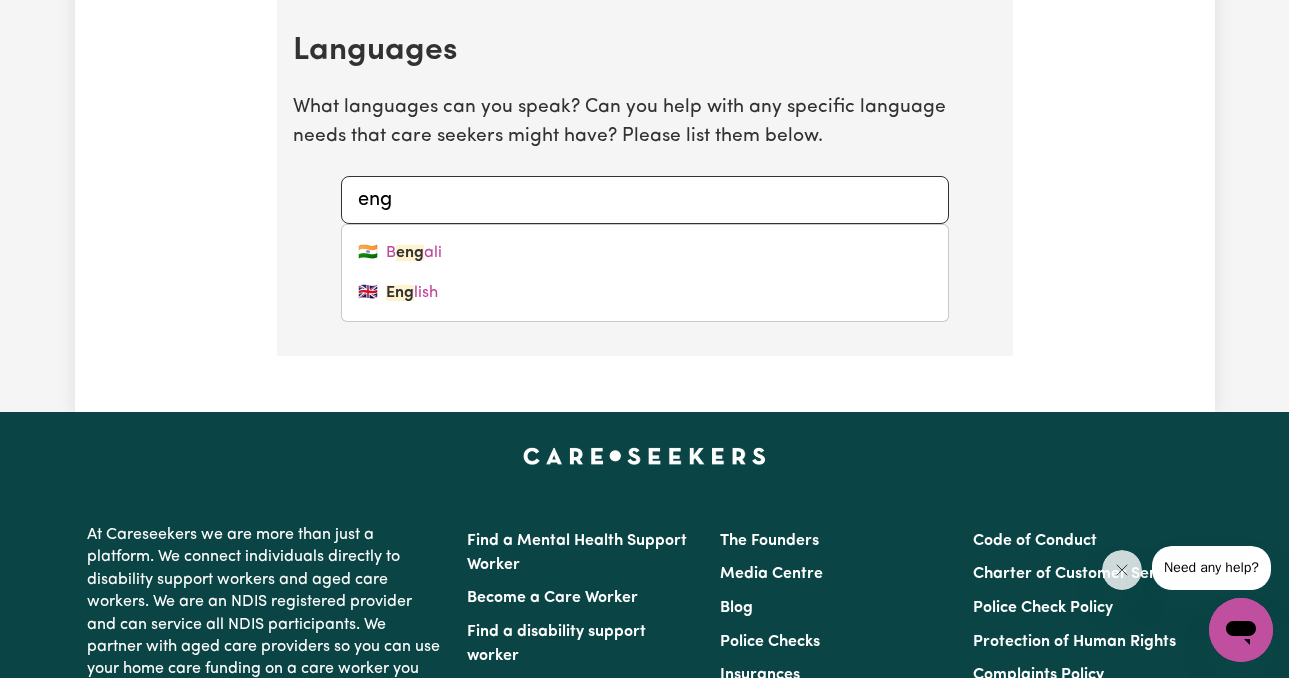 type on "english" 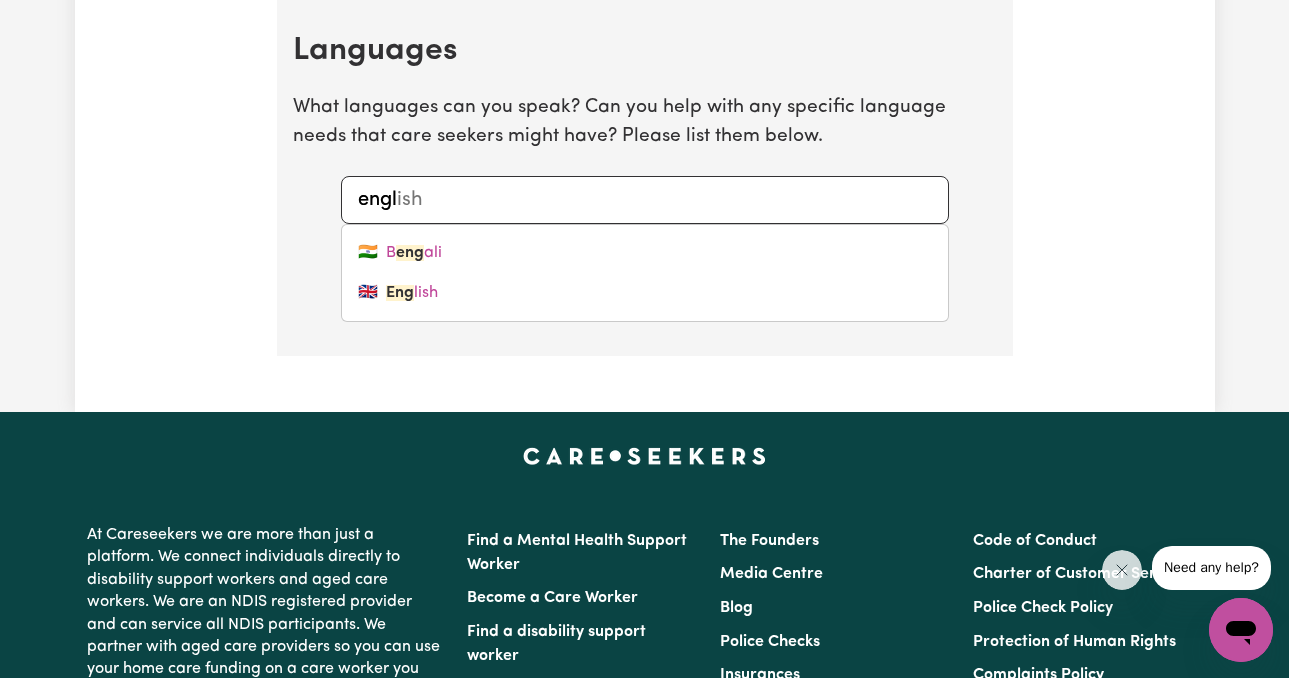 type on "engli" 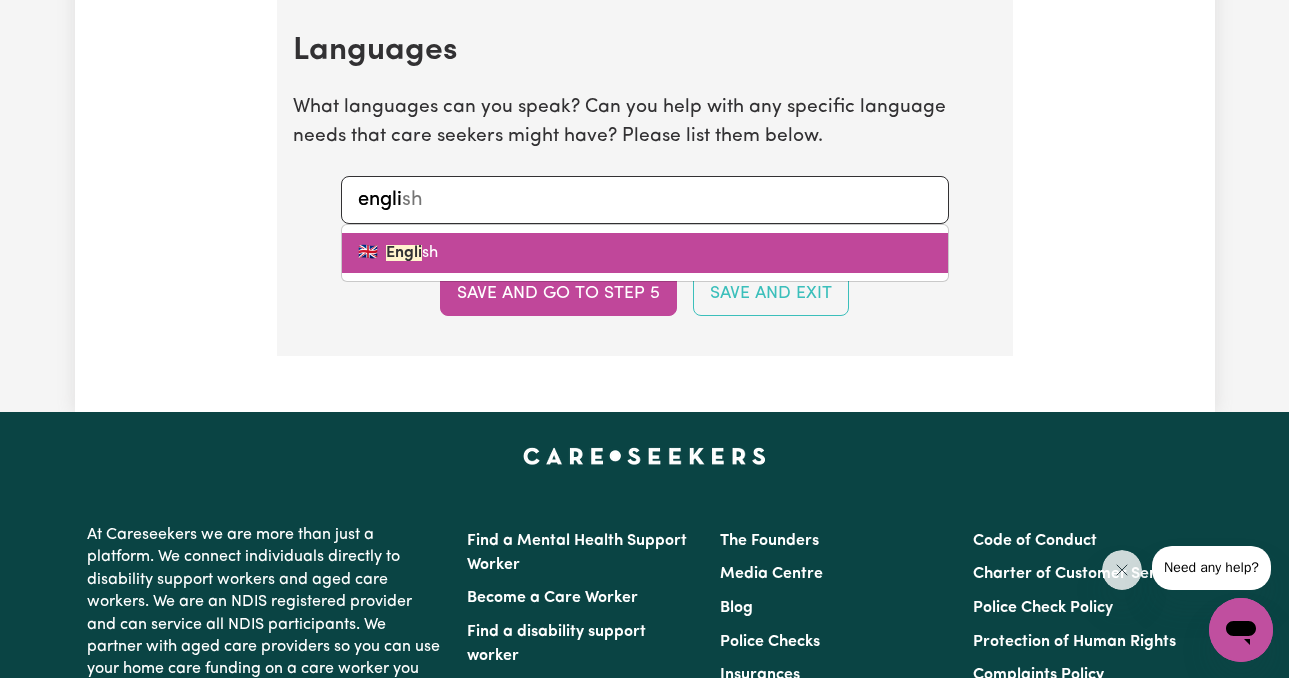click on "🇬🇧 [NAME]" at bounding box center (645, 253) 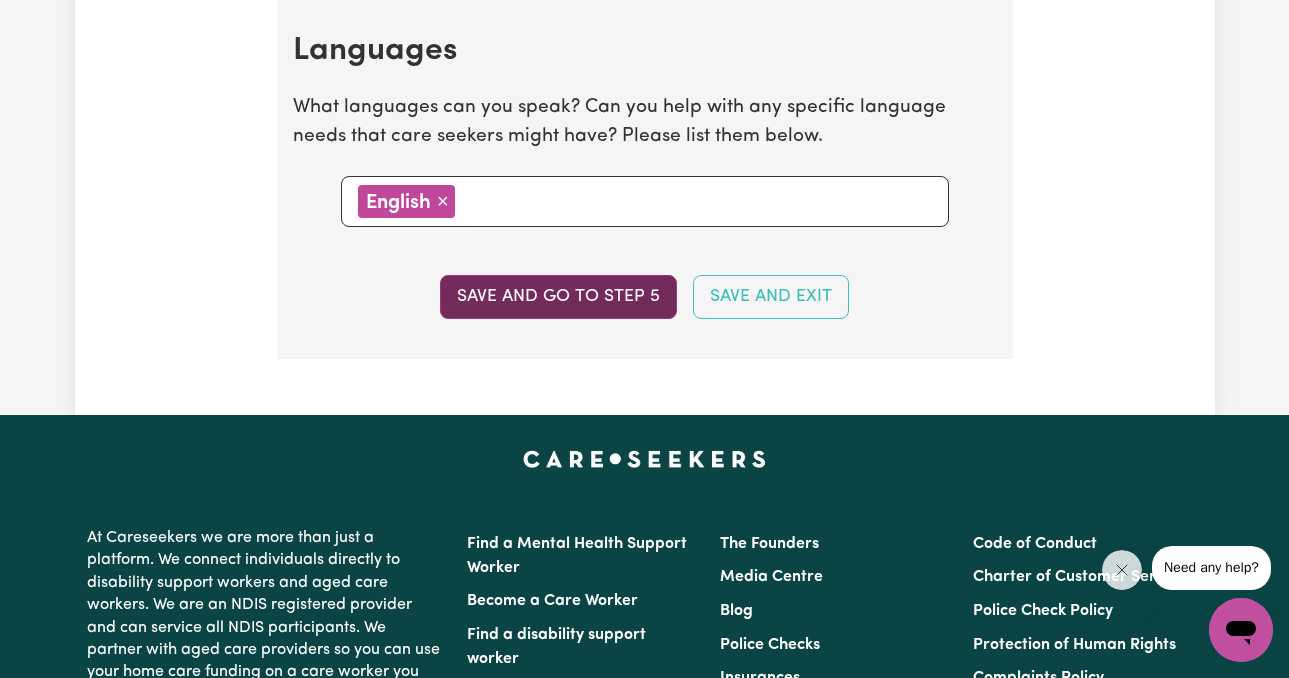 click on "Save and go to step 5" at bounding box center (558, 297) 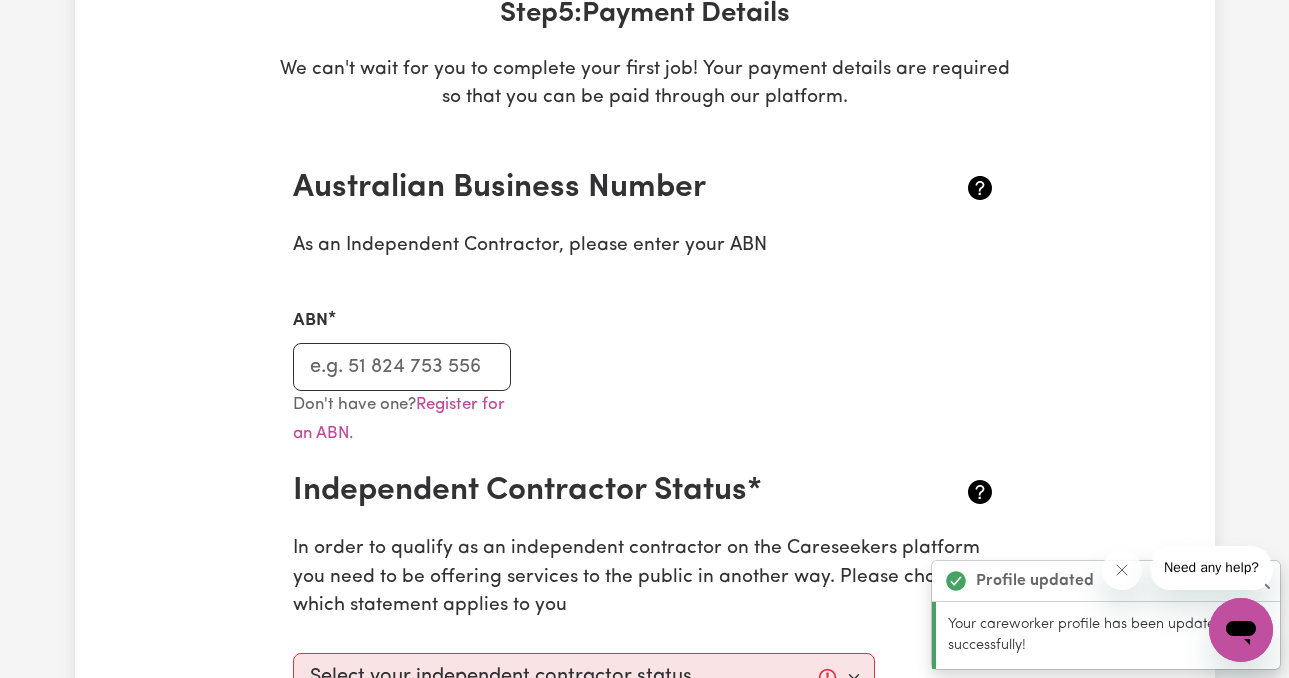 scroll, scrollTop: 366, scrollLeft: 0, axis: vertical 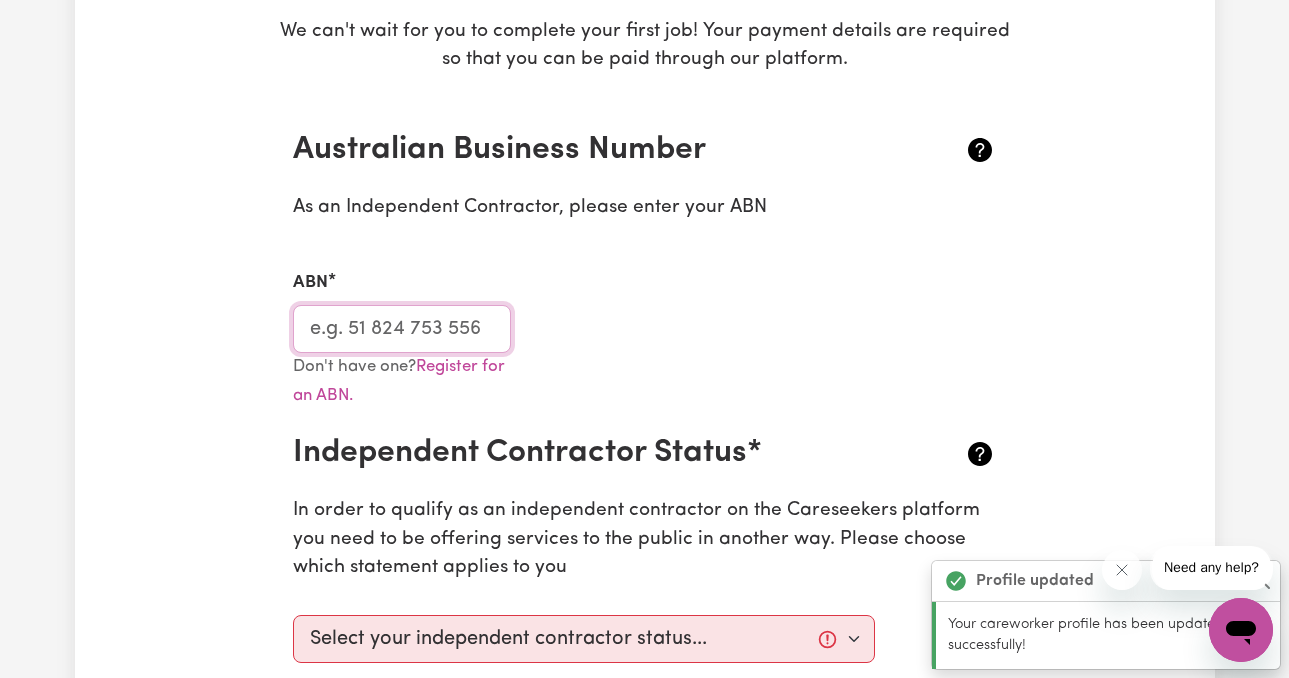 click on "ABN" at bounding box center (402, 329) 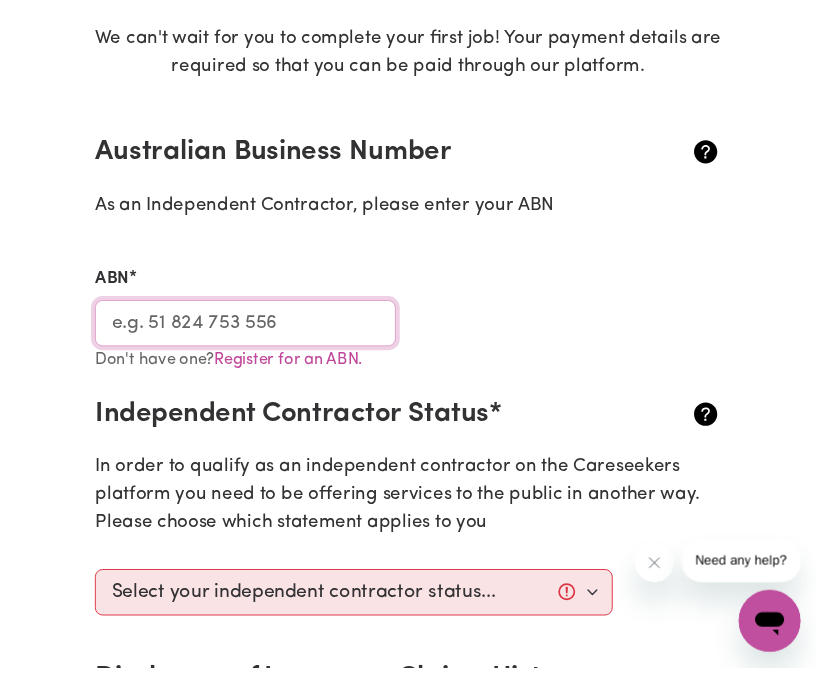scroll, scrollTop: 359, scrollLeft: 0, axis: vertical 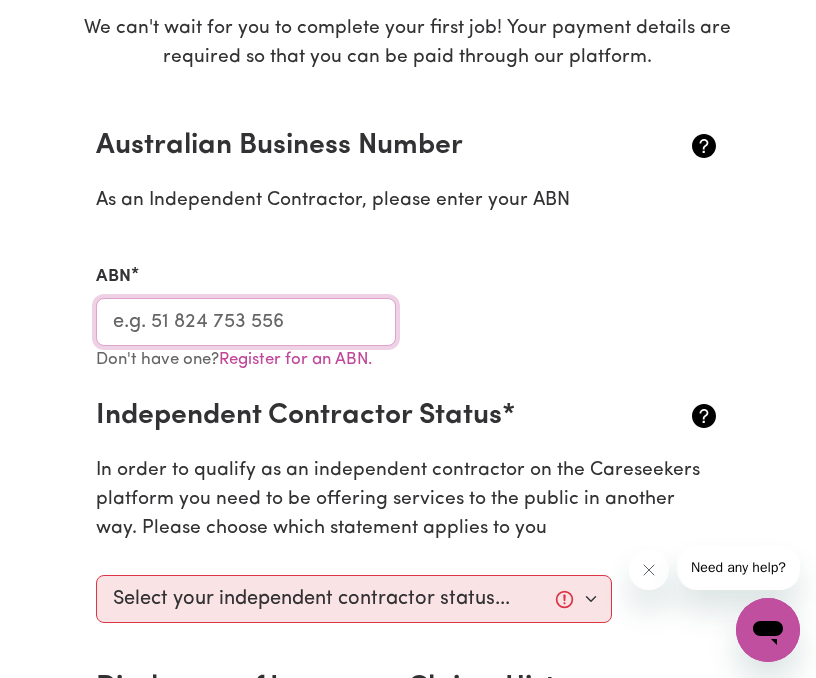 click on "ABN" at bounding box center [246, 322] 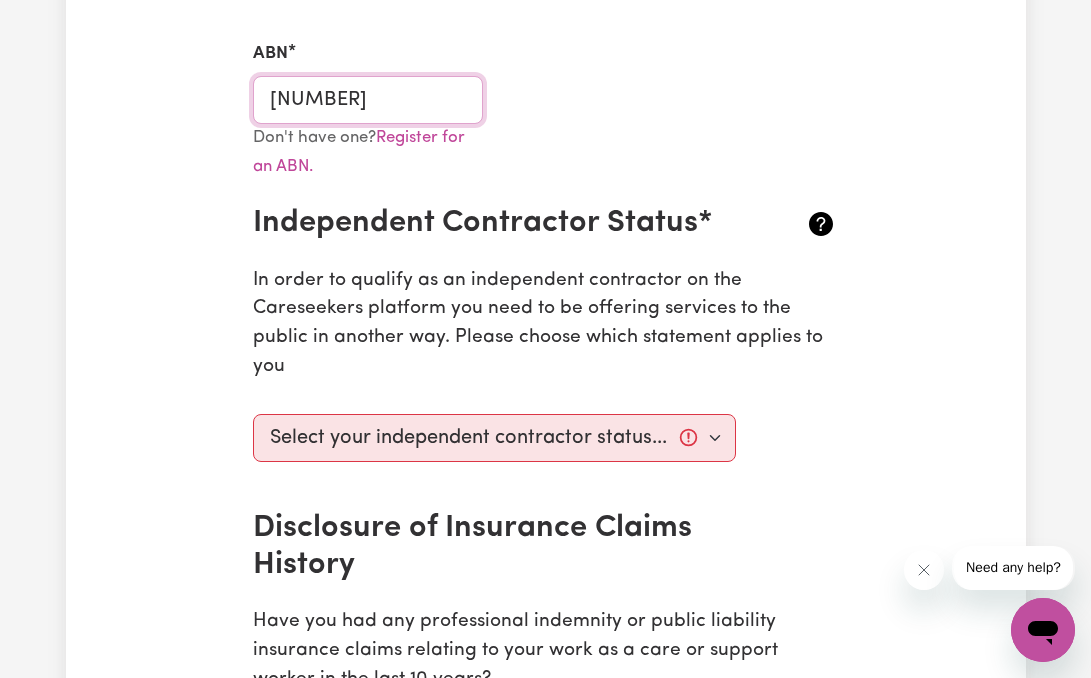 scroll, scrollTop: 606, scrollLeft: 0, axis: vertical 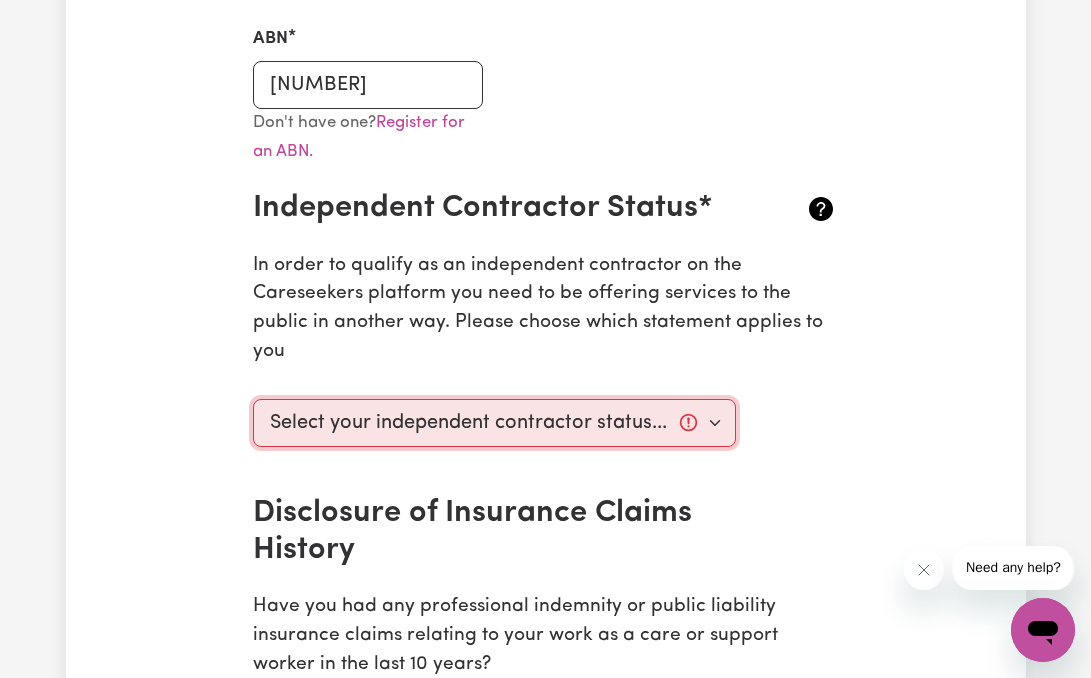 click on "Select your independent contractor status... I am providing services through another platform I am providing services privately on my own I am providing services by being employed by an organisation I am working in another industry" at bounding box center (494, 423) 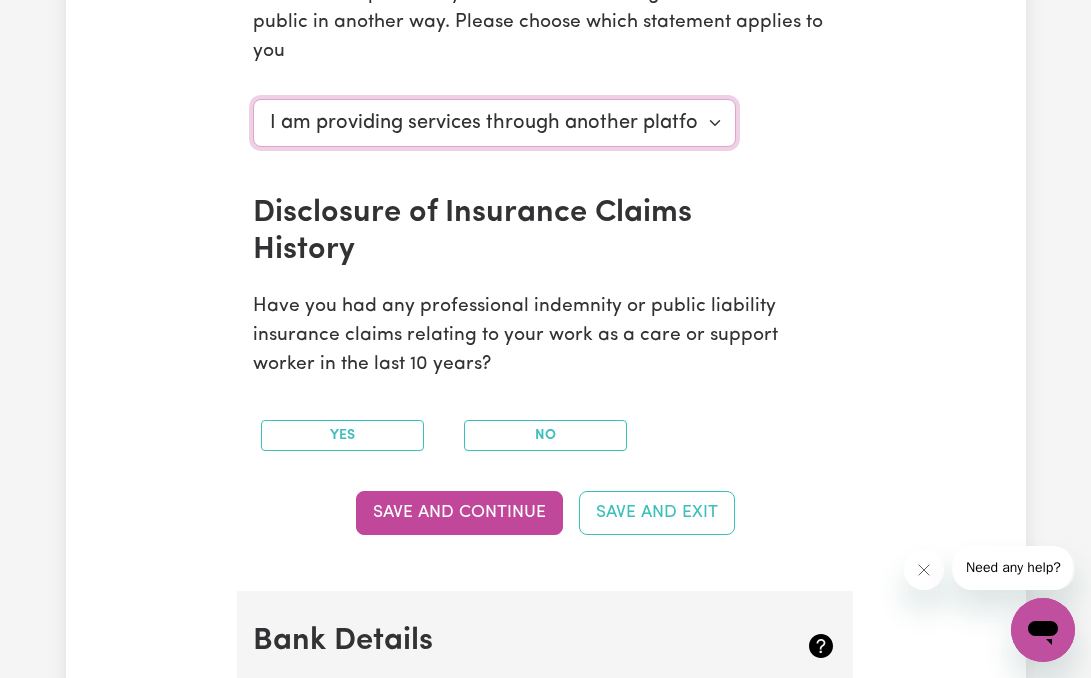 scroll, scrollTop: 907, scrollLeft: 0, axis: vertical 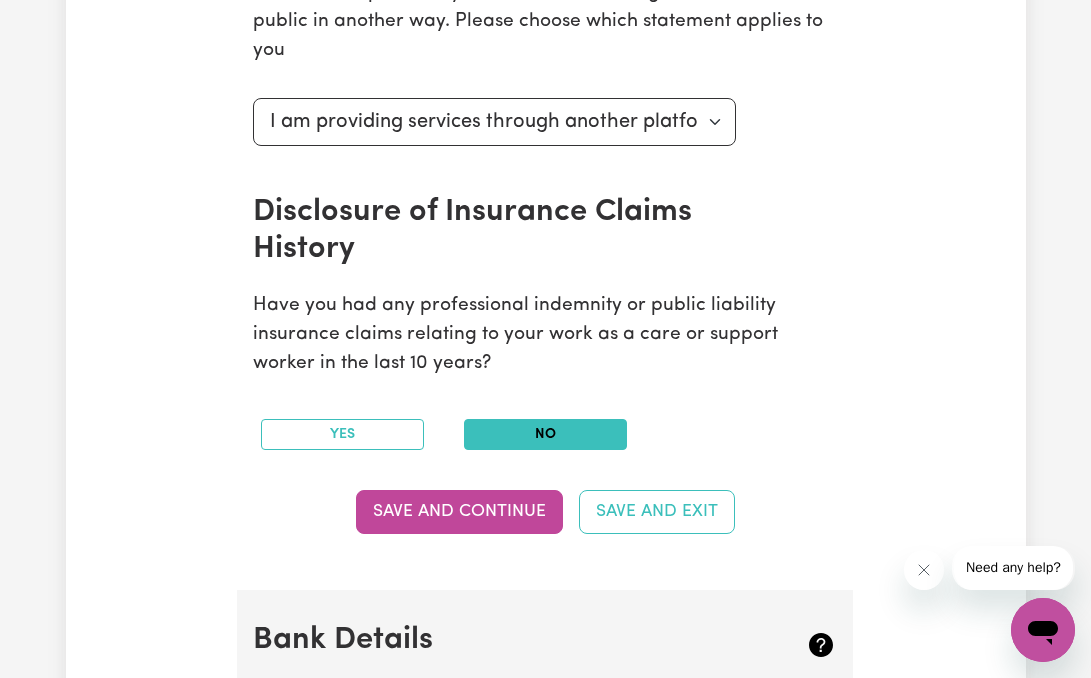 click on "No" at bounding box center (545, 434) 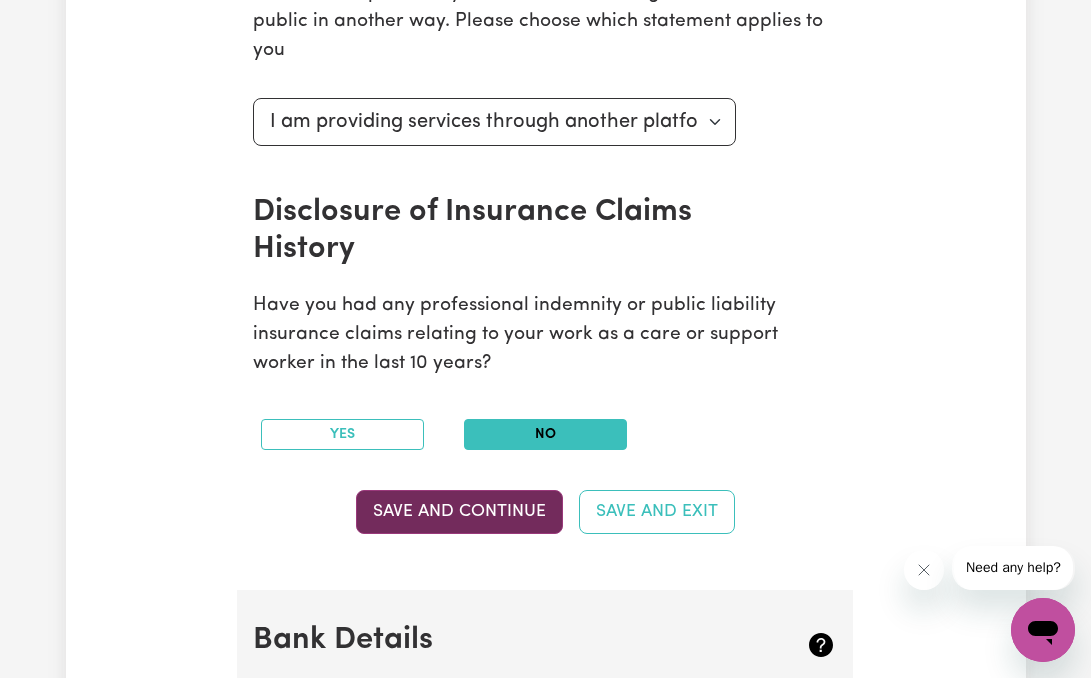 click on "Save and Continue" at bounding box center (459, 512) 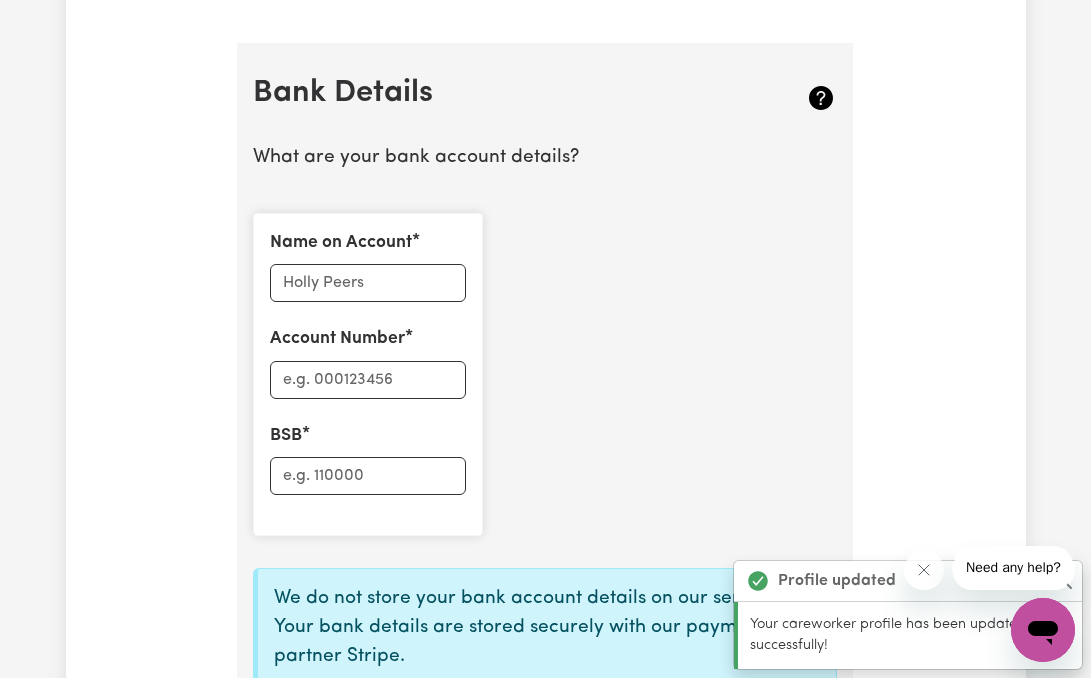 scroll, scrollTop: 1497, scrollLeft: 0, axis: vertical 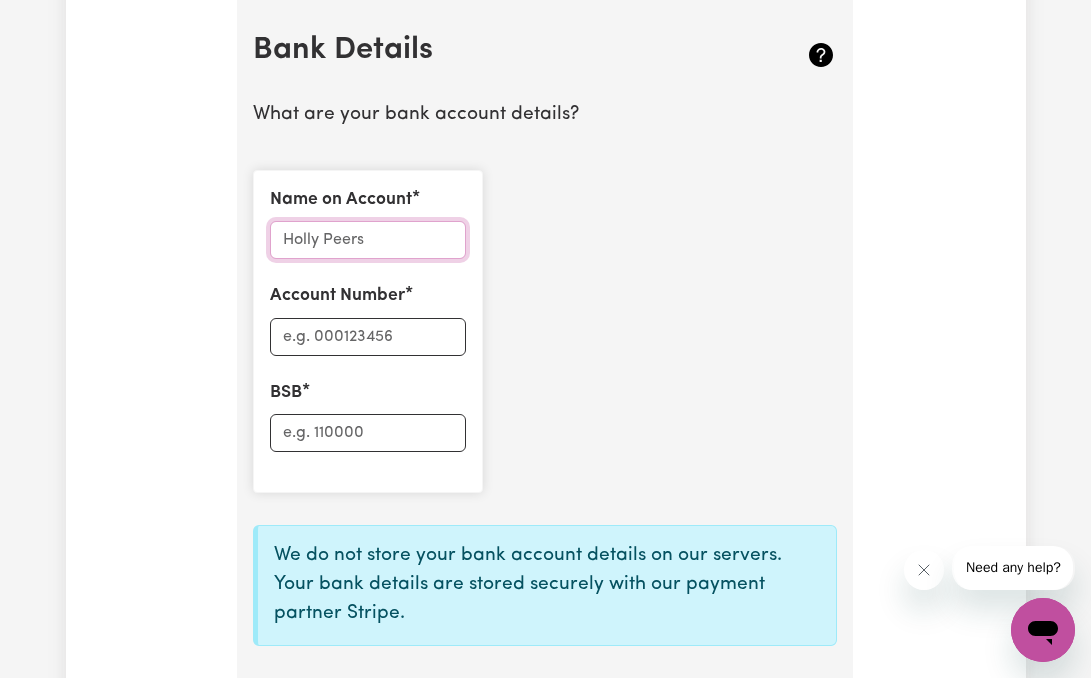 click on "Name on Account" at bounding box center [367, 240] 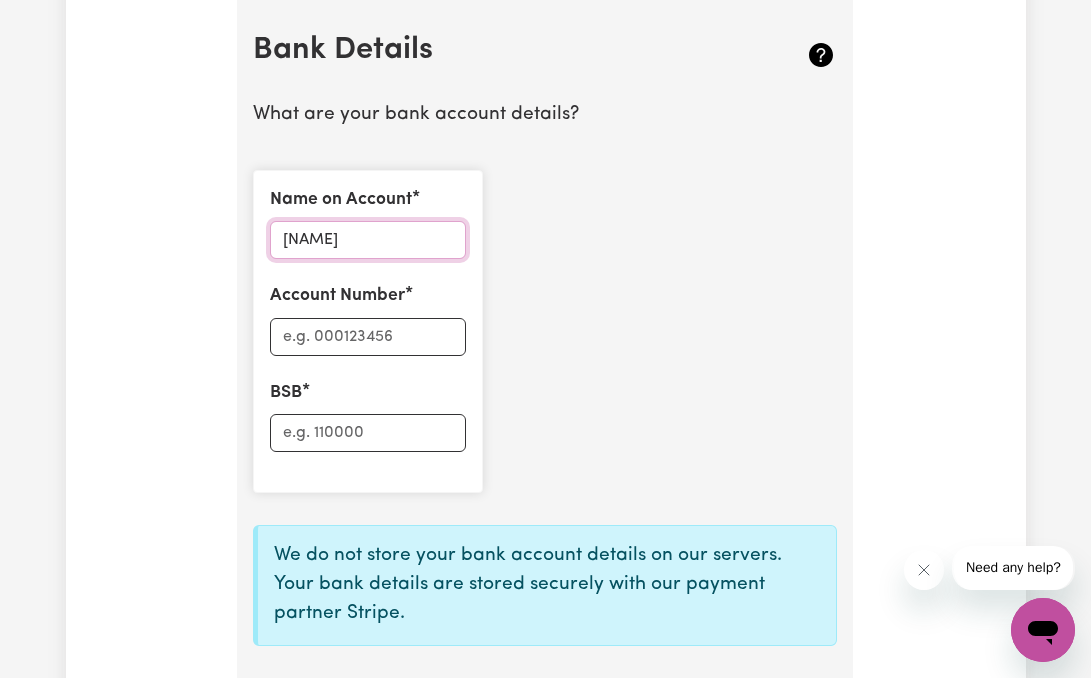 type on "[NAME]" 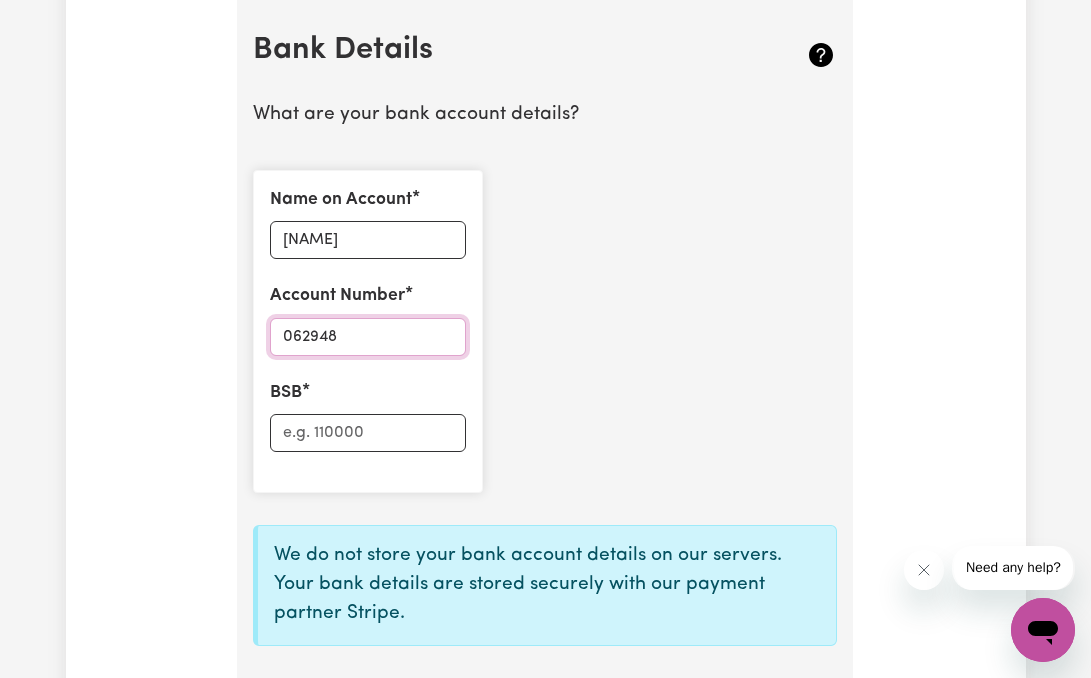 type on "062948" 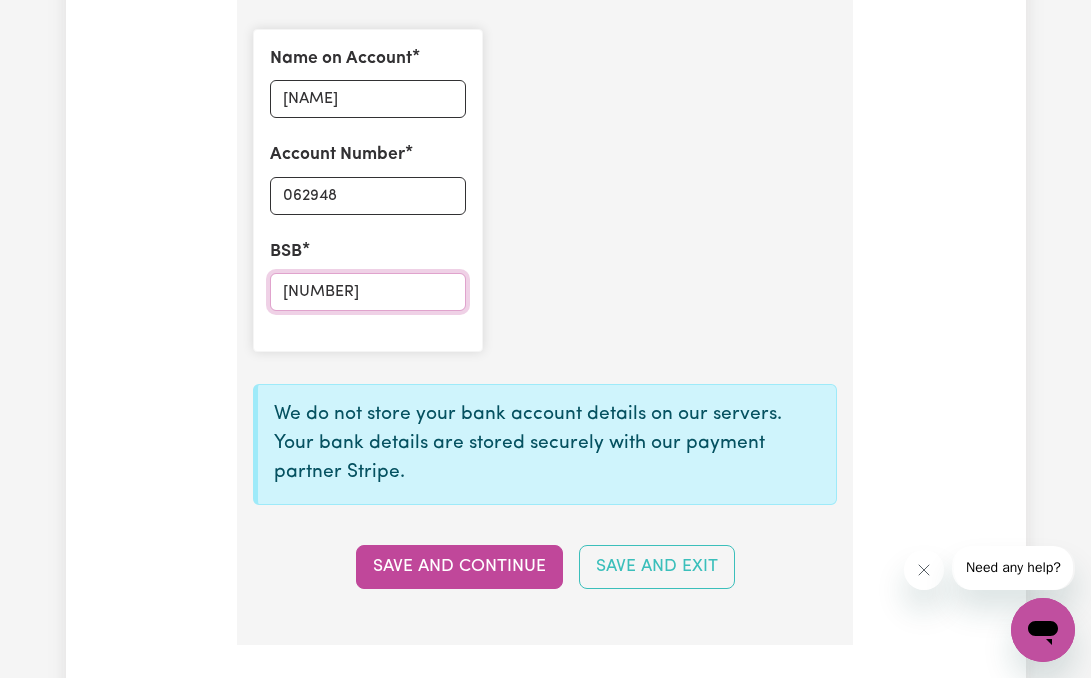 scroll, scrollTop: 1586, scrollLeft: 0, axis: vertical 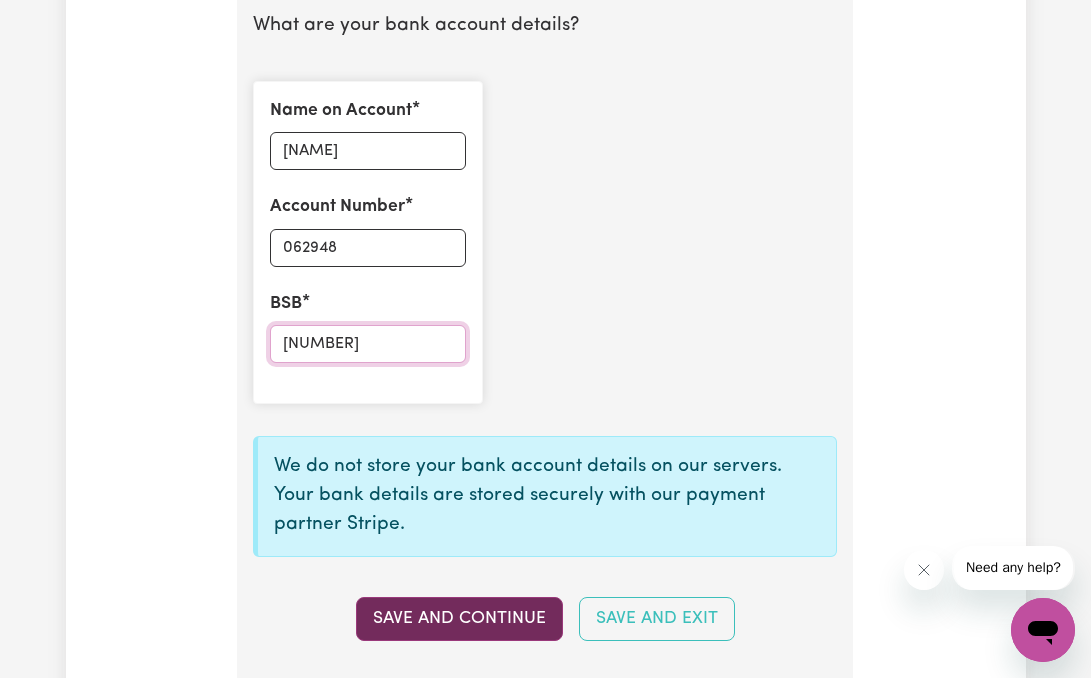type on "[NUMBER]" 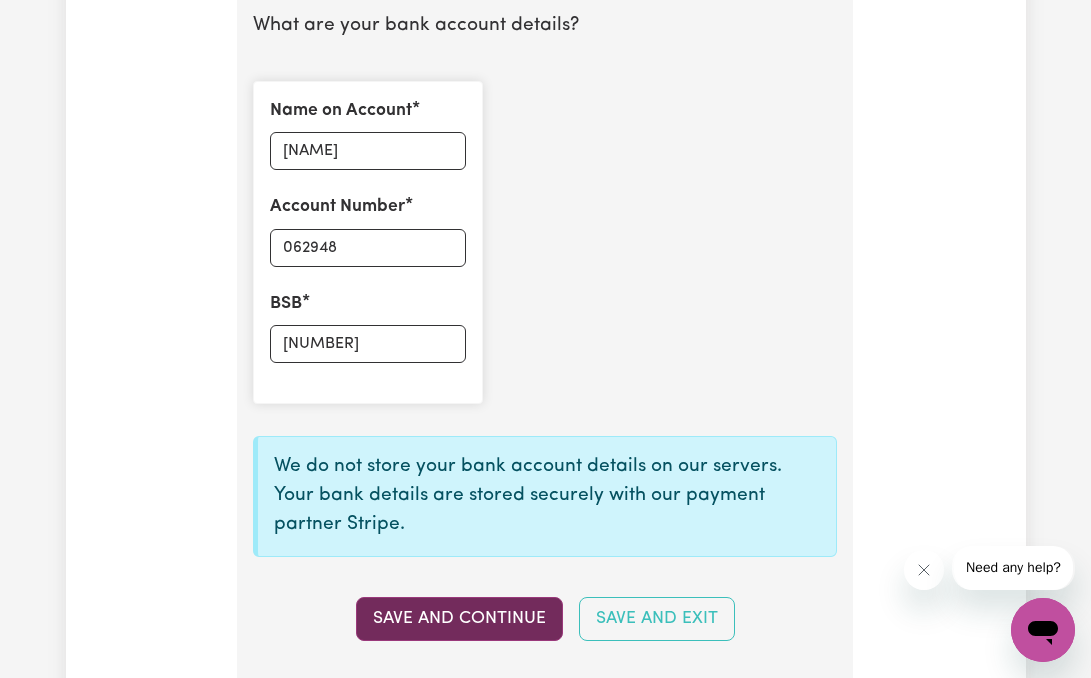click on "Save and Continue" at bounding box center [459, 619] 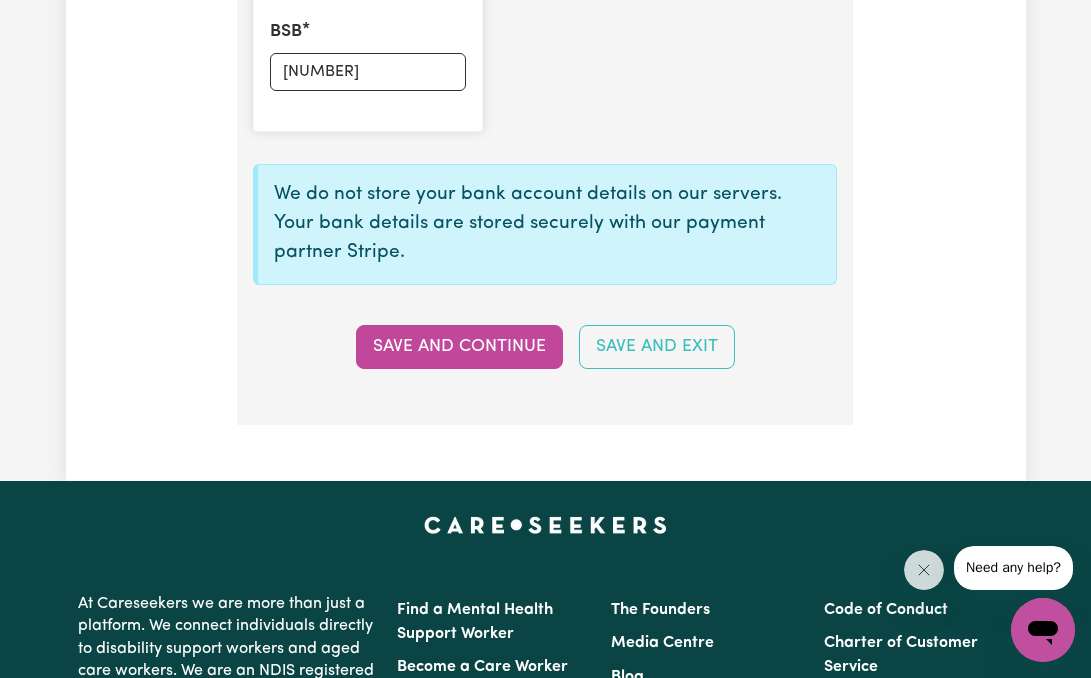 scroll, scrollTop: 1851, scrollLeft: 0, axis: vertical 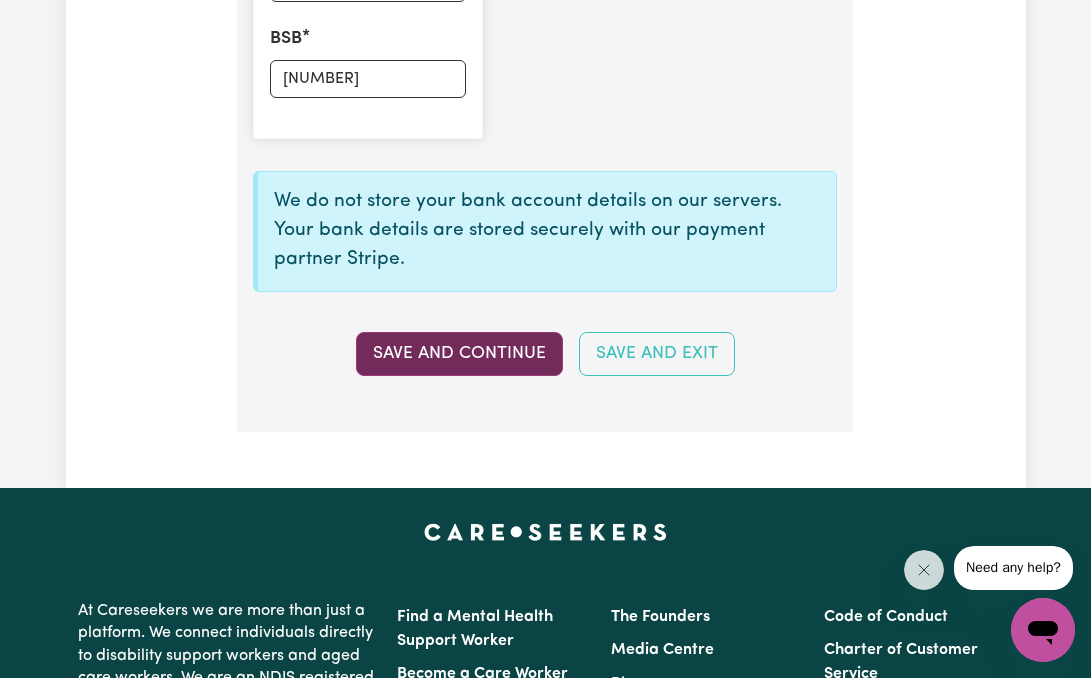 click on "Save and Continue" at bounding box center (459, 354) 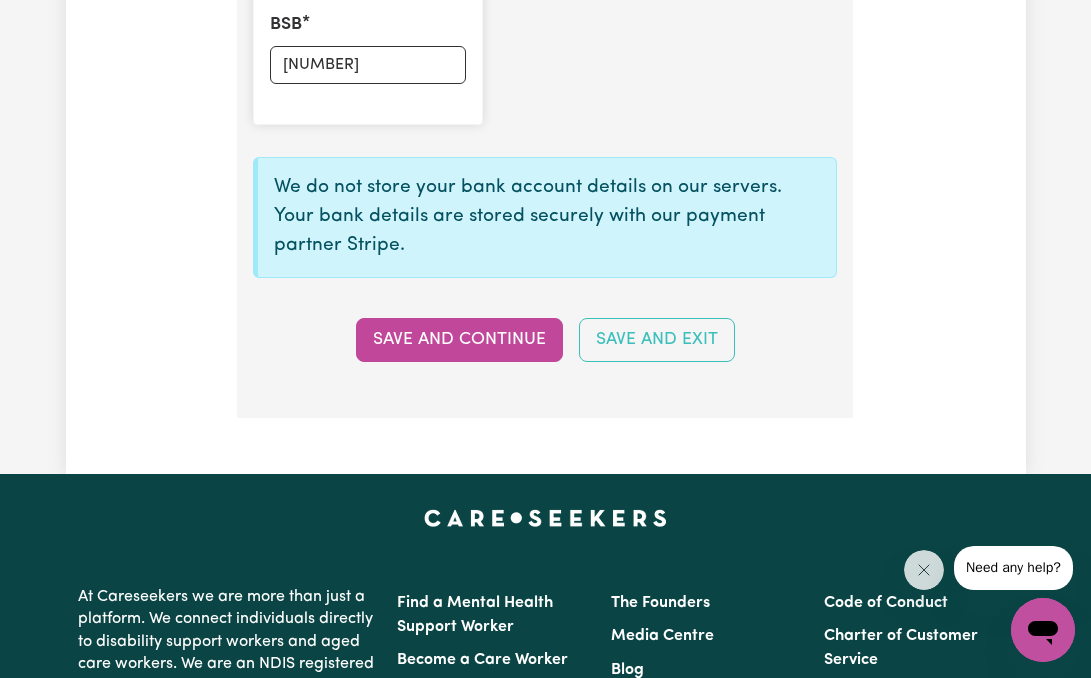 scroll, scrollTop: 1872, scrollLeft: 0, axis: vertical 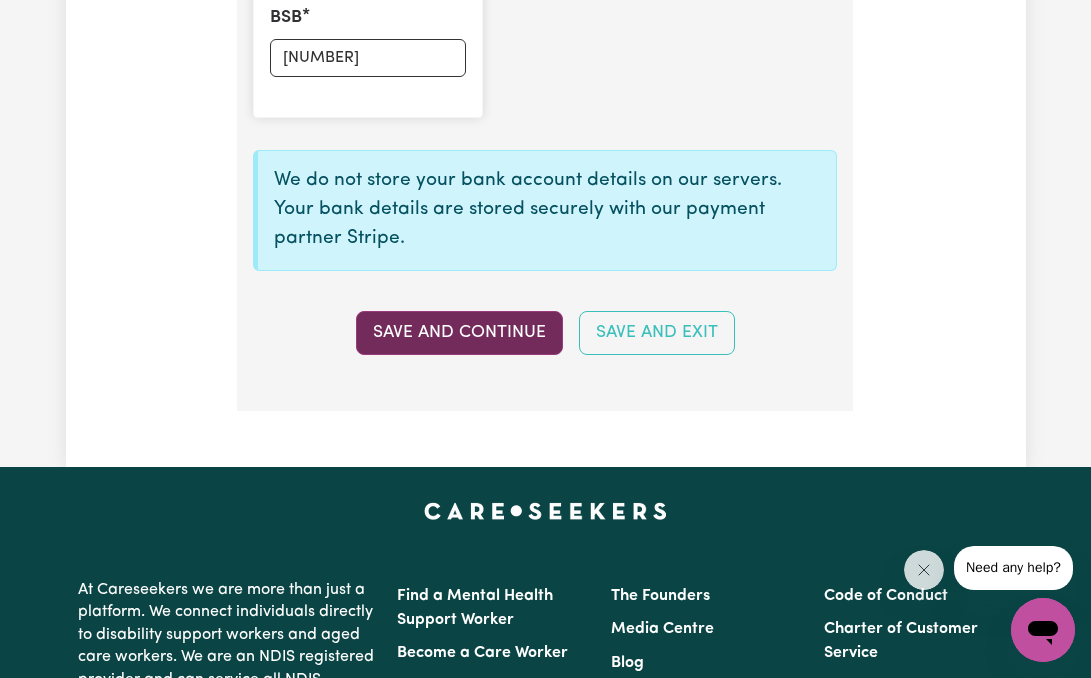click on "Save and Continue" at bounding box center [459, 333] 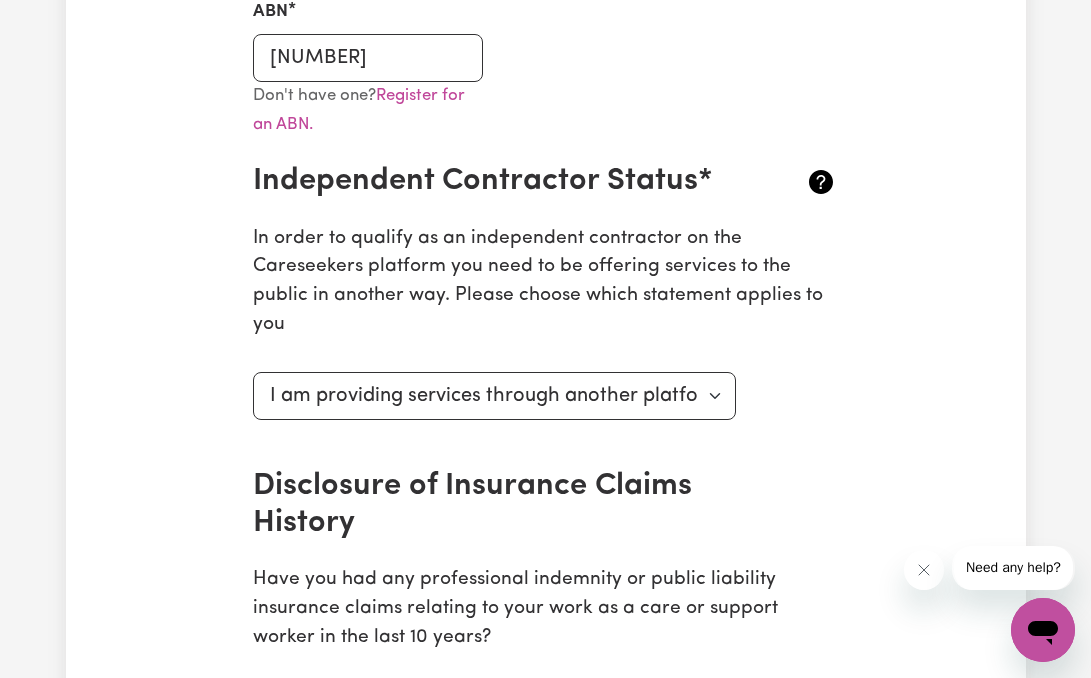 scroll, scrollTop: 695, scrollLeft: 0, axis: vertical 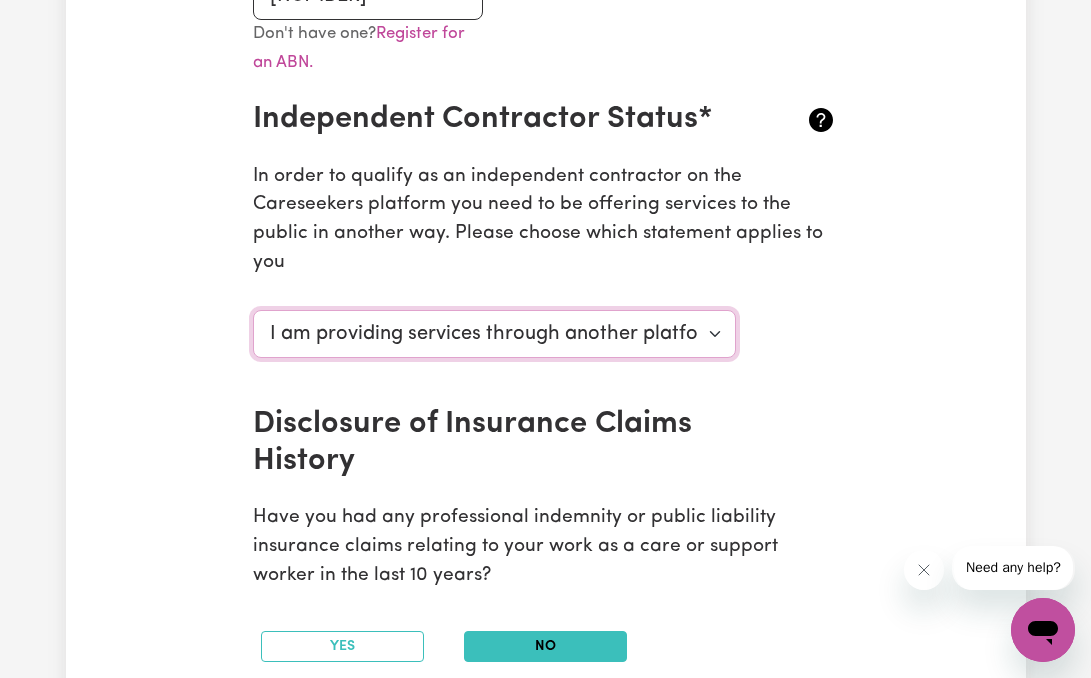 click on "Select your independent contractor status... I am providing services through another platform I am providing services privately on my own I am providing services by being employed by an organisation I am working in another industry" at bounding box center (494, 334) 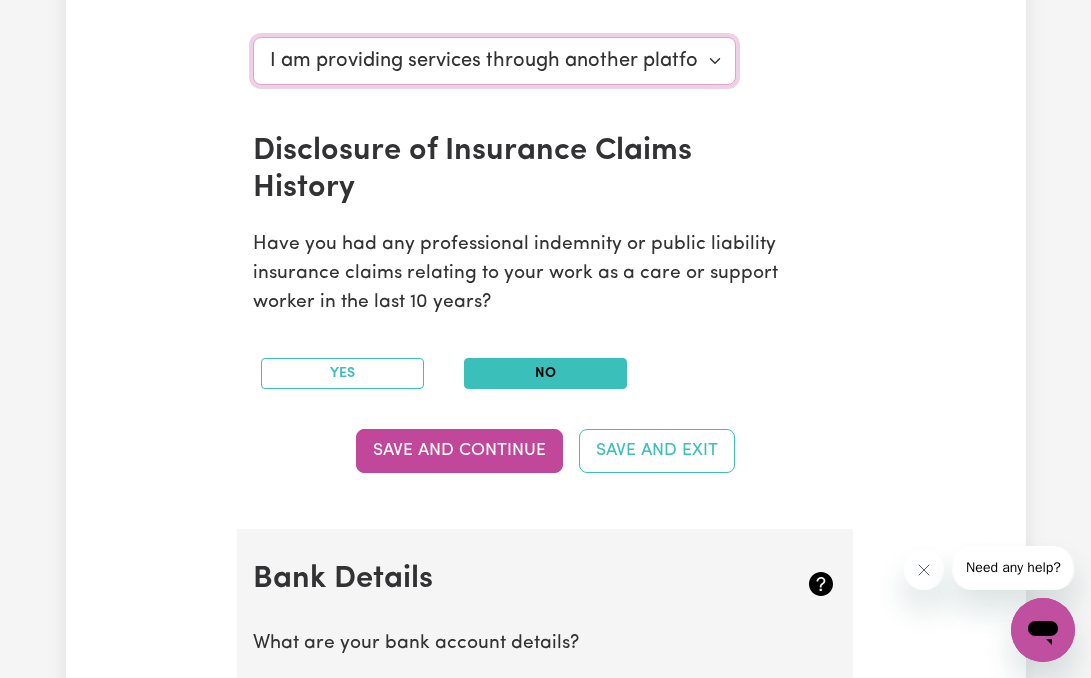 scroll, scrollTop: 976, scrollLeft: 0, axis: vertical 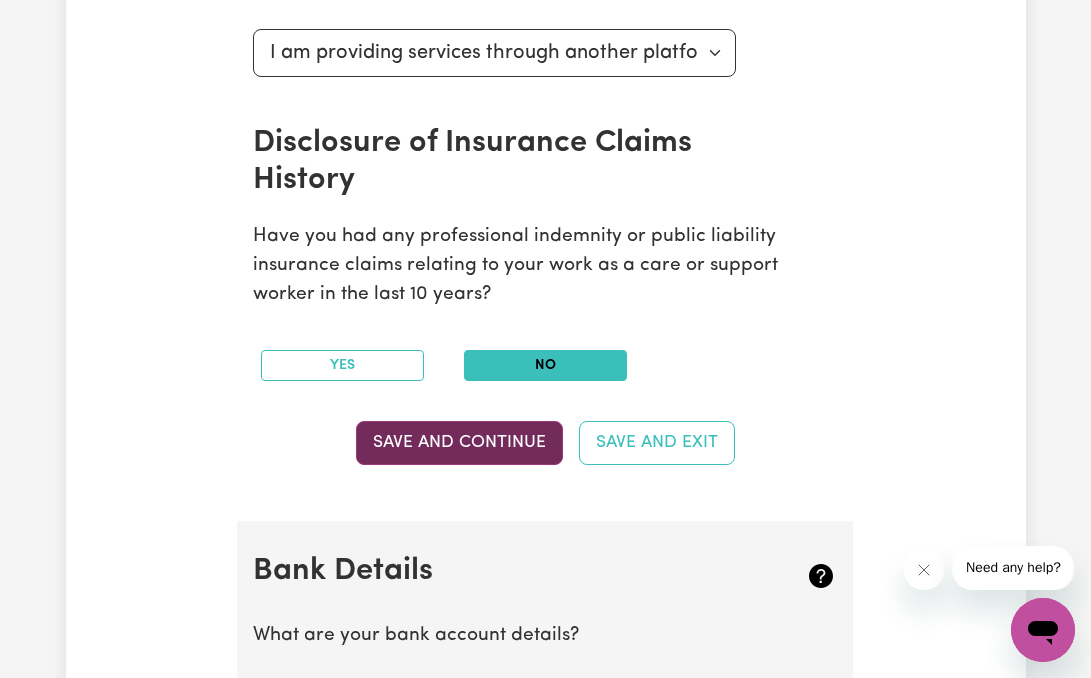 click on "Save and Continue" at bounding box center [459, 443] 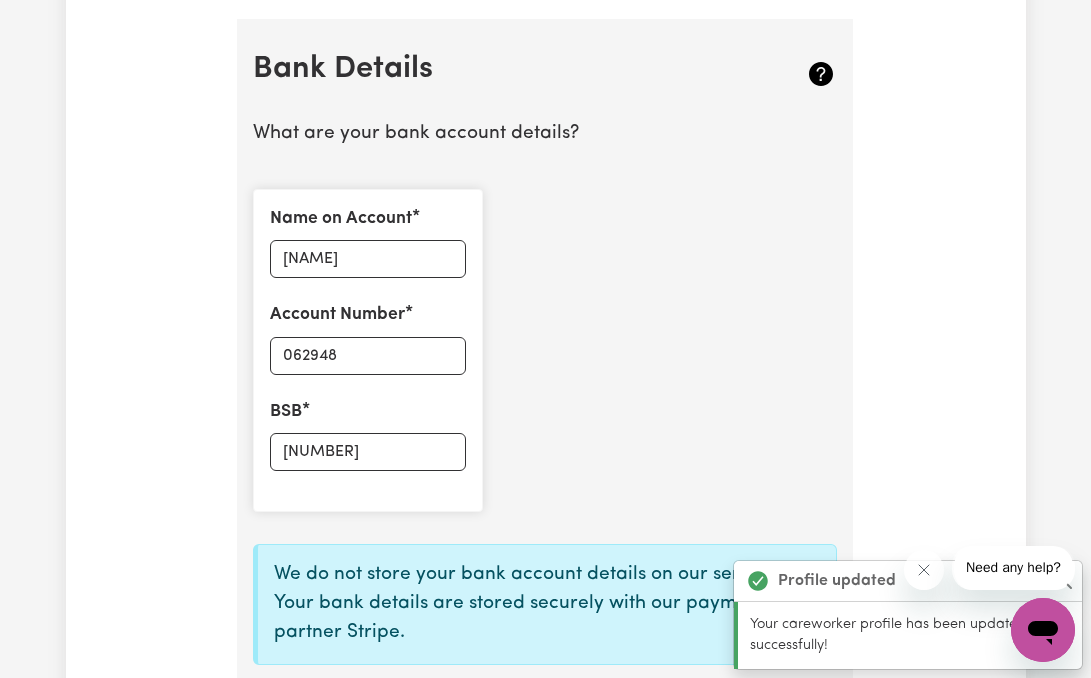 scroll, scrollTop: 1497, scrollLeft: 0, axis: vertical 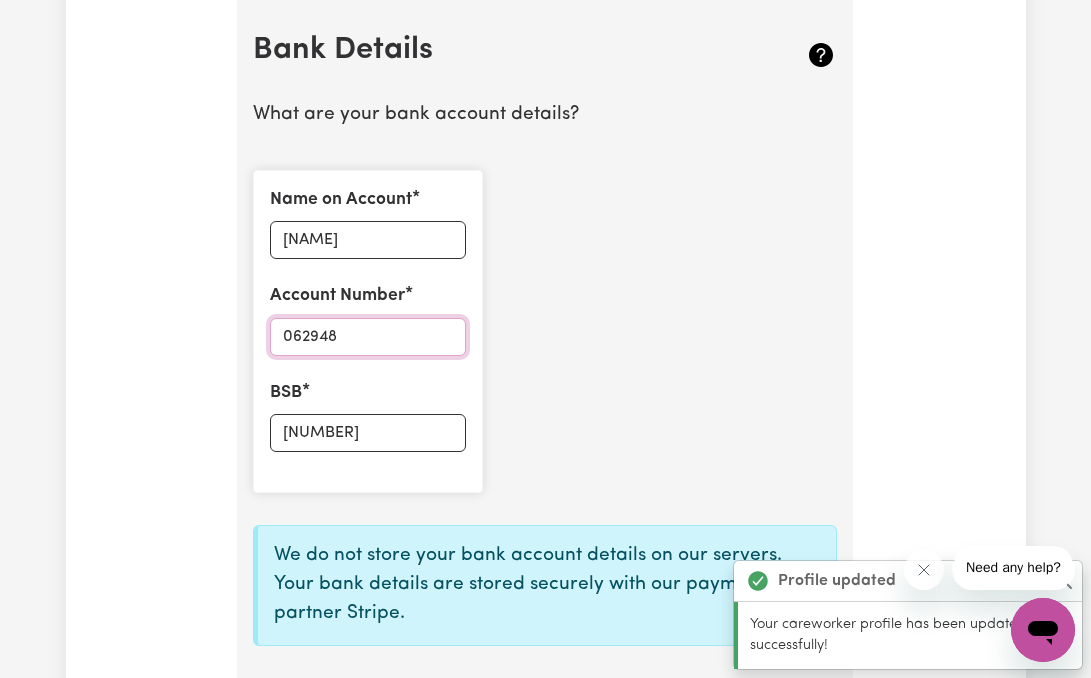 click on "062948" at bounding box center (367, 337) 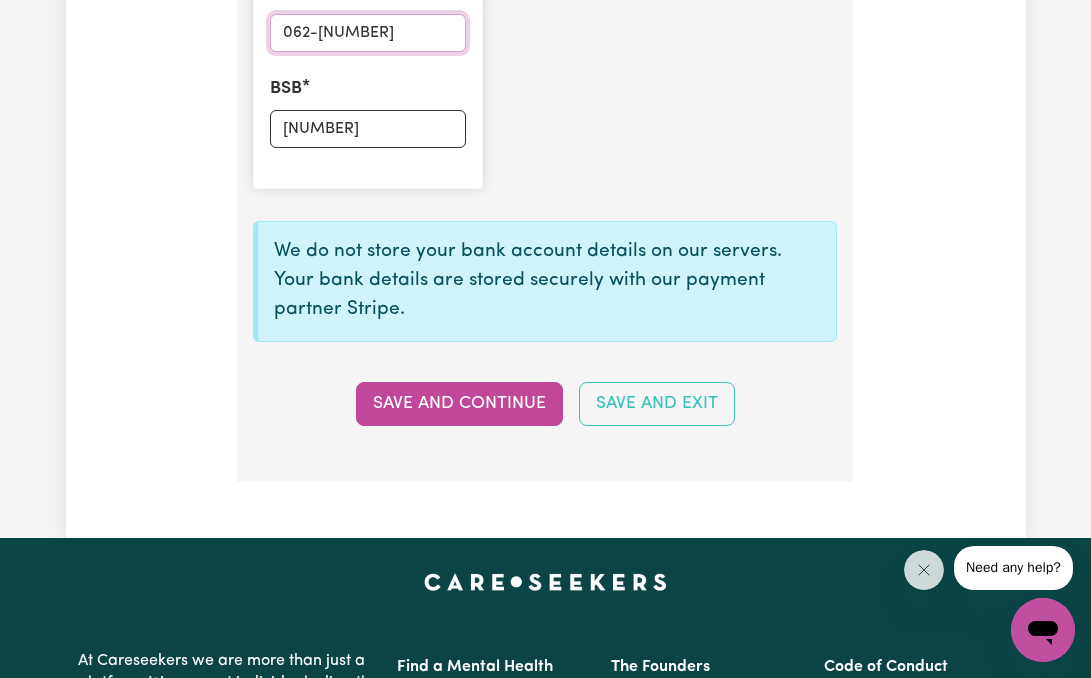 scroll, scrollTop: 1802, scrollLeft: 0, axis: vertical 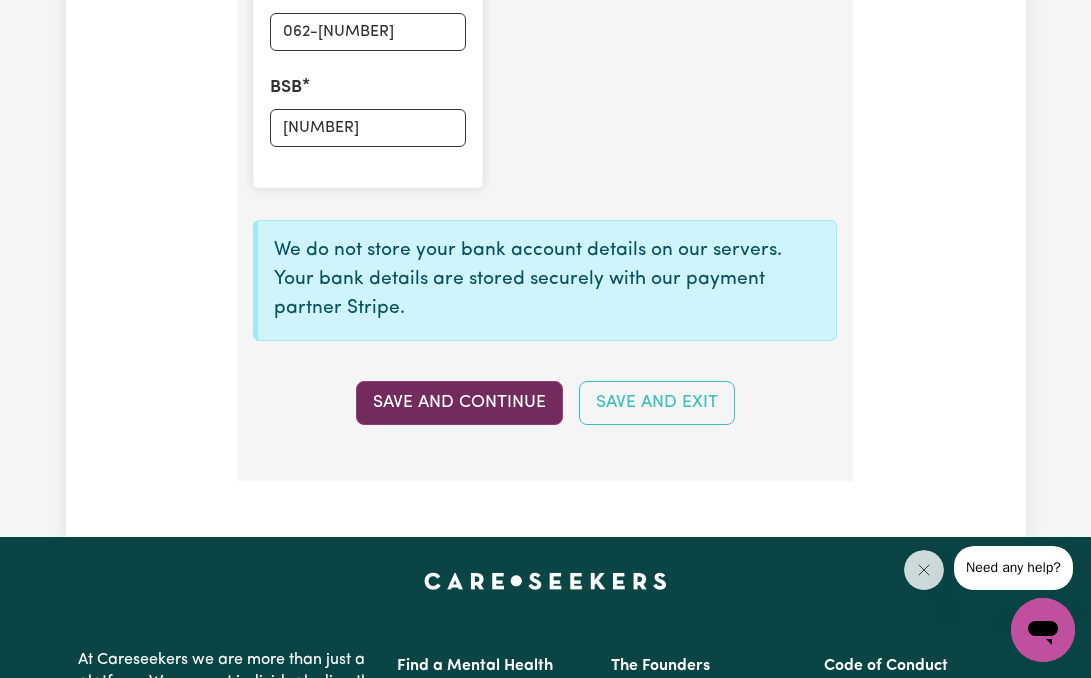 click on "Save and Continue" at bounding box center [459, 403] 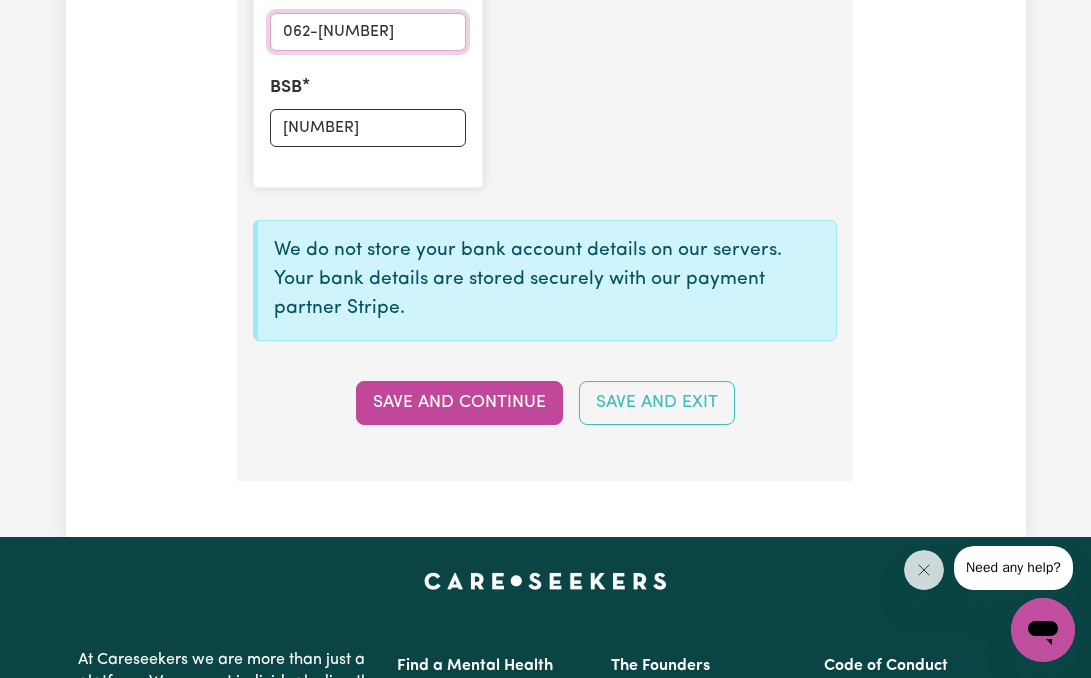 click on "062-[NUMBER]" at bounding box center [367, 32] 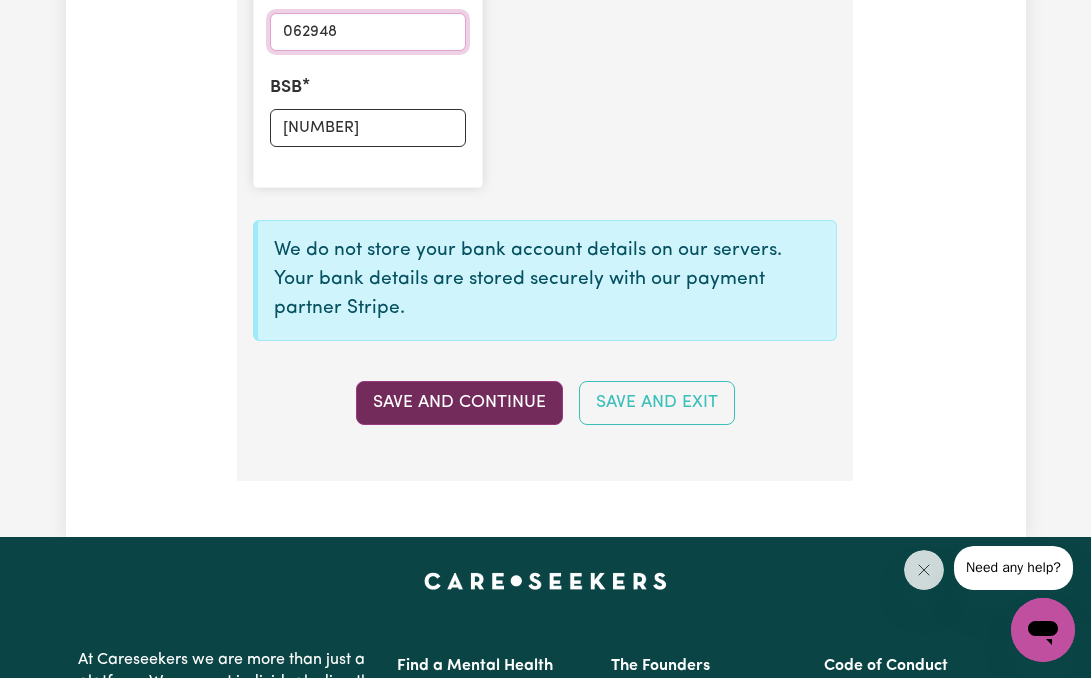 type on "062948" 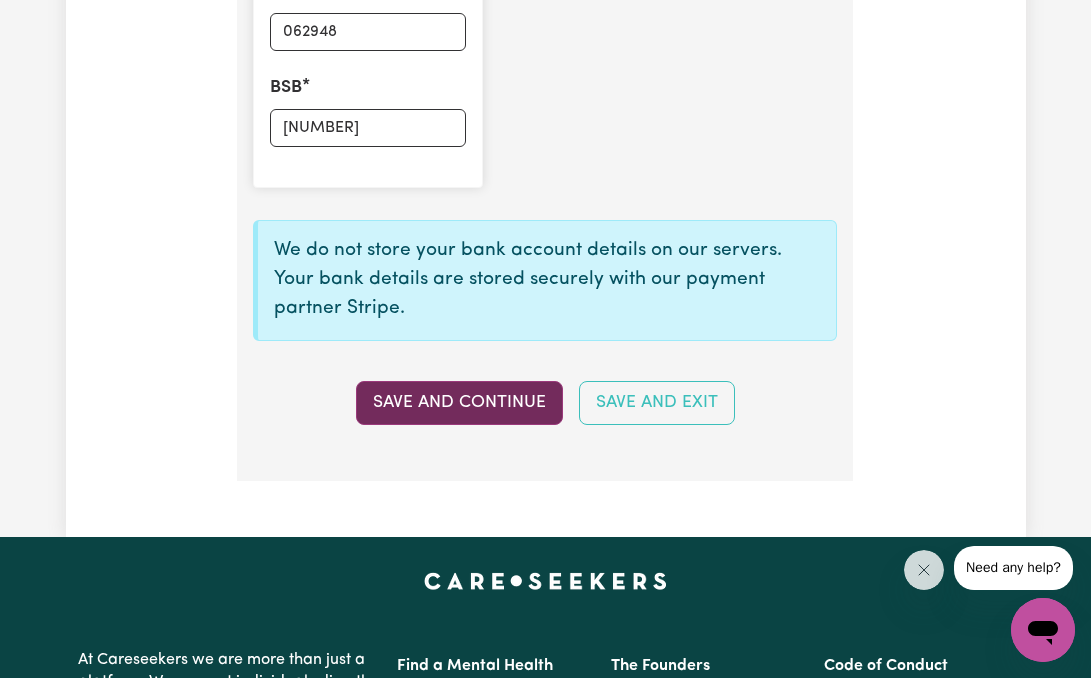 click on "Save and Continue" at bounding box center [459, 403] 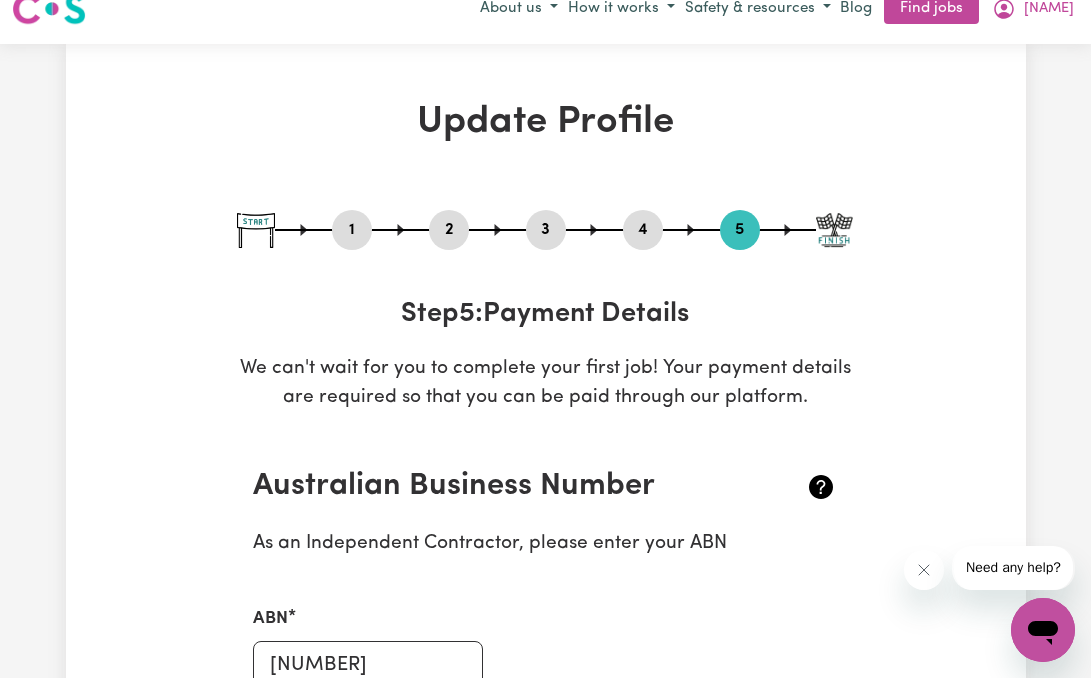 scroll, scrollTop: 0, scrollLeft: 0, axis: both 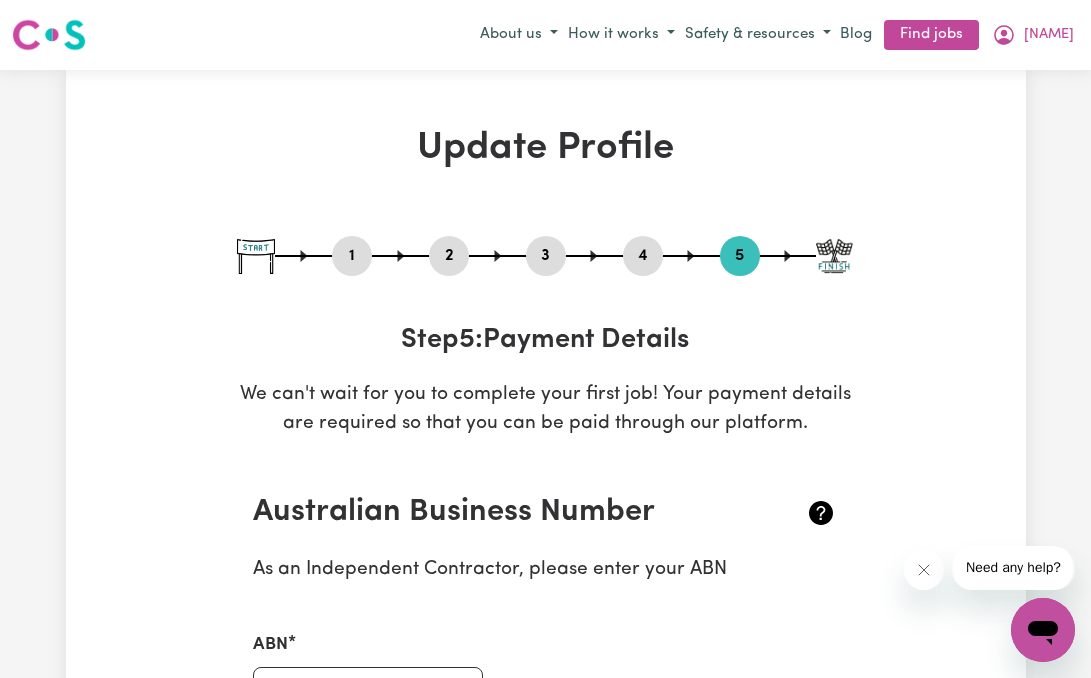 click on "Update Profile 1 2 3 4 5 Step 5 : Payment Details We can't wait for you to complete your first job! Your payment details are required so that you can be paid through our platform. Australian Business Number As an Independent Contractor, please enter your ABN ABN [NUMBER] Don't have one? Register for an ABN. Independent Contractor Status* In order to qualify as an independent contractor on the Careseekers platform you need to be offering services to the public in another way. Please choose which statement applies to you Select your independent contractor status... I am providing services through another platform I am providing services privately on my own I am providing services by being employed by an organisation I am working in another industry Disclosure of Insurance Claims History Have you had any professional indemnity or public liability insurance claims relating to your work as a care or support worker in the last 10 years? Yes No Save and Continue Save and Exit Bank Details Name on Account BSB" at bounding box center (545, 1204) 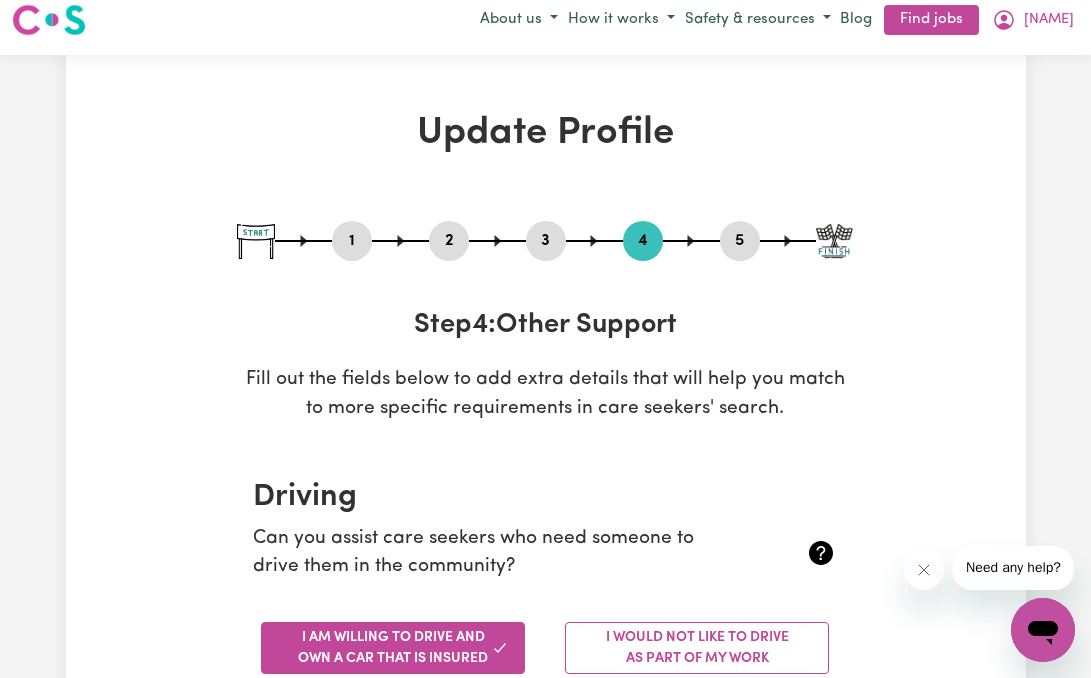 scroll, scrollTop: 0, scrollLeft: 0, axis: both 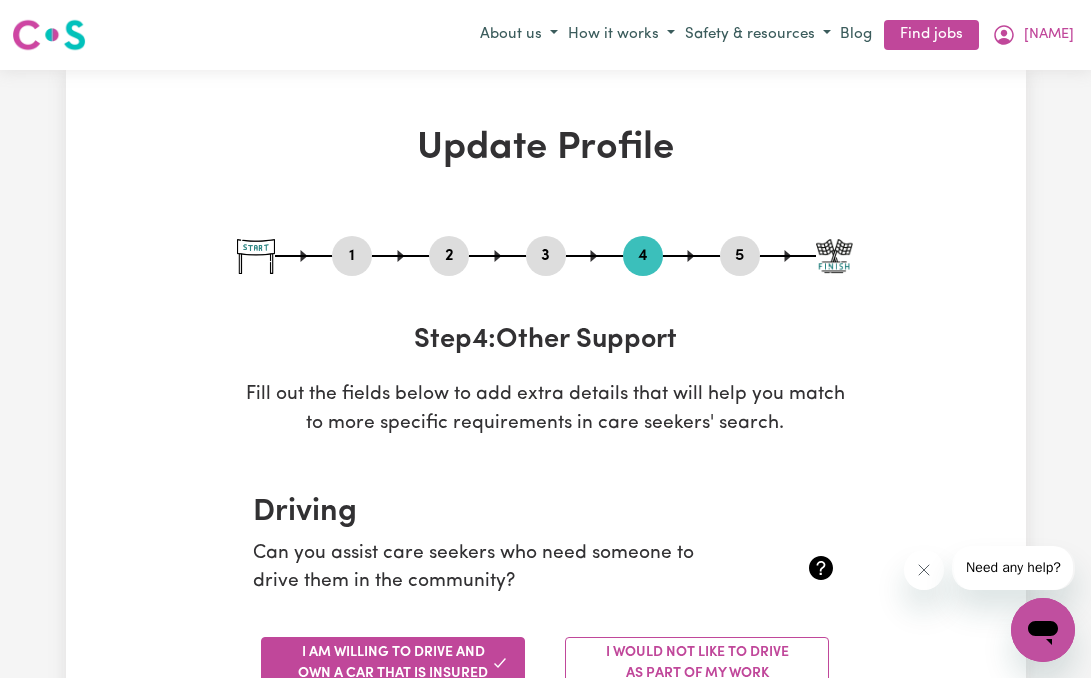 click on "3" at bounding box center [546, 256] 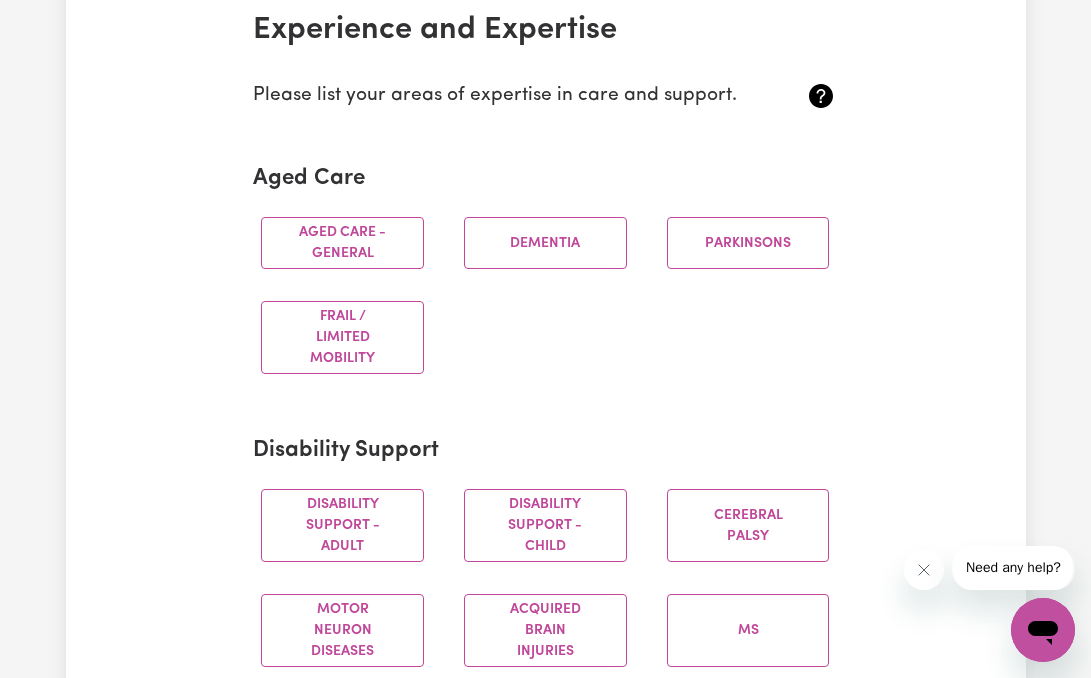 scroll, scrollTop: 482, scrollLeft: 0, axis: vertical 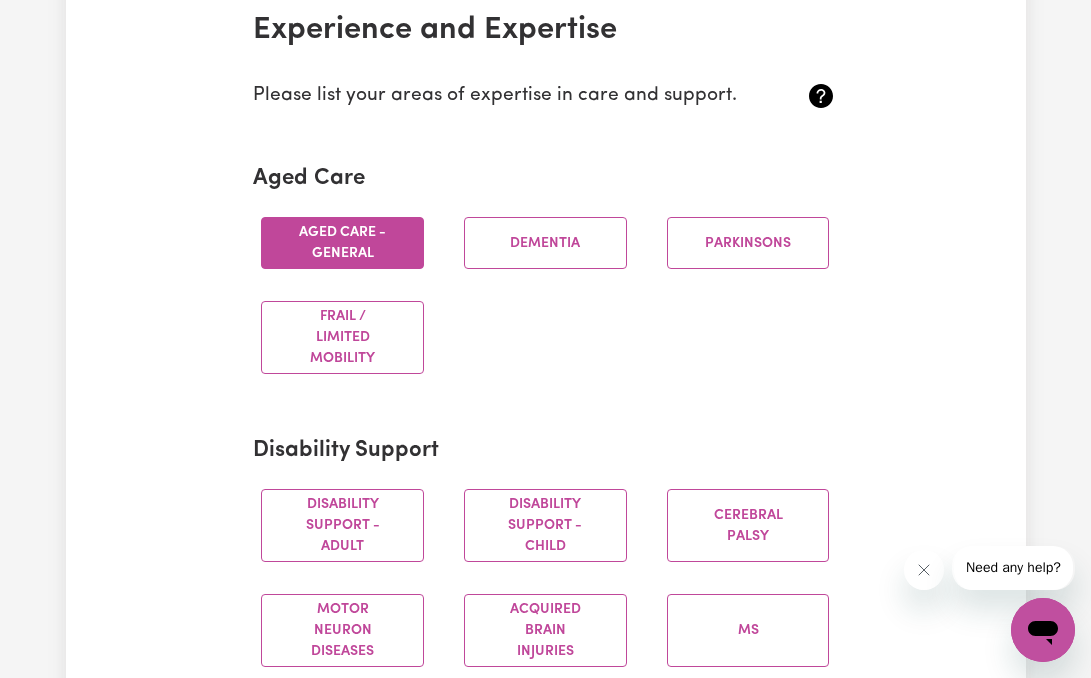 click on "Aged care - General" at bounding box center (342, 243) 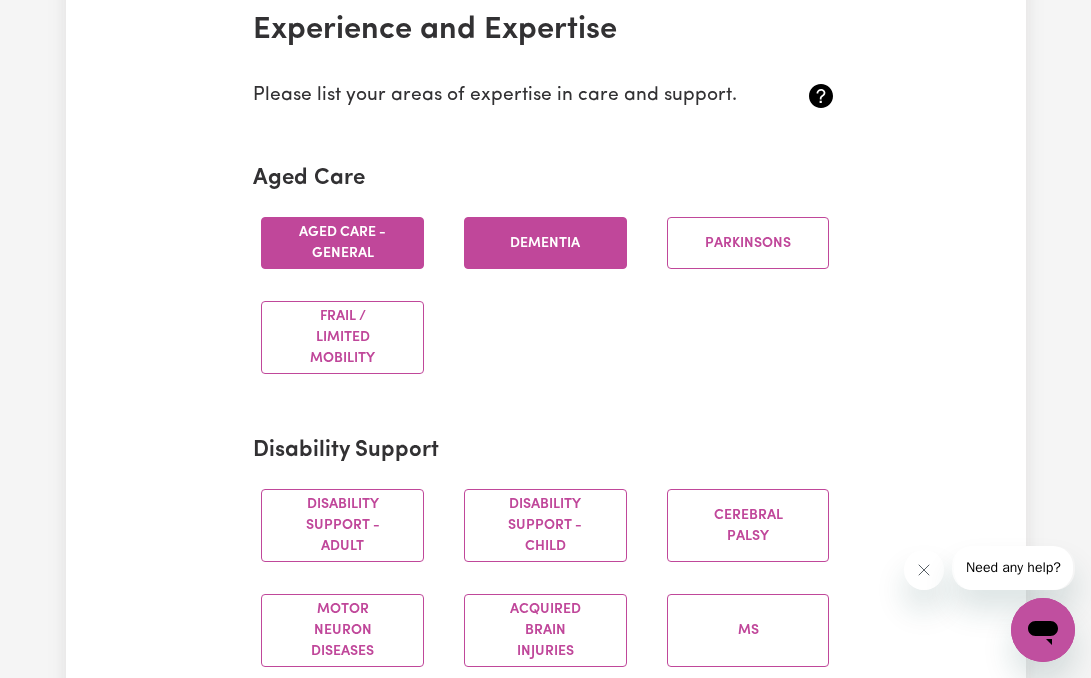 click on "Dementia" at bounding box center [545, 243] 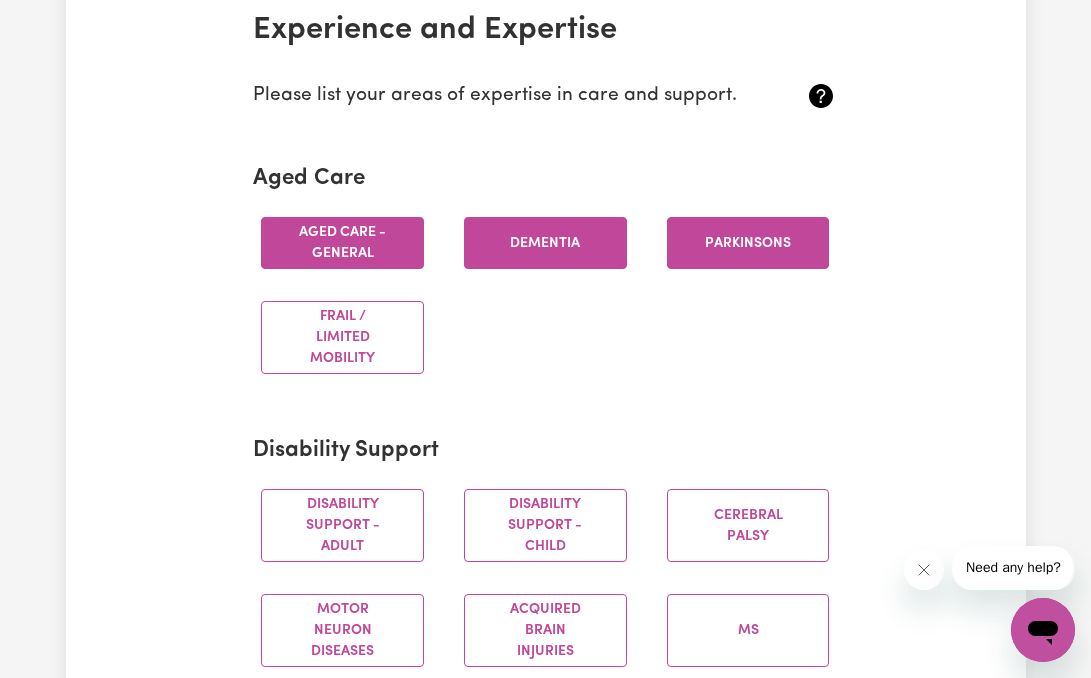 click on "Parkinsons" at bounding box center (748, 243) 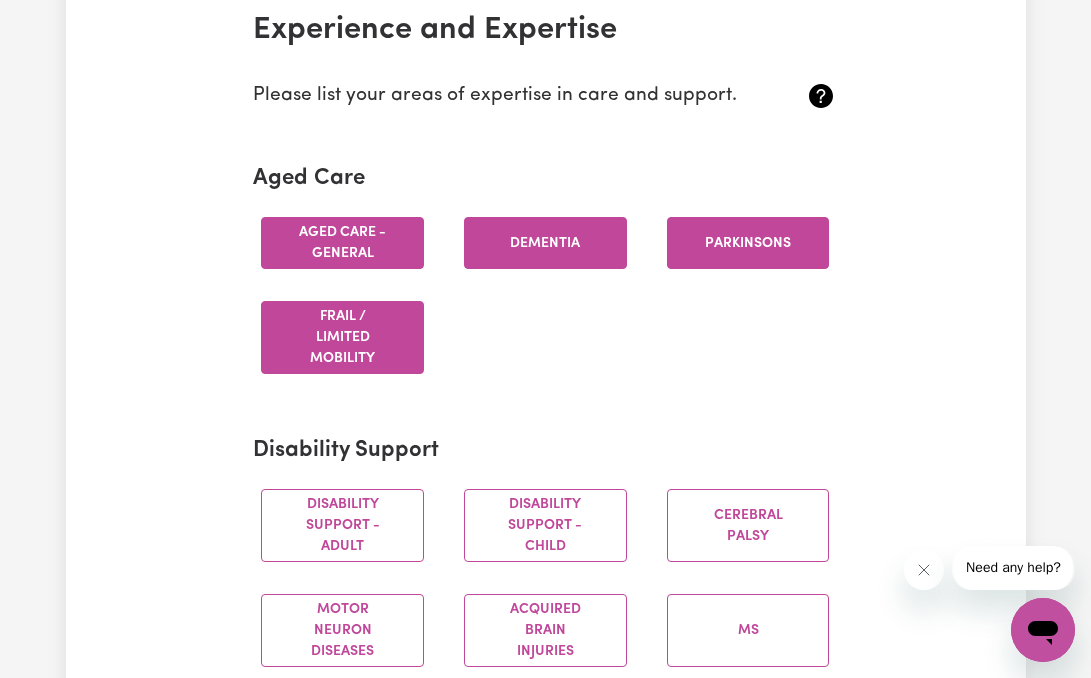 click on "Frail / limited mobility" at bounding box center [342, 337] 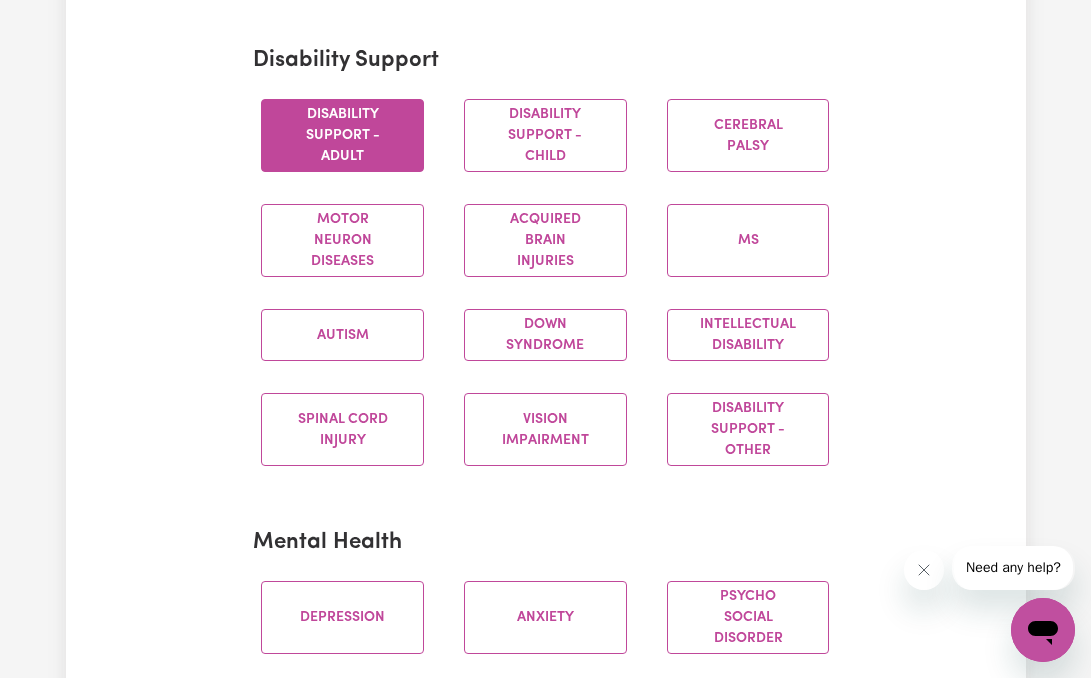 scroll, scrollTop: 882, scrollLeft: 0, axis: vertical 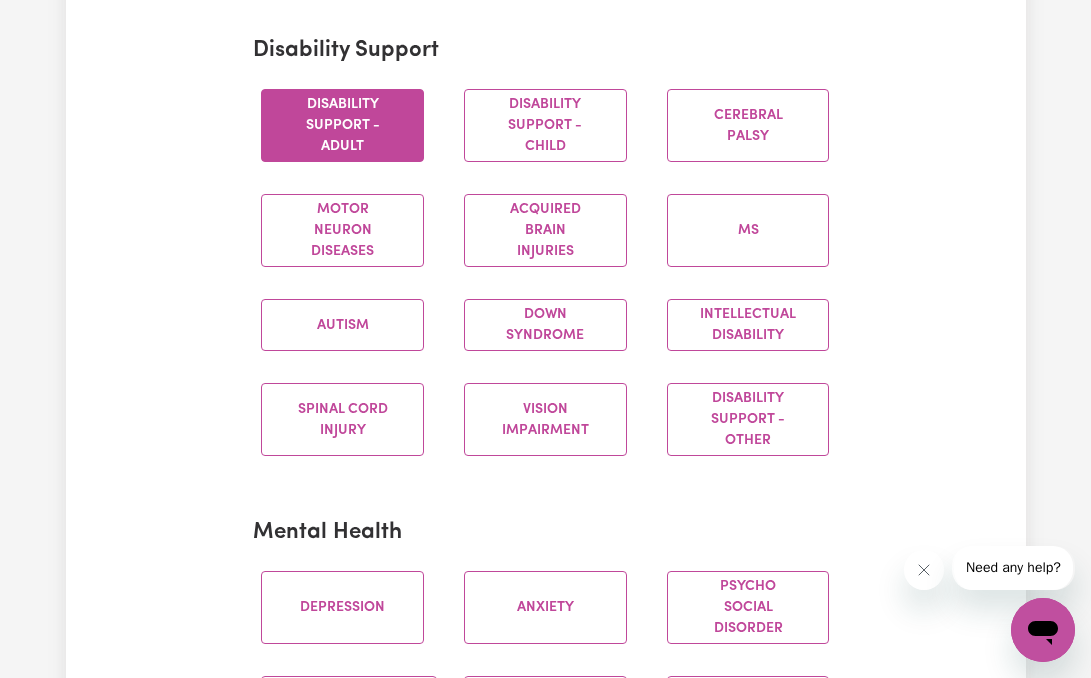 click on "Disability support - Adult" at bounding box center [342, 125] 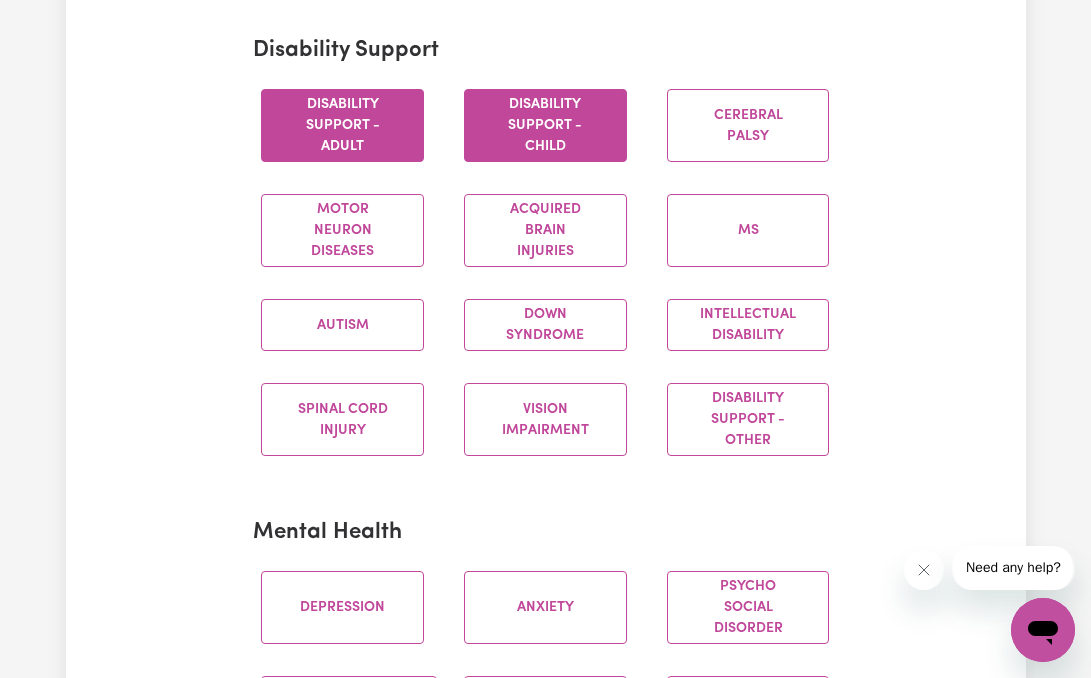 click on "Disability support - Child" at bounding box center (545, 125) 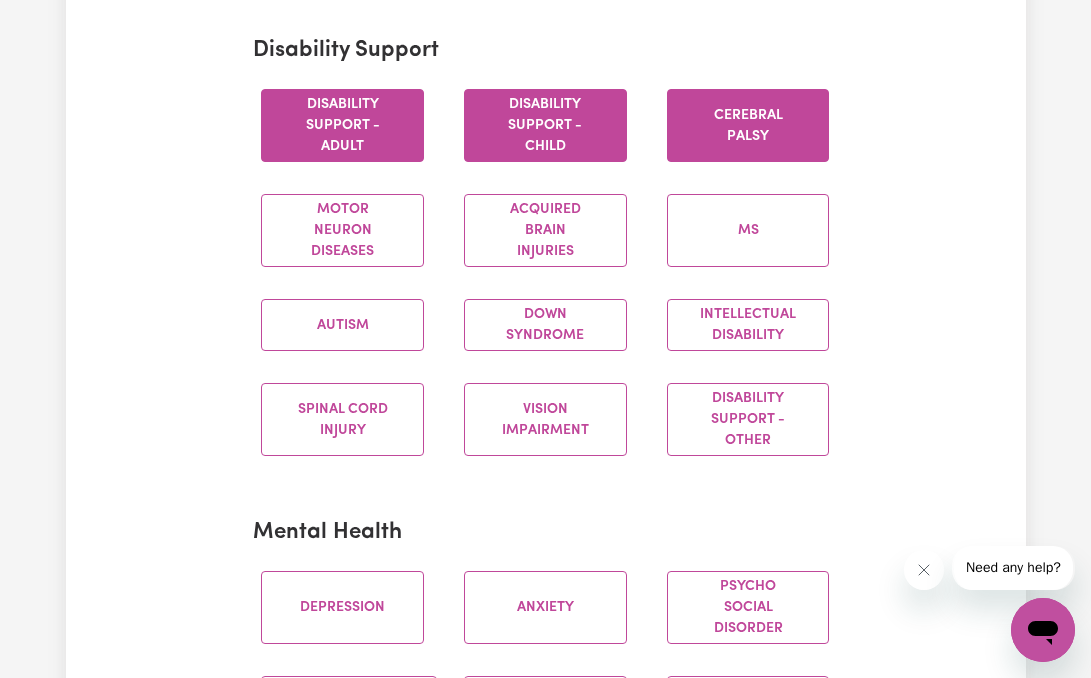 click on "Cerebral Palsy" at bounding box center [748, 125] 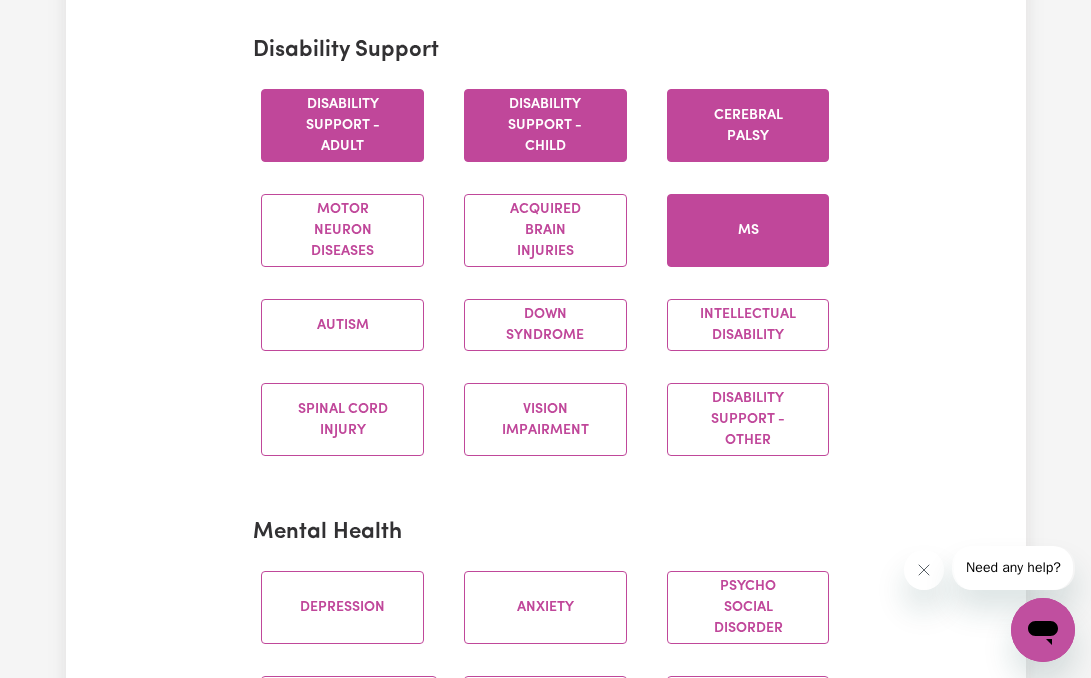 click on "MS" at bounding box center [748, 230] 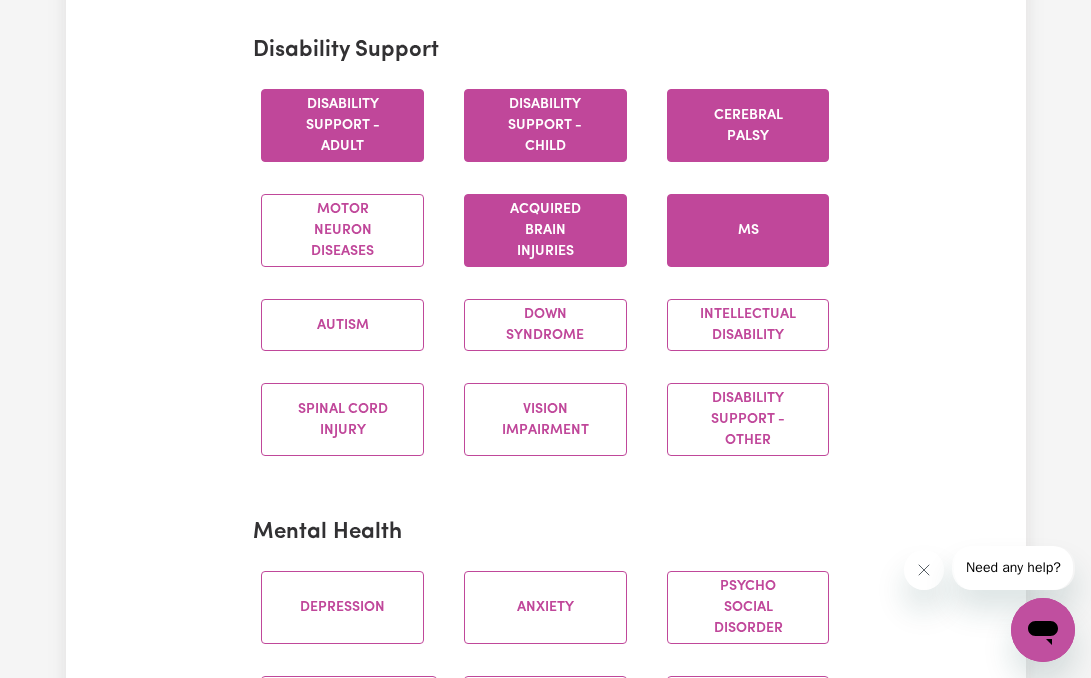 click on "Acquired Brain Injuries" at bounding box center (545, 230) 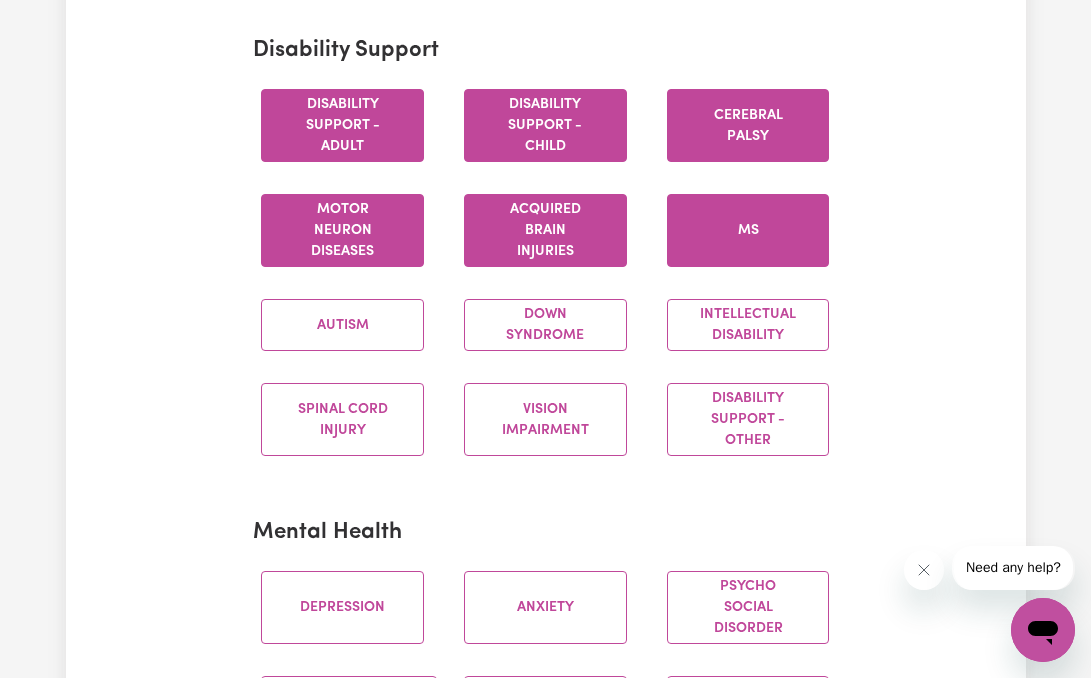 click on "Motor Neuron Diseases" at bounding box center (342, 230) 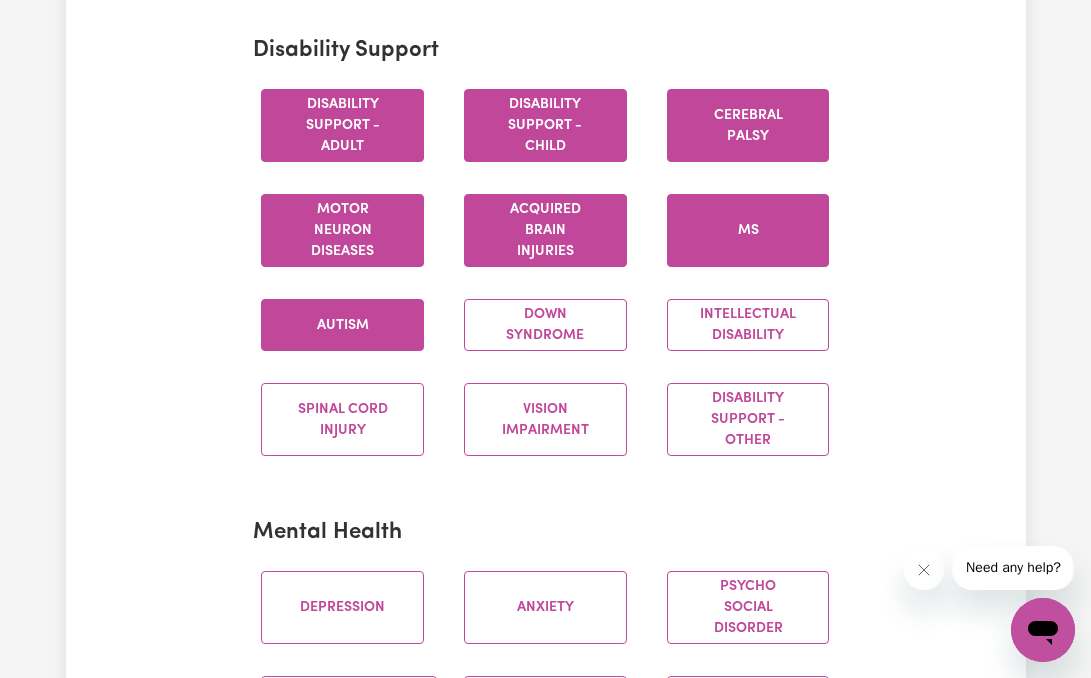 click on "Autism" at bounding box center [342, 325] 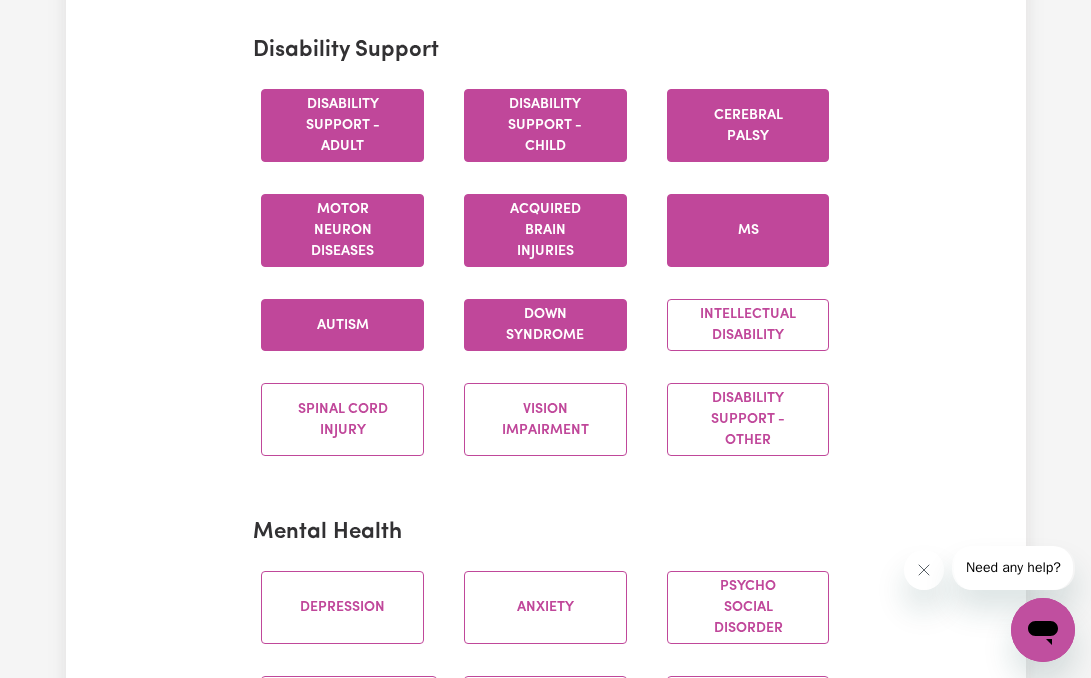 click on "Down syndrome" at bounding box center [545, 325] 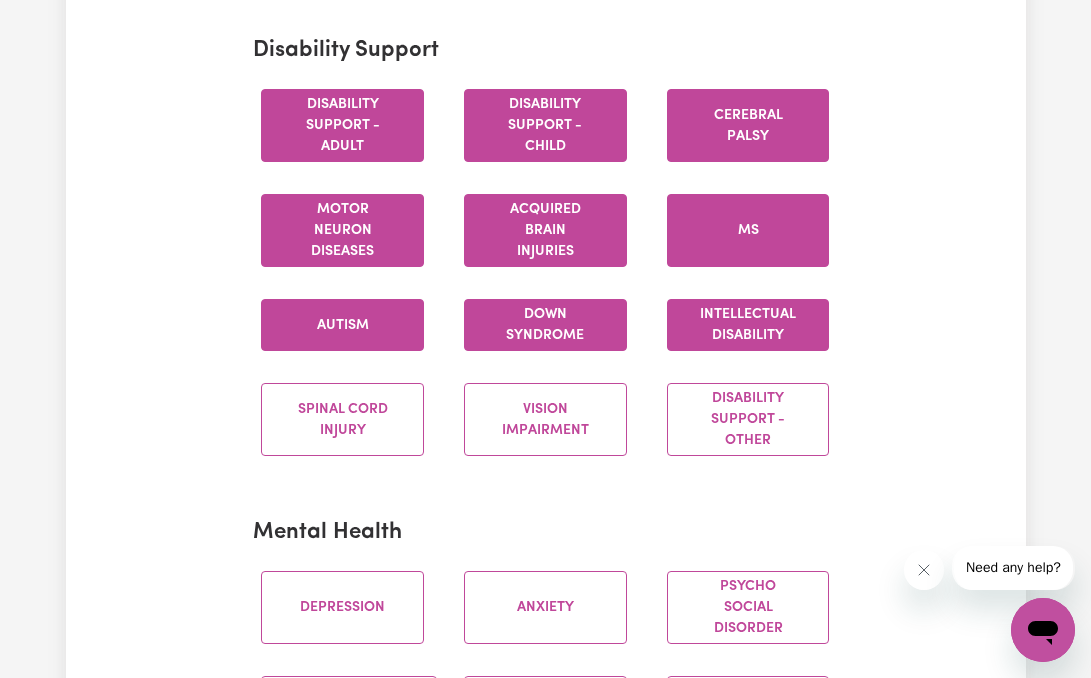 click on "Intellectual Disability" at bounding box center (748, 325) 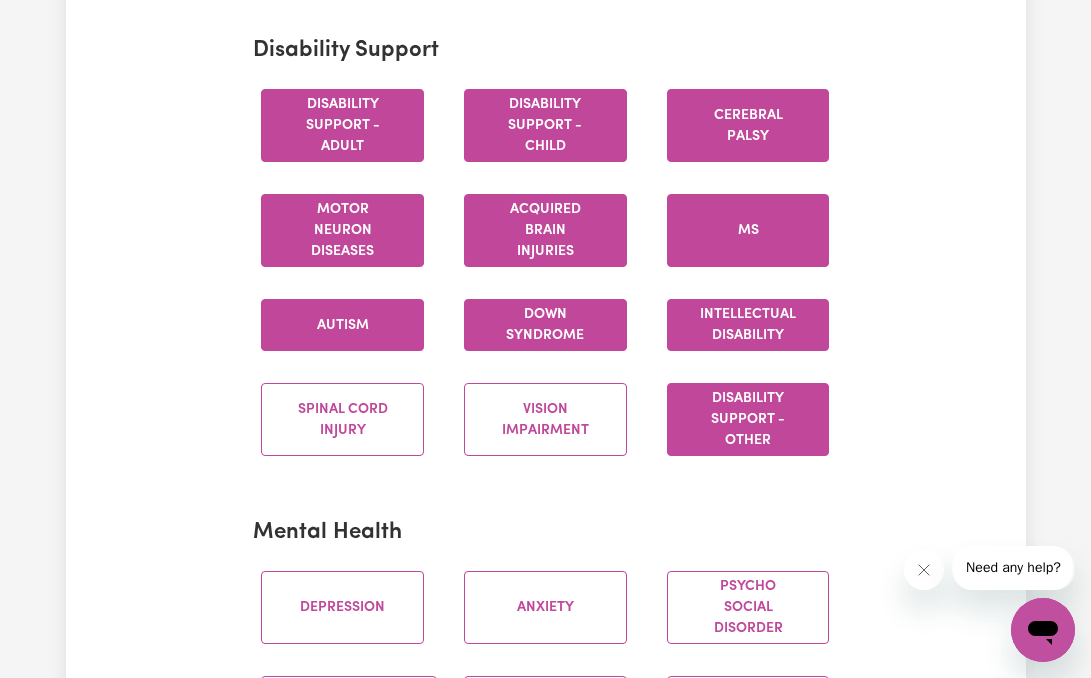 click on "Disability support - Other" at bounding box center (748, 419) 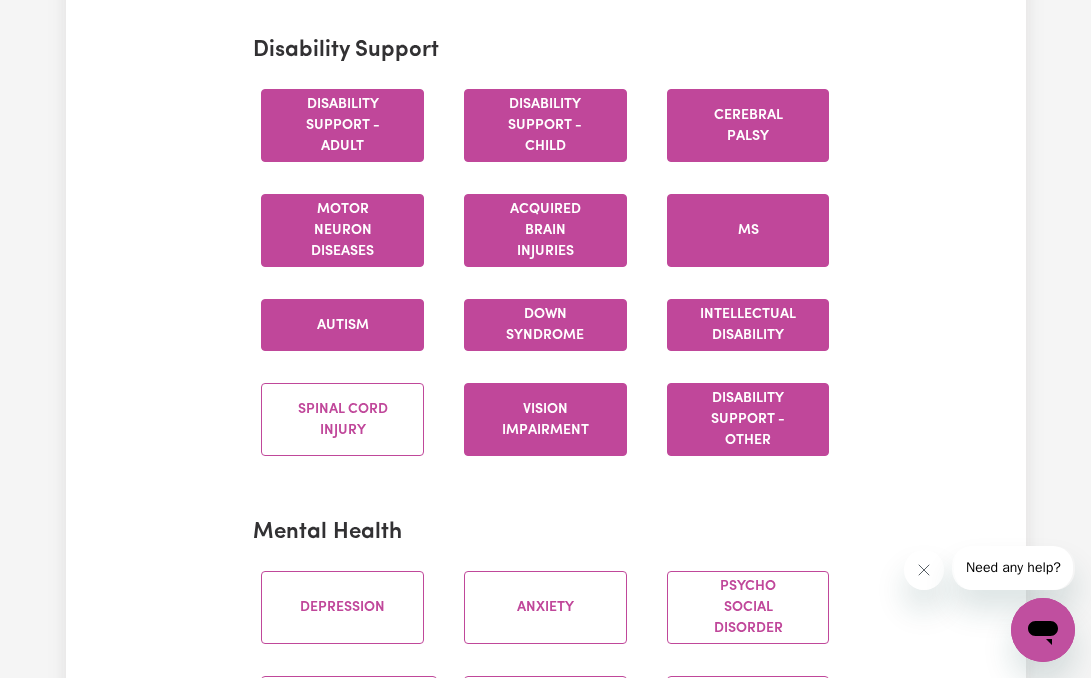click on "Vision impairment" at bounding box center [545, 419] 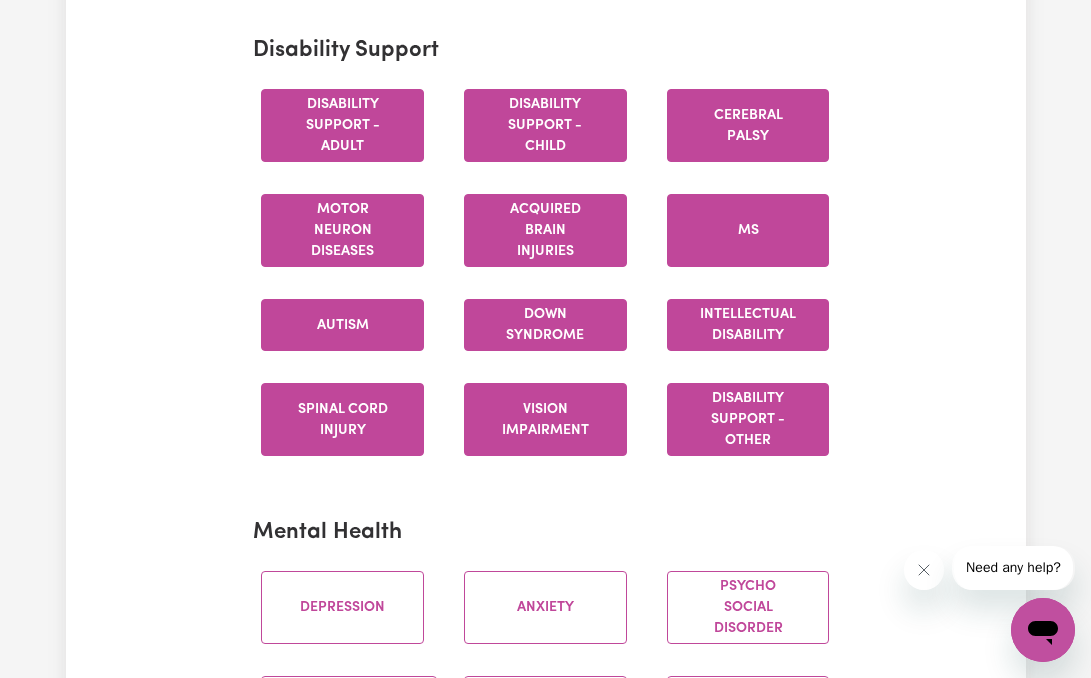 click on "Spinal cord injury" at bounding box center [342, 419] 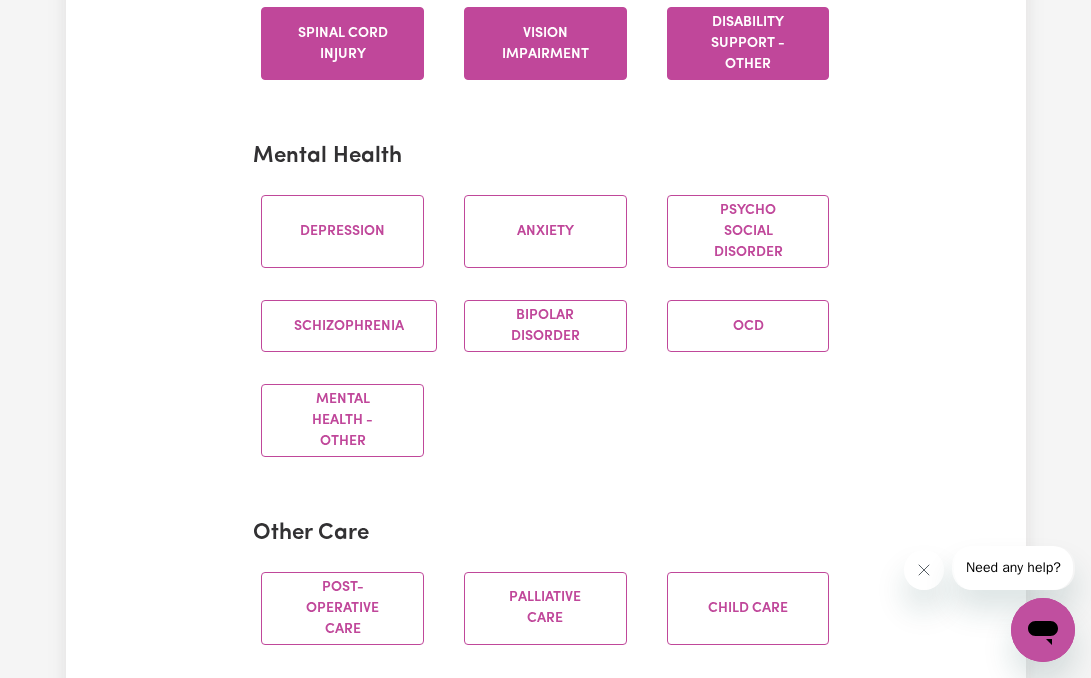 scroll, scrollTop: 1276, scrollLeft: 0, axis: vertical 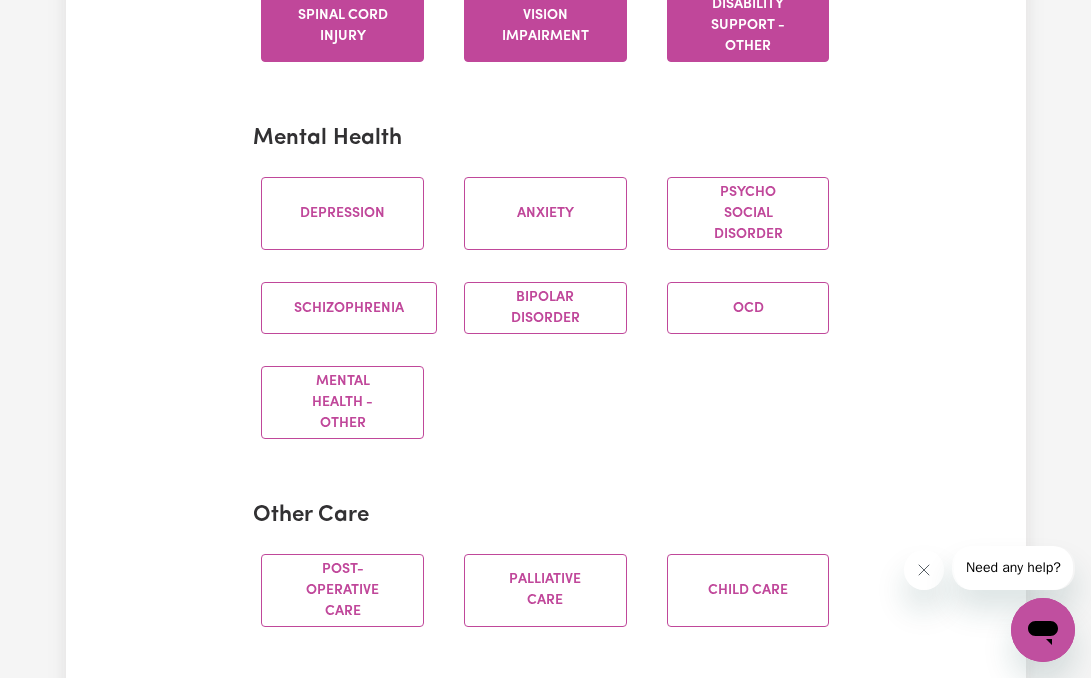 click on "Mental Health" at bounding box center (545, 139) 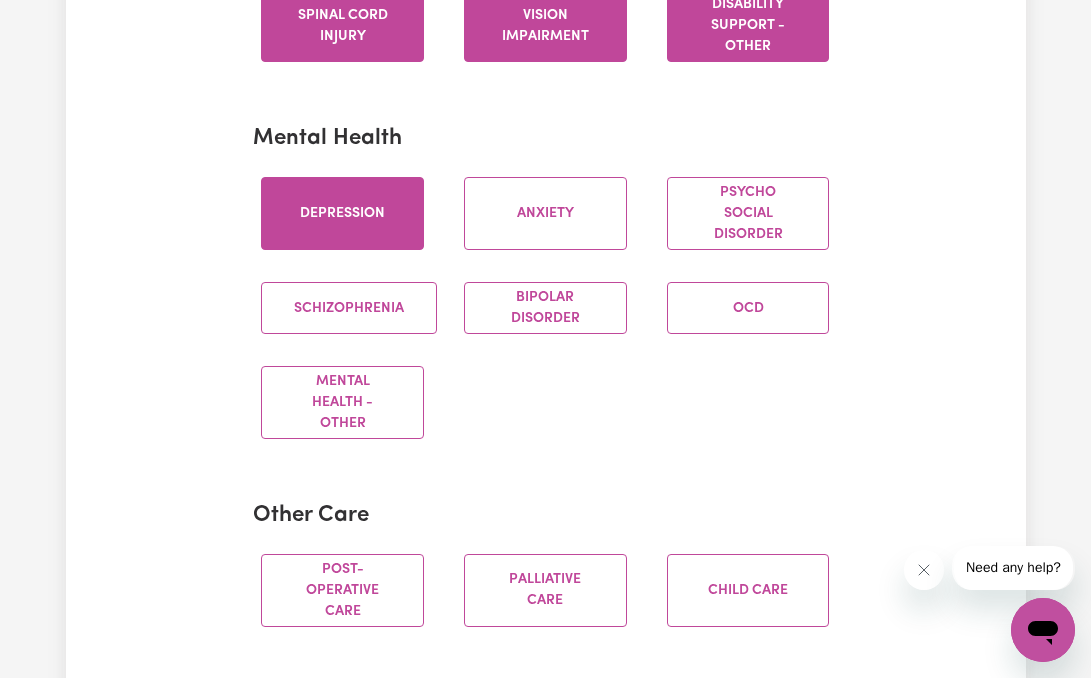 click on "Depression" at bounding box center [342, 213] 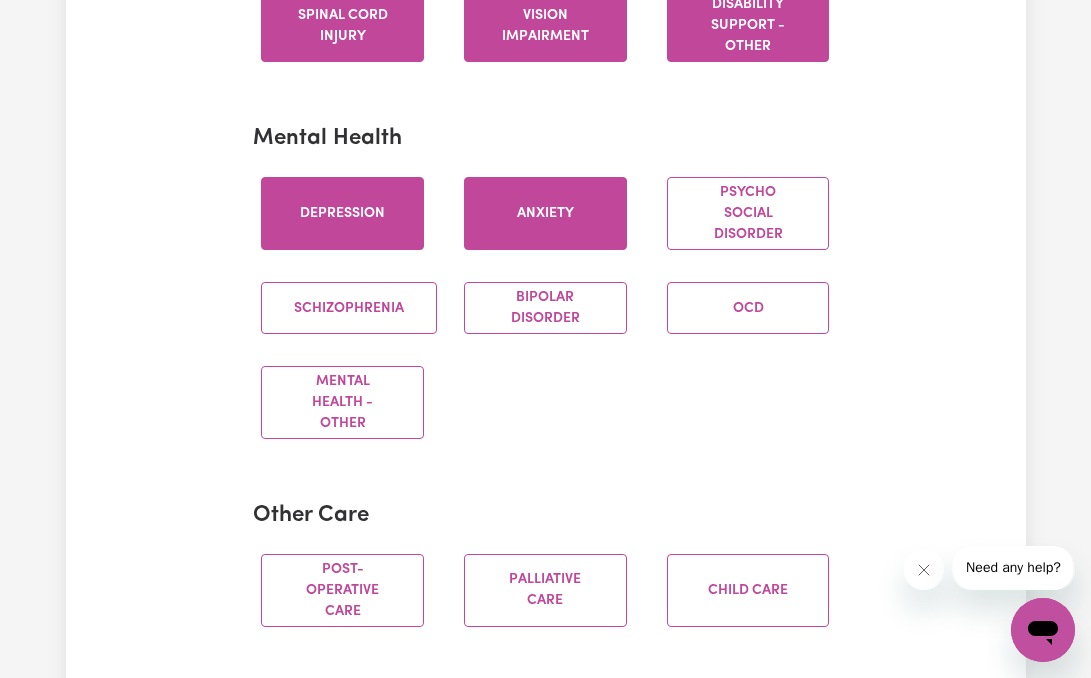 click on "Anxiety" at bounding box center [545, 213] 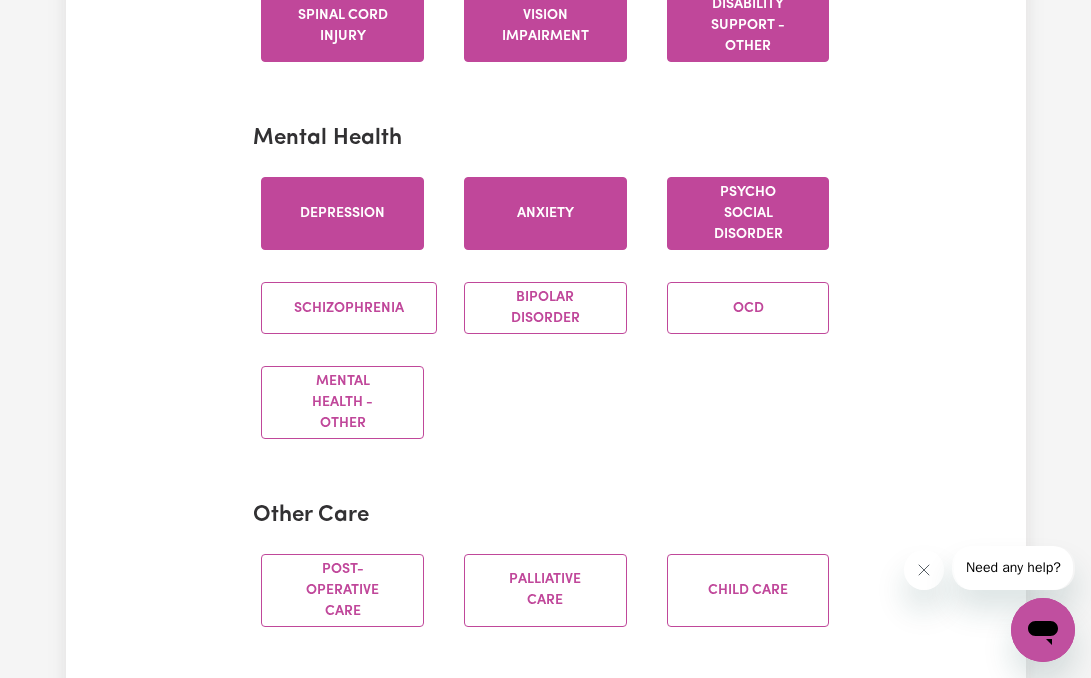 click on "Psycho social disorder" at bounding box center (748, 213) 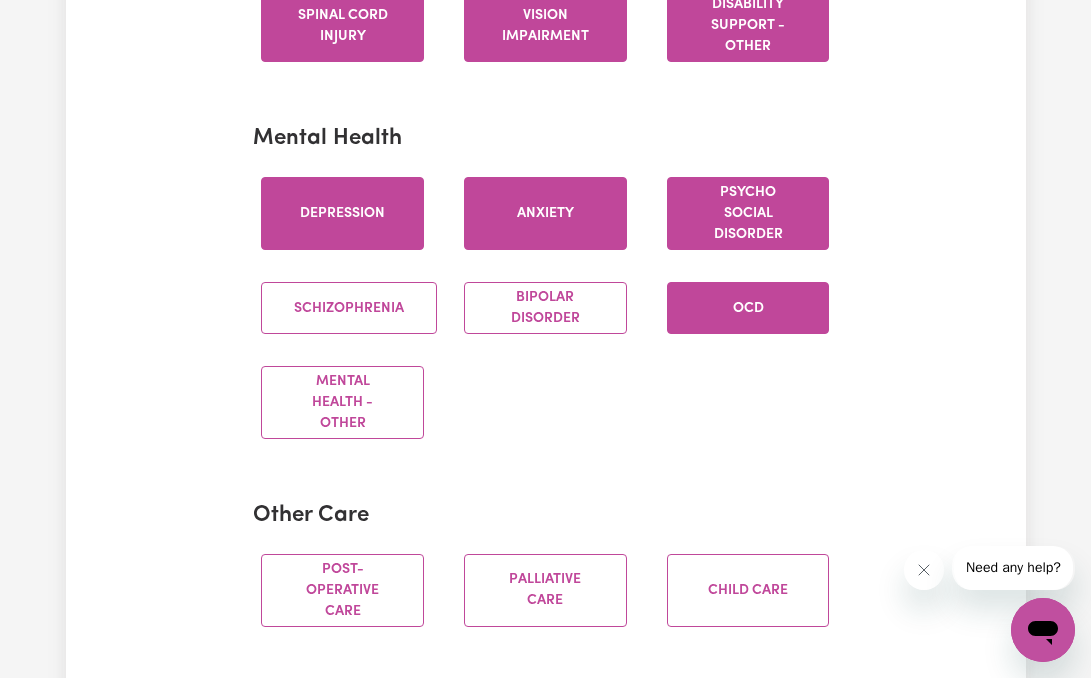 click on "OCD" at bounding box center [748, 308] 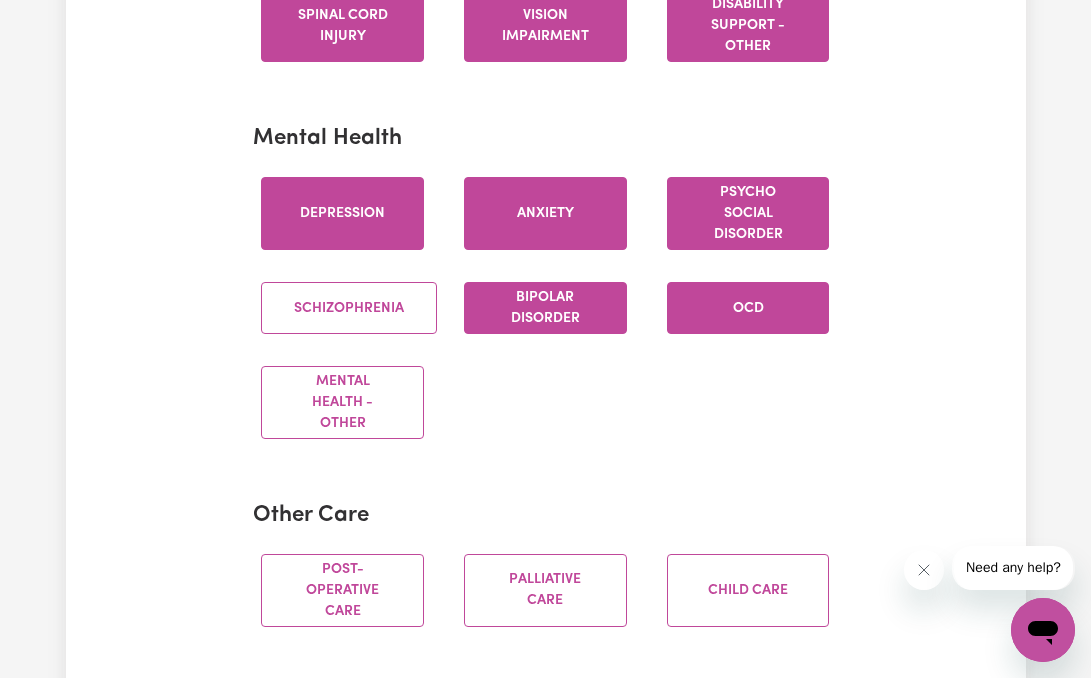 click on "Bipolar Disorder" at bounding box center (545, 308) 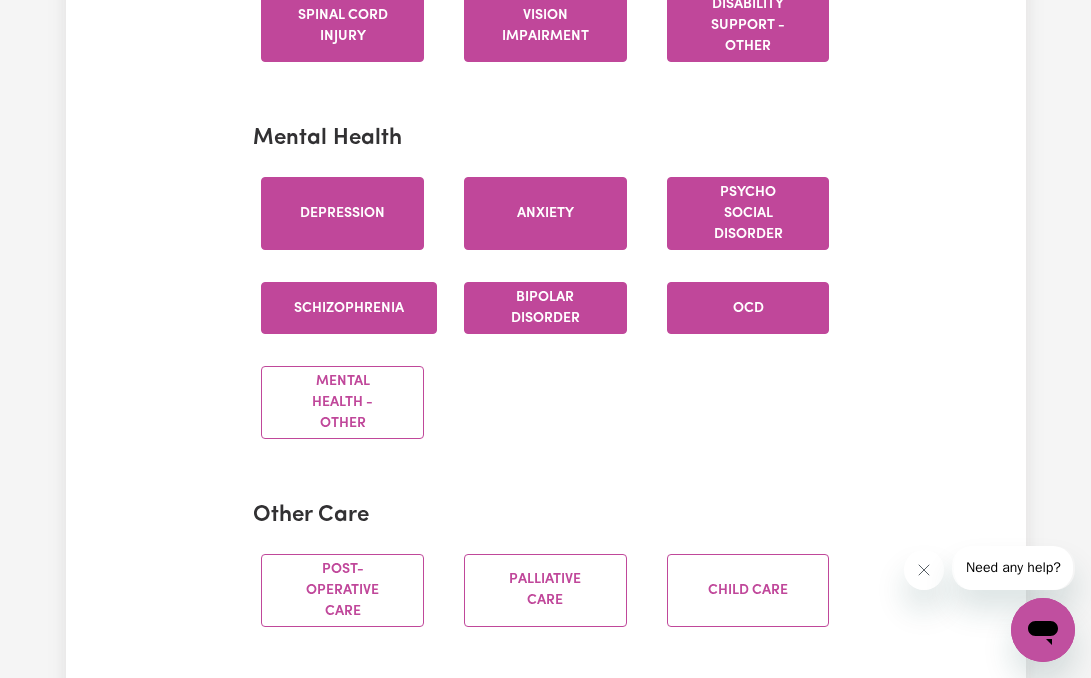 click on "Schizophrenia" at bounding box center (349, 308) 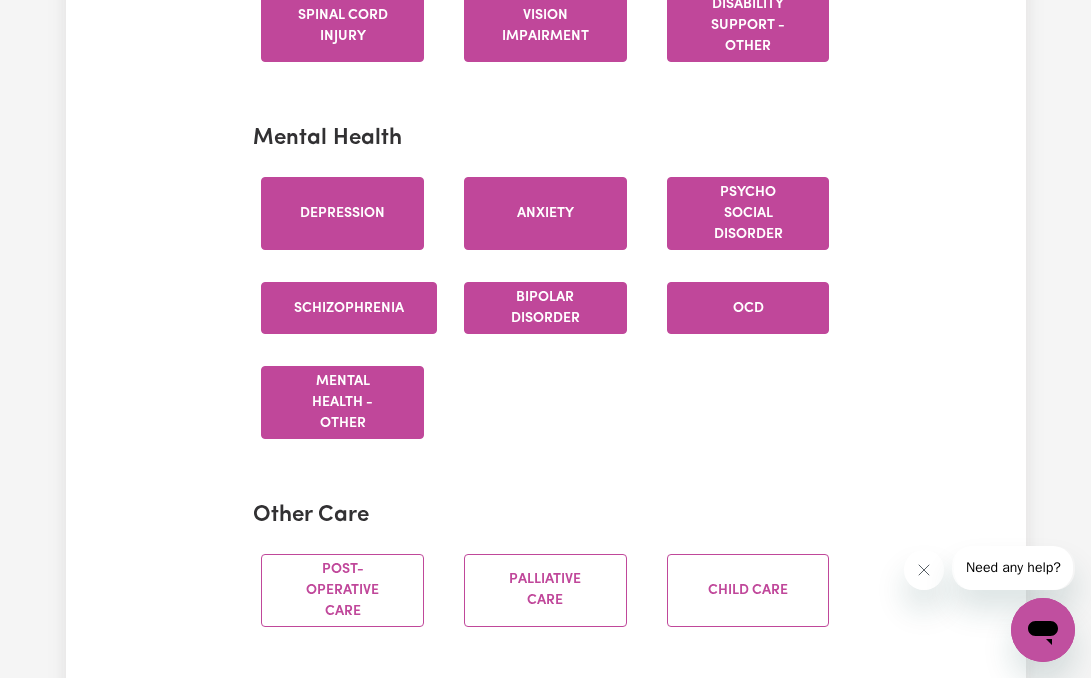 click on "Mental Health - Other" at bounding box center [342, 402] 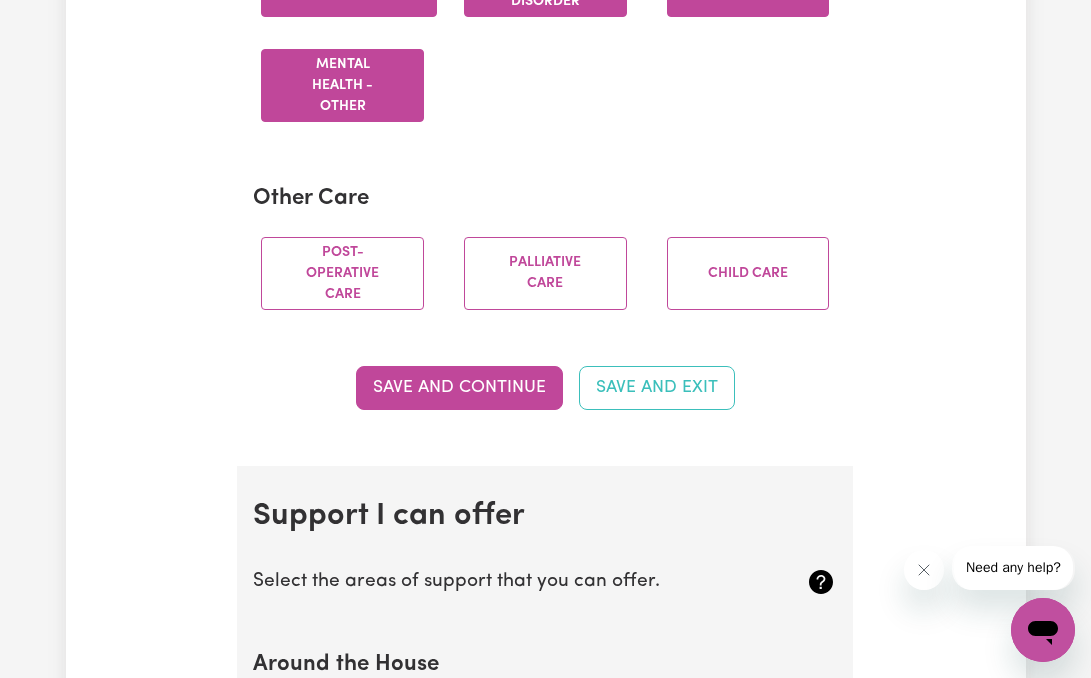 scroll, scrollTop: 1629, scrollLeft: 0, axis: vertical 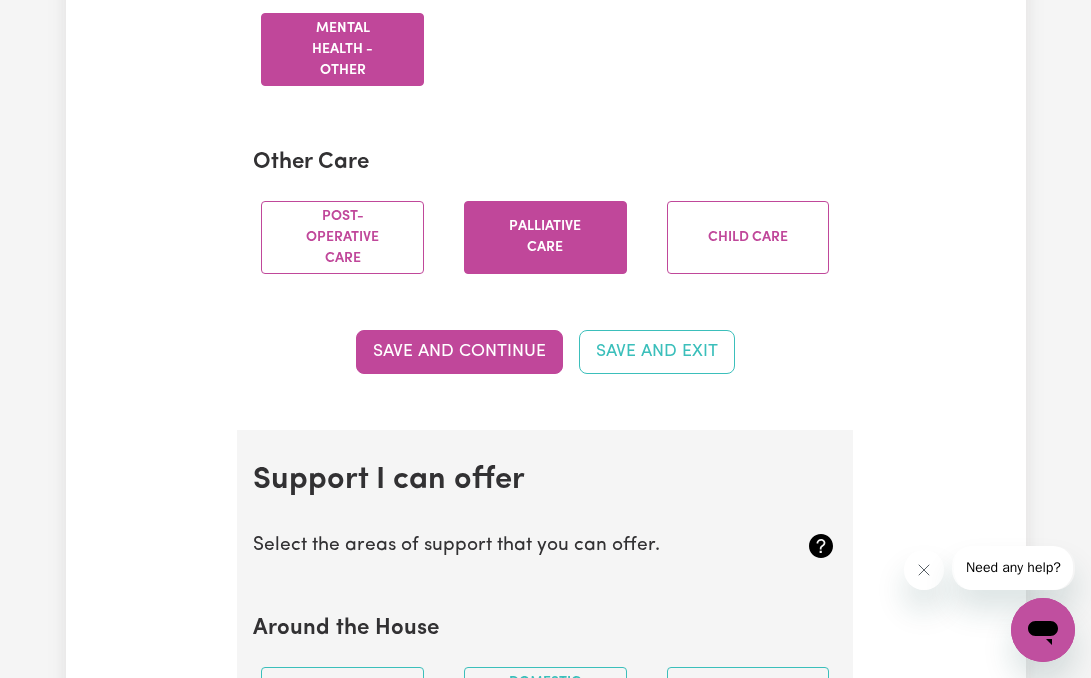 click on "Palliative care" at bounding box center (545, 237) 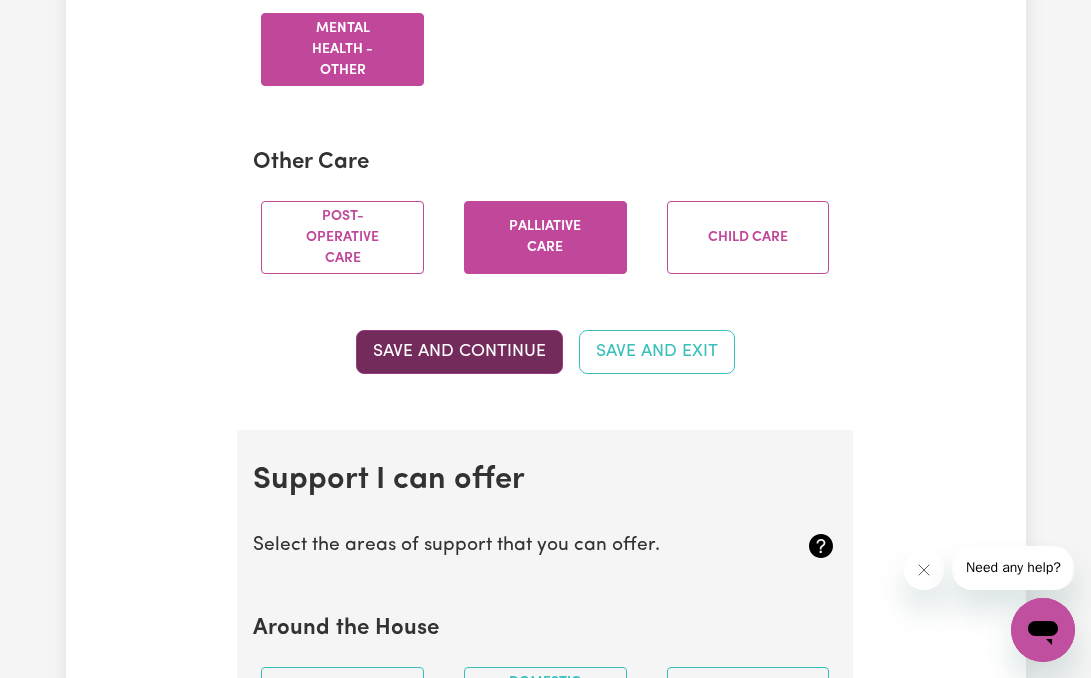click on "Save and Continue" at bounding box center (459, 352) 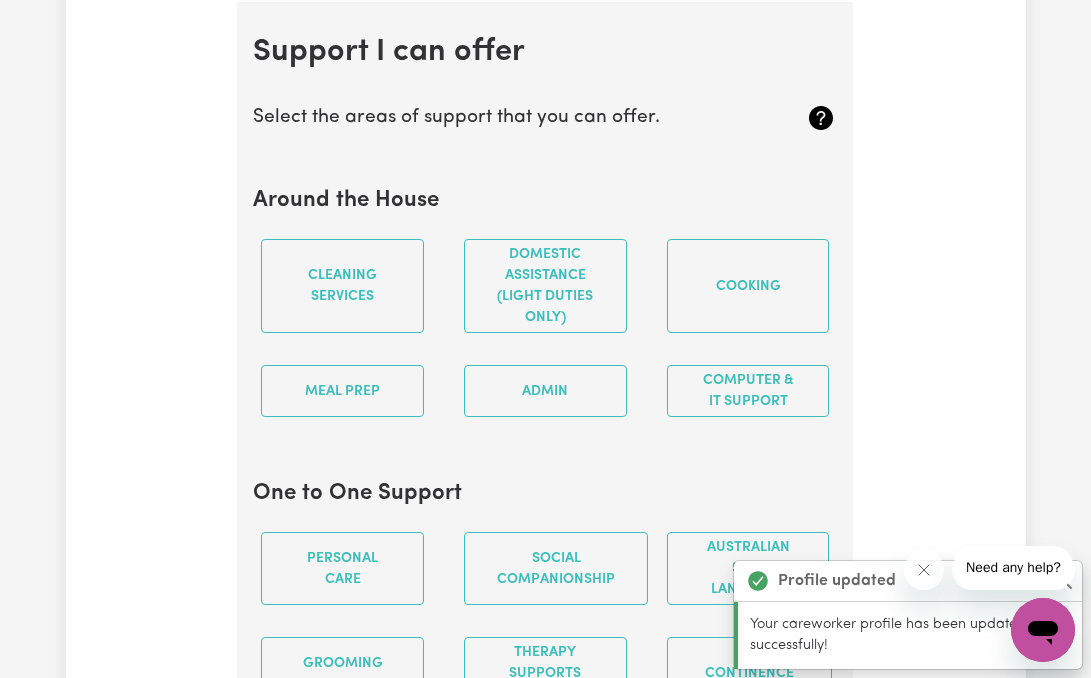 scroll, scrollTop: 2059, scrollLeft: 0, axis: vertical 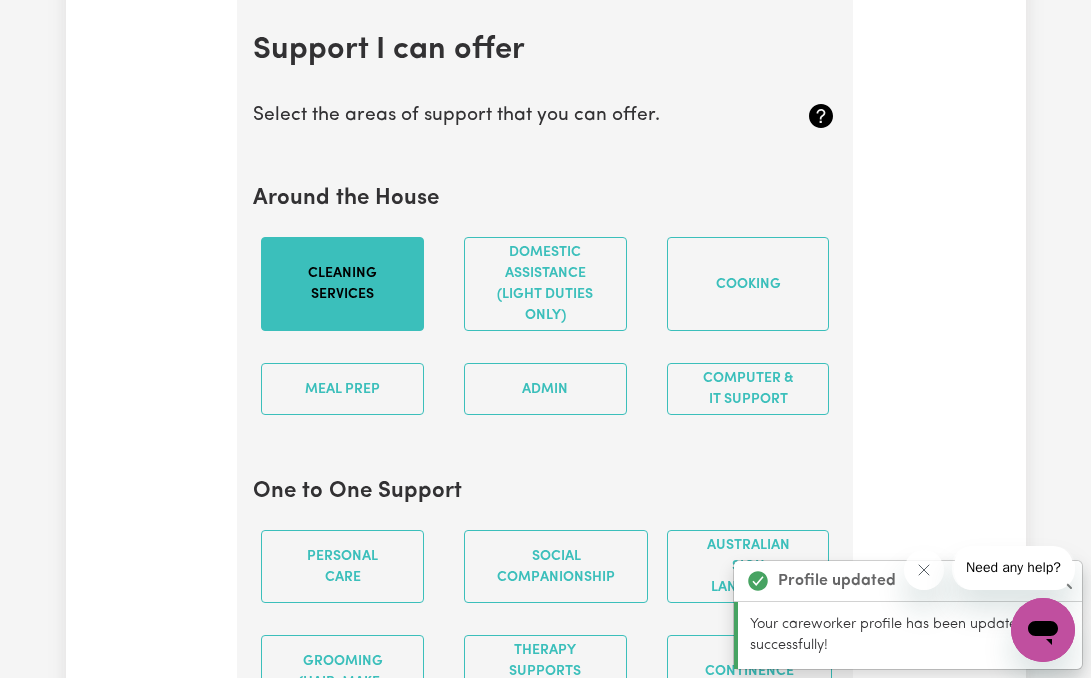 click on "Cleaning services" at bounding box center [342, 284] 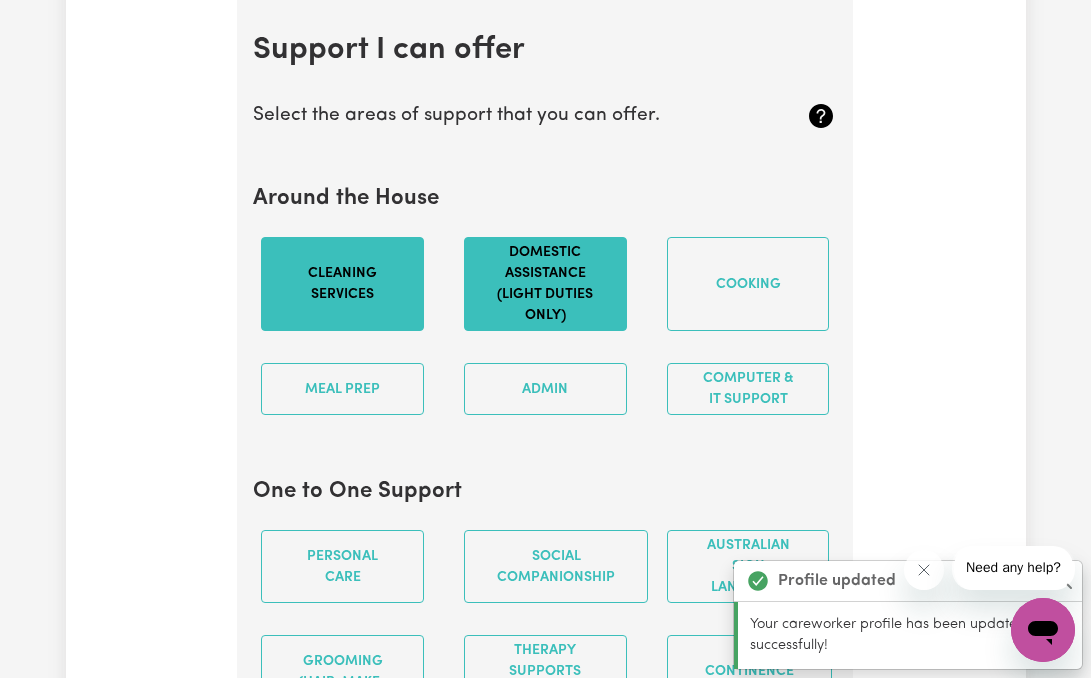 click on "Domestic assistance (light duties only)" at bounding box center [545, 284] 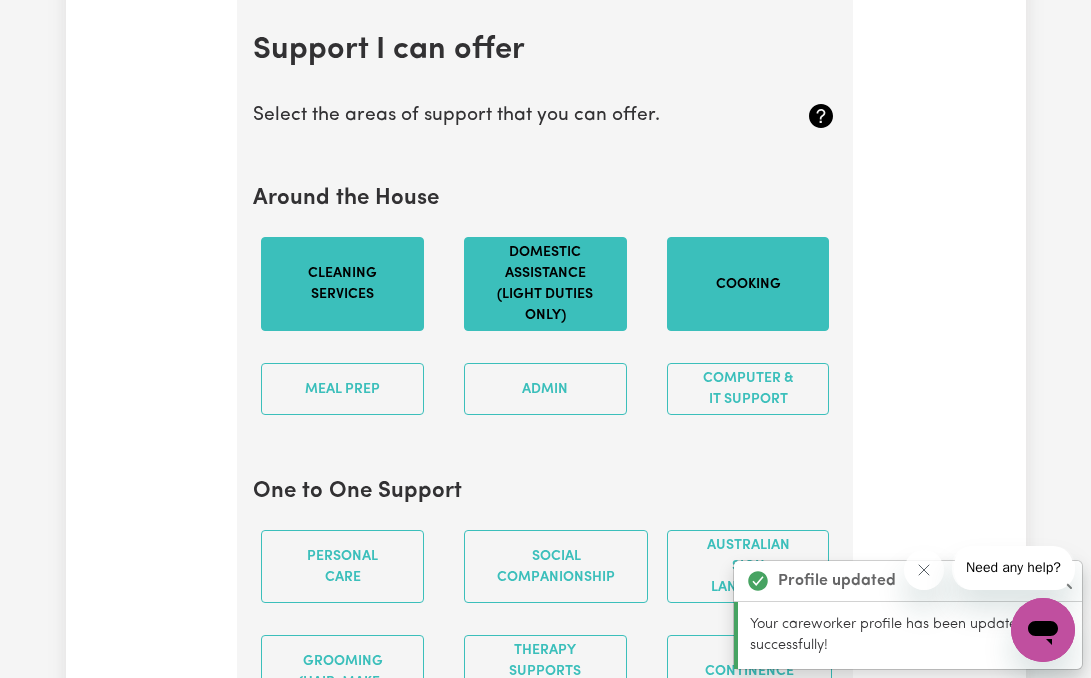 click on "Cooking" at bounding box center [748, 284] 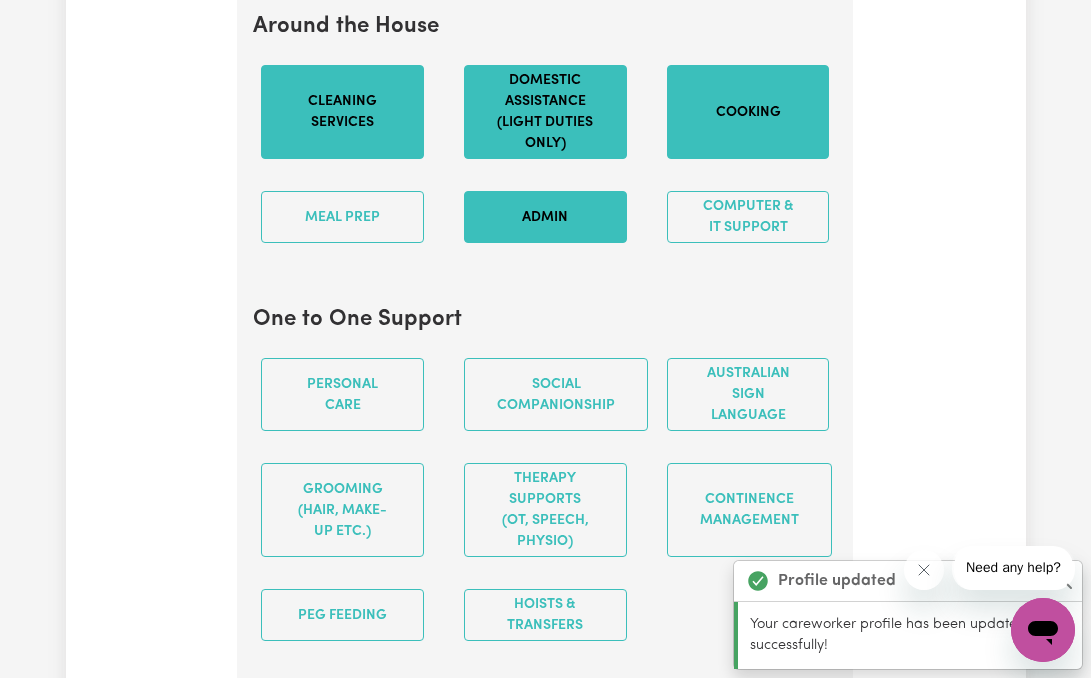 scroll, scrollTop: 2235, scrollLeft: 0, axis: vertical 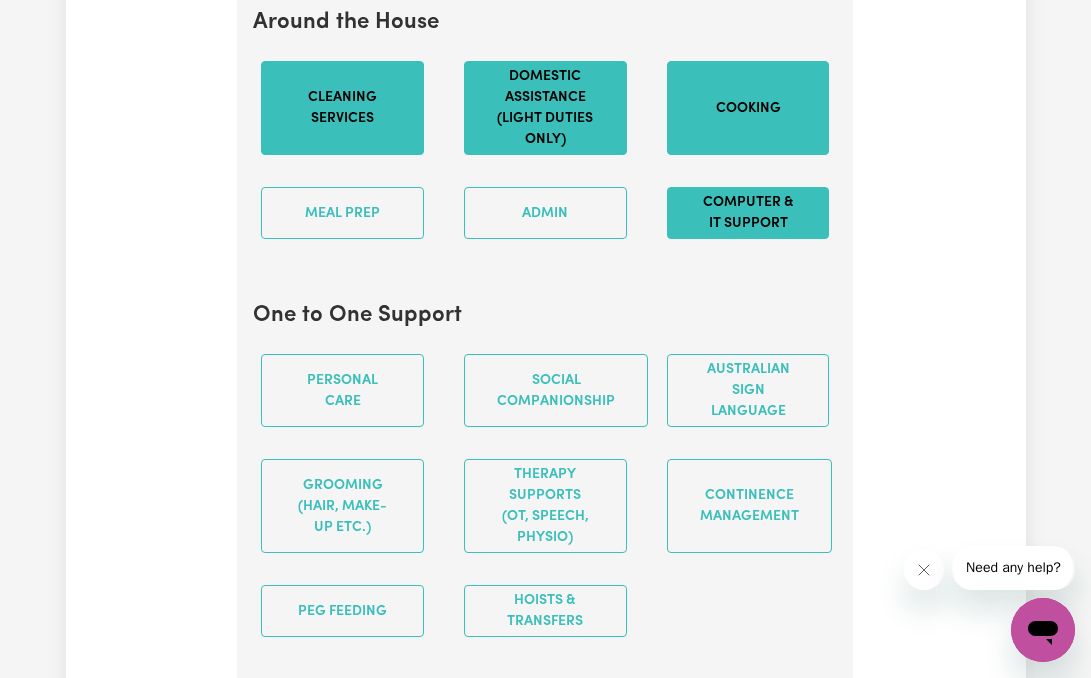 click on "Computer & IT Support" at bounding box center [748, 213] 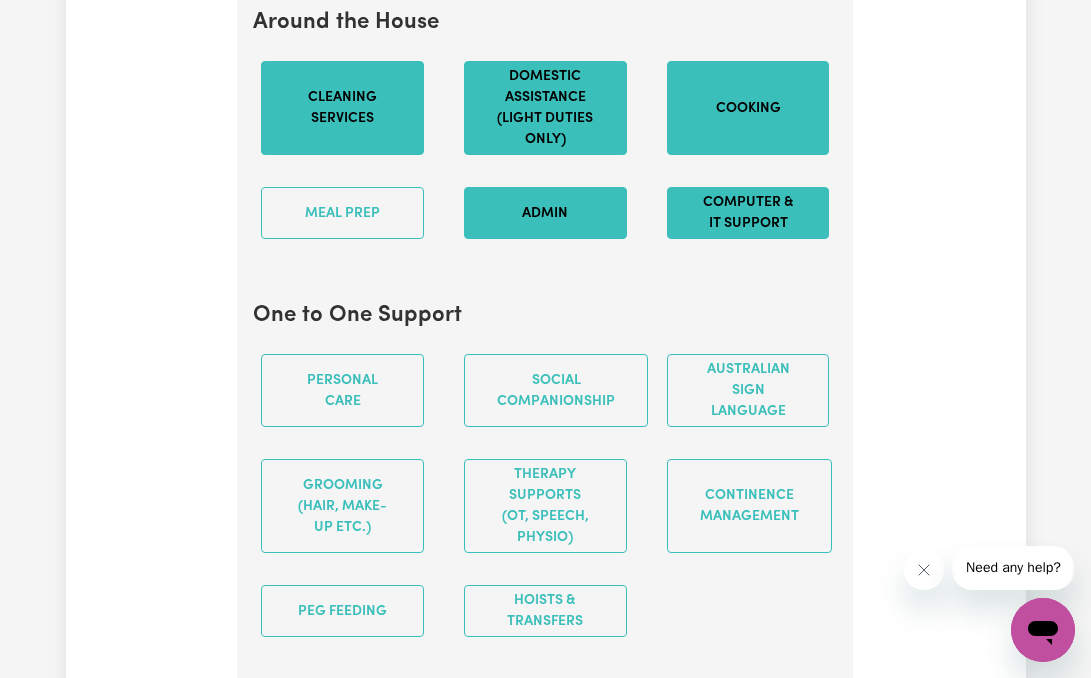 click on "Admin" at bounding box center (545, 213) 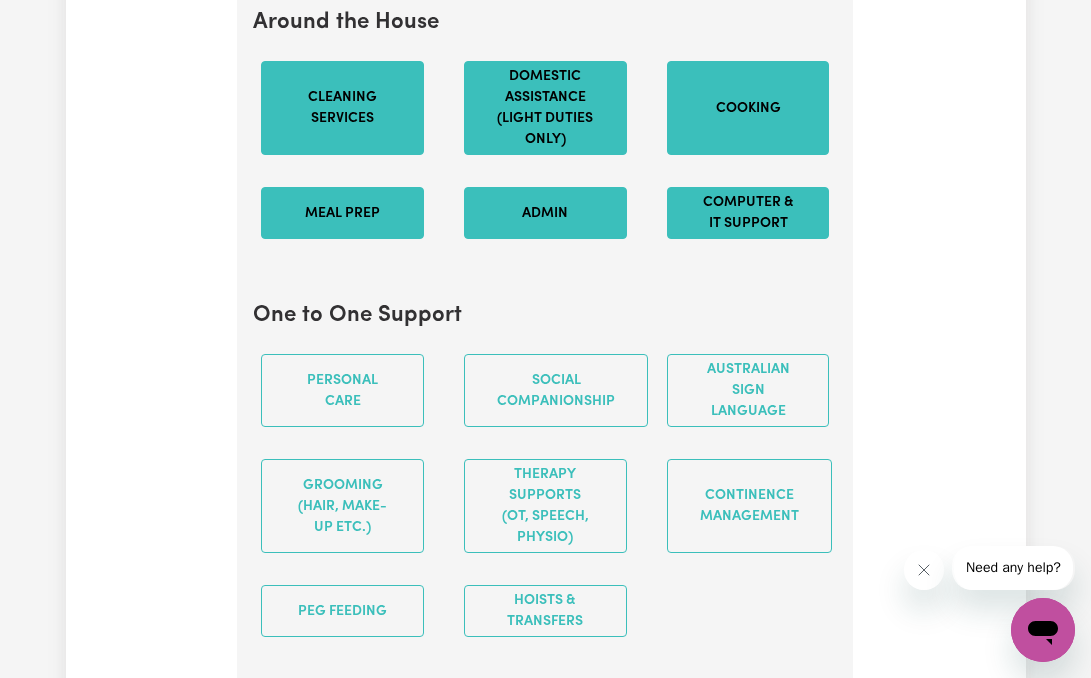 click on "Meal prep" at bounding box center (342, 213) 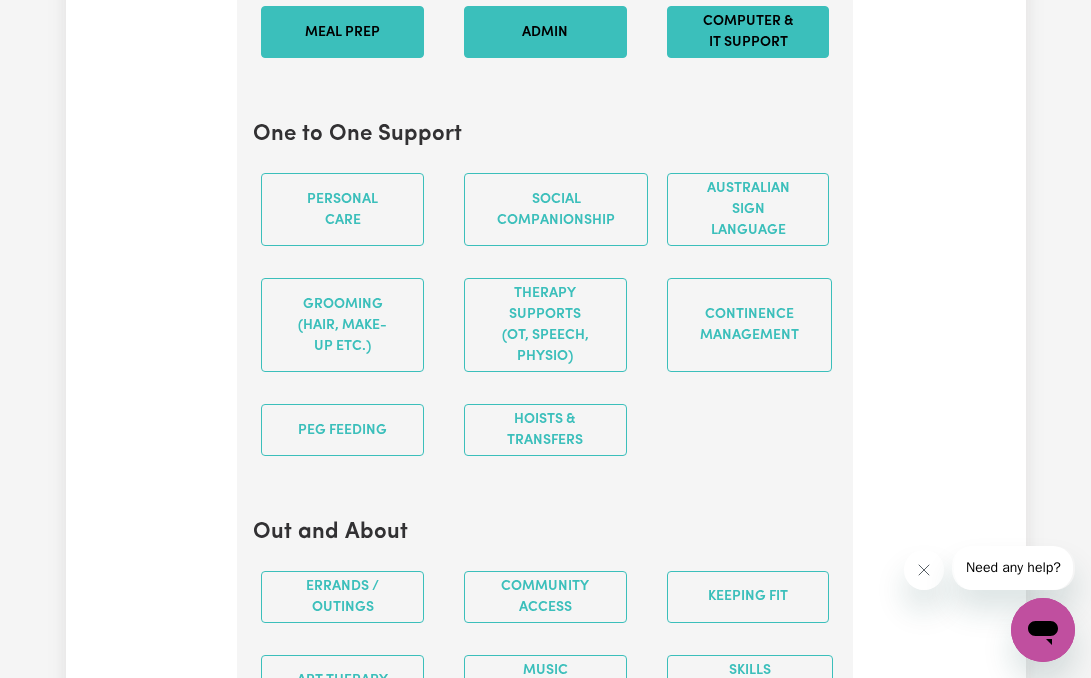 scroll, scrollTop: 2422, scrollLeft: 0, axis: vertical 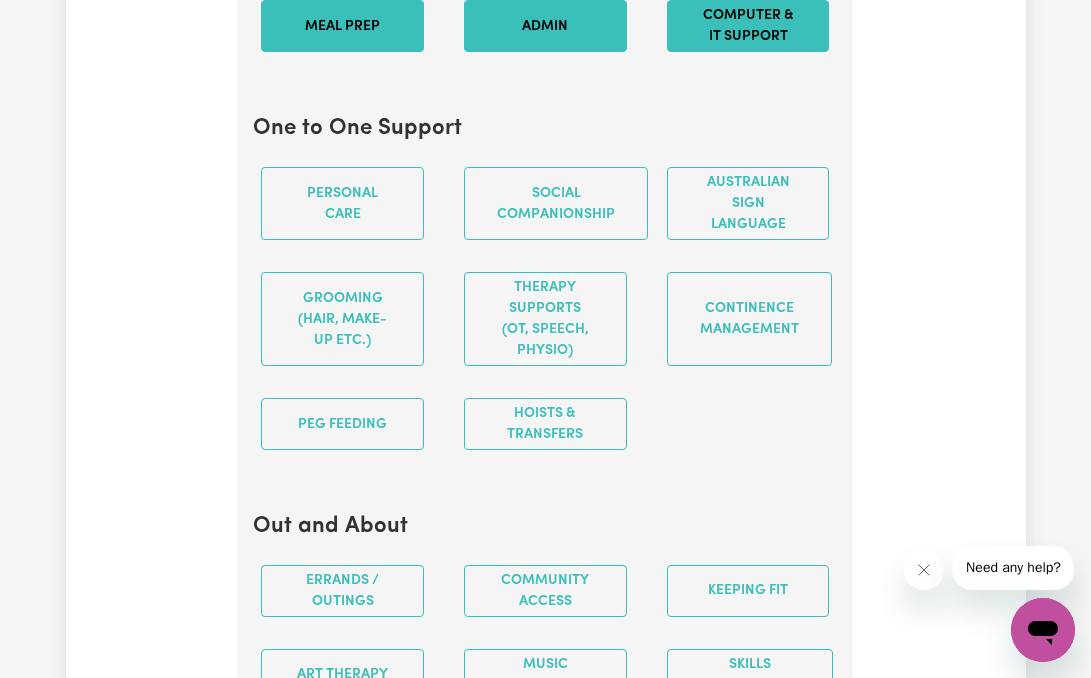 click on "Personal care" at bounding box center [342, 203] 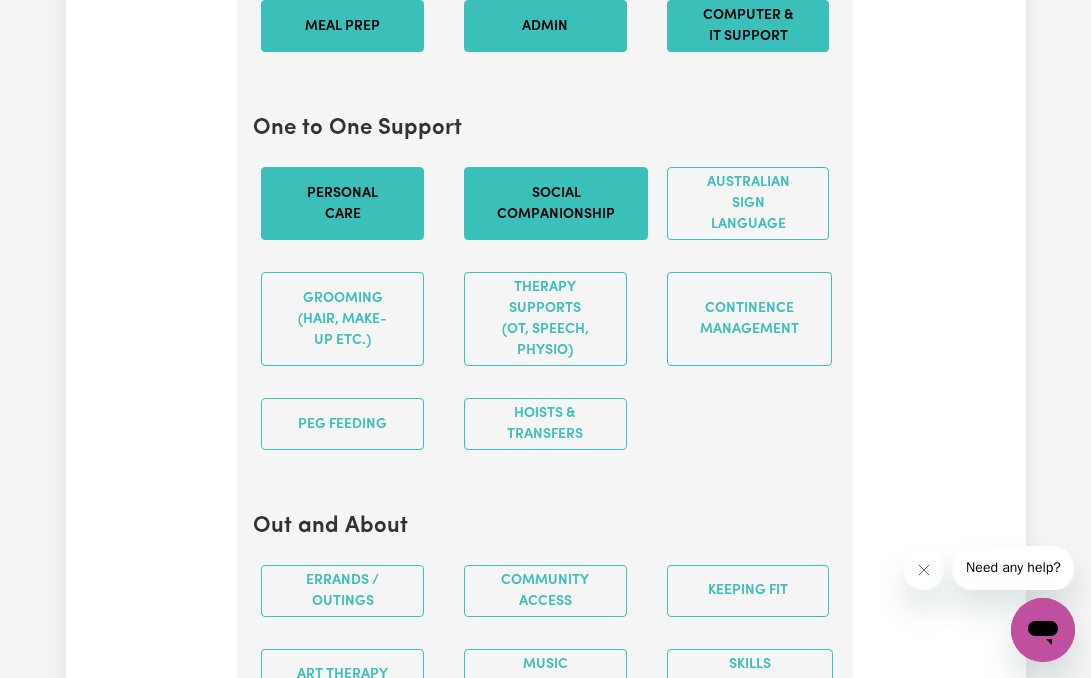 click on "Social companionship" at bounding box center [556, 203] 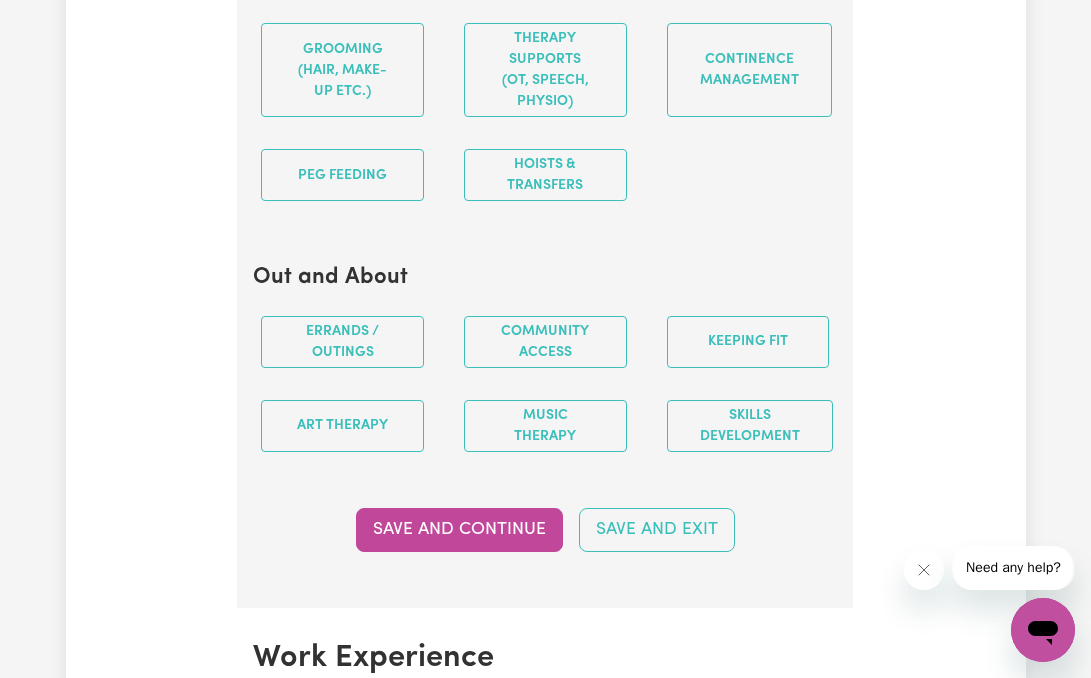 scroll, scrollTop: 2678, scrollLeft: 0, axis: vertical 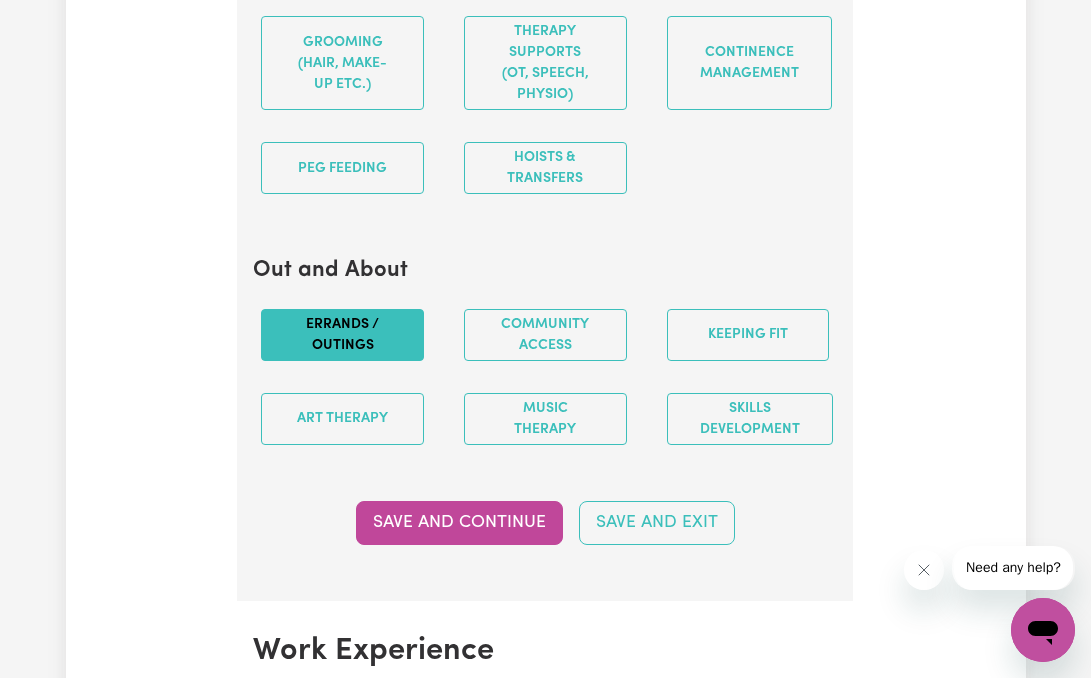 click on "Errands / Outings" at bounding box center (342, 335) 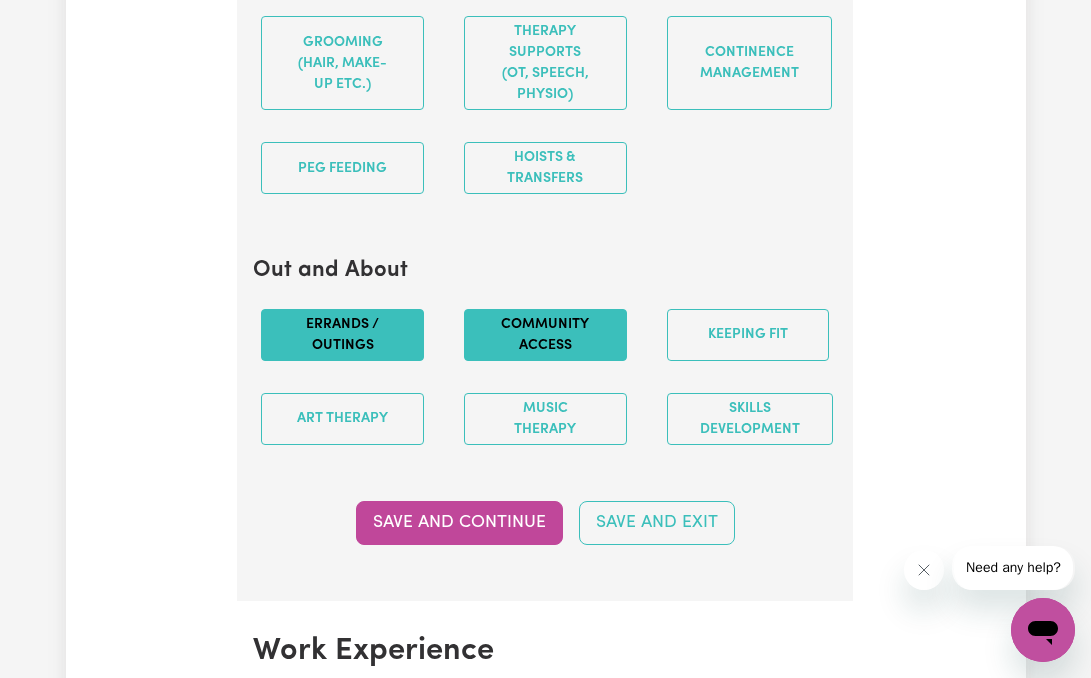 click on "Community access" at bounding box center (545, 335) 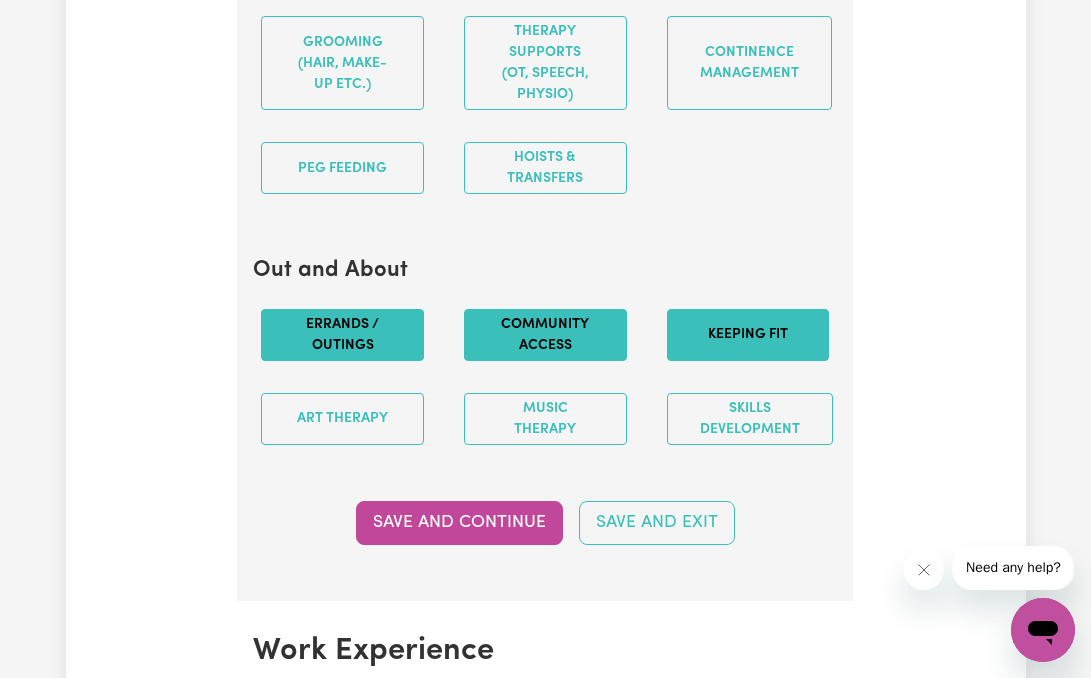 click on "Keeping fit" at bounding box center [748, 335] 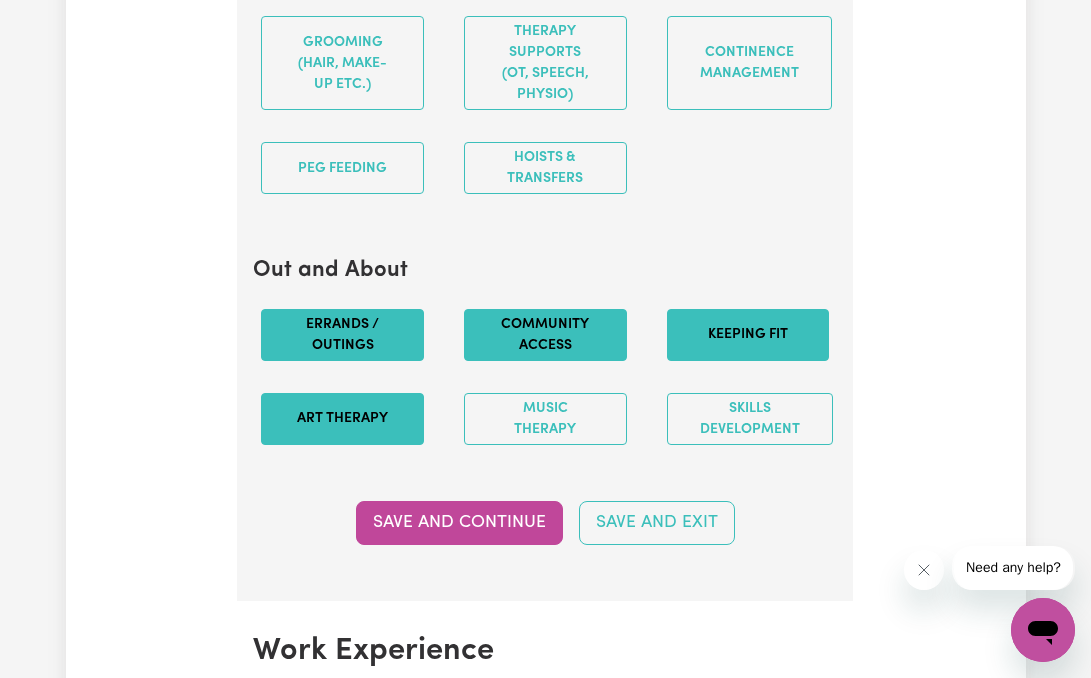 click on "Art therapy" at bounding box center [342, 419] 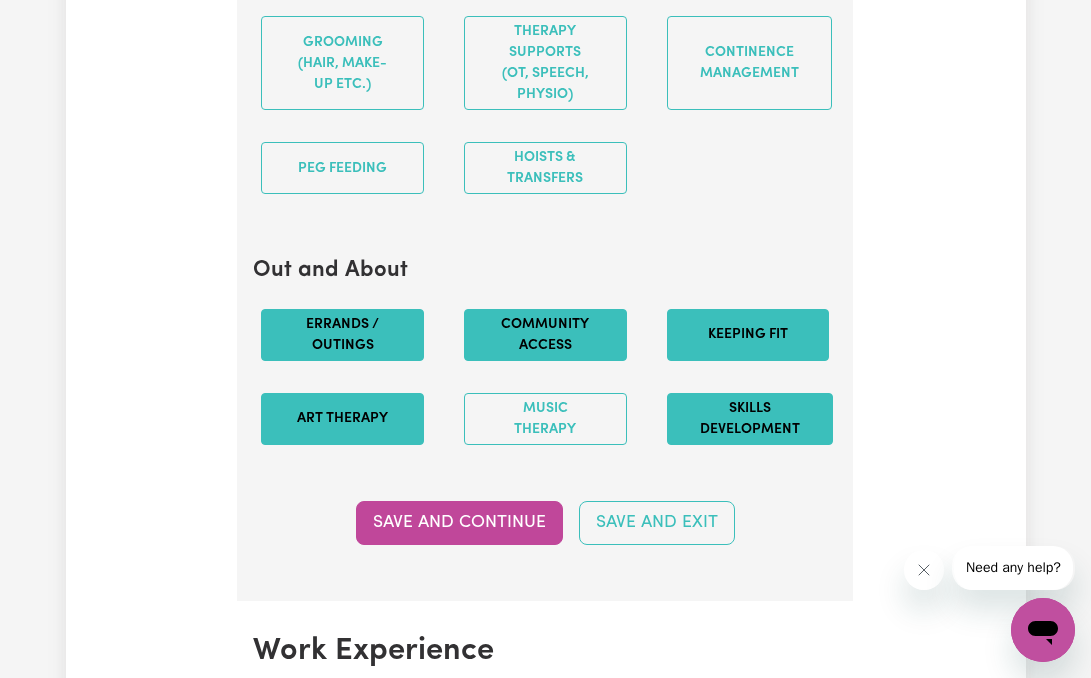 click on "Skills Development" at bounding box center [750, 419] 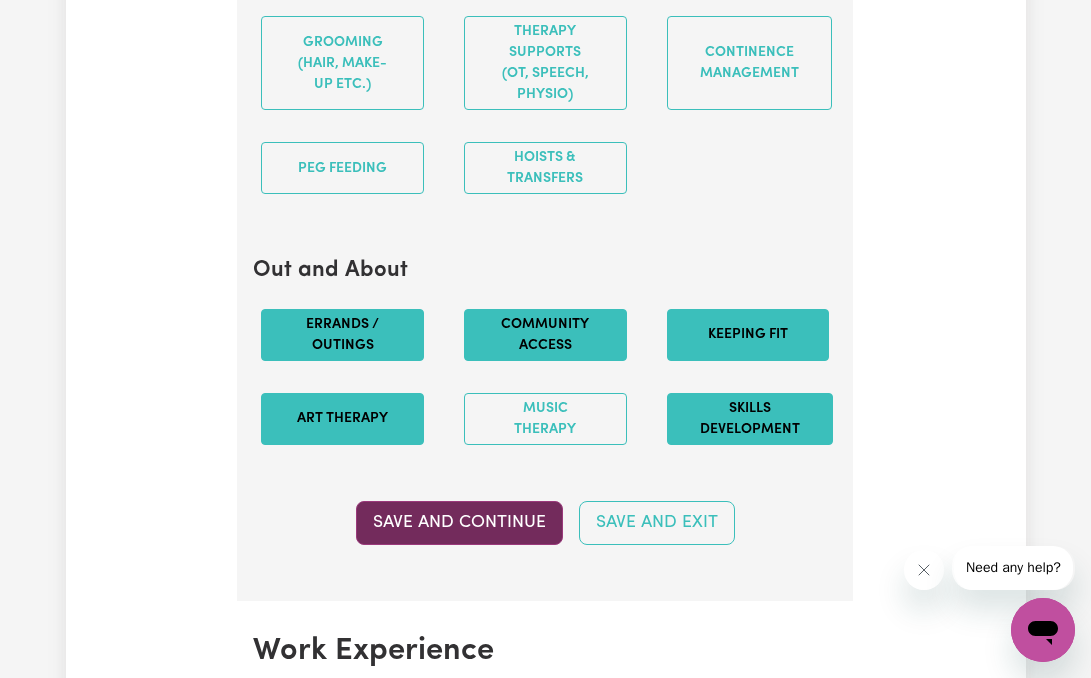 click on "Save and Continue" at bounding box center [459, 523] 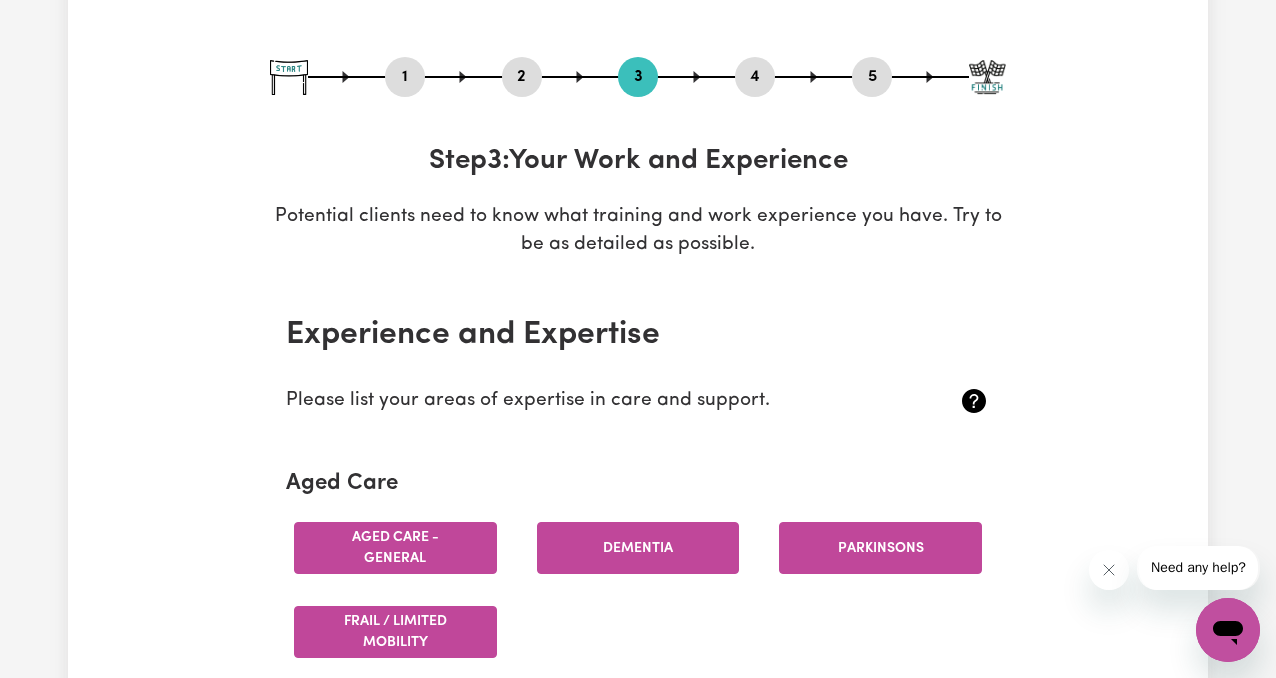 scroll, scrollTop: 139, scrollLeft: 0, axis: vertical 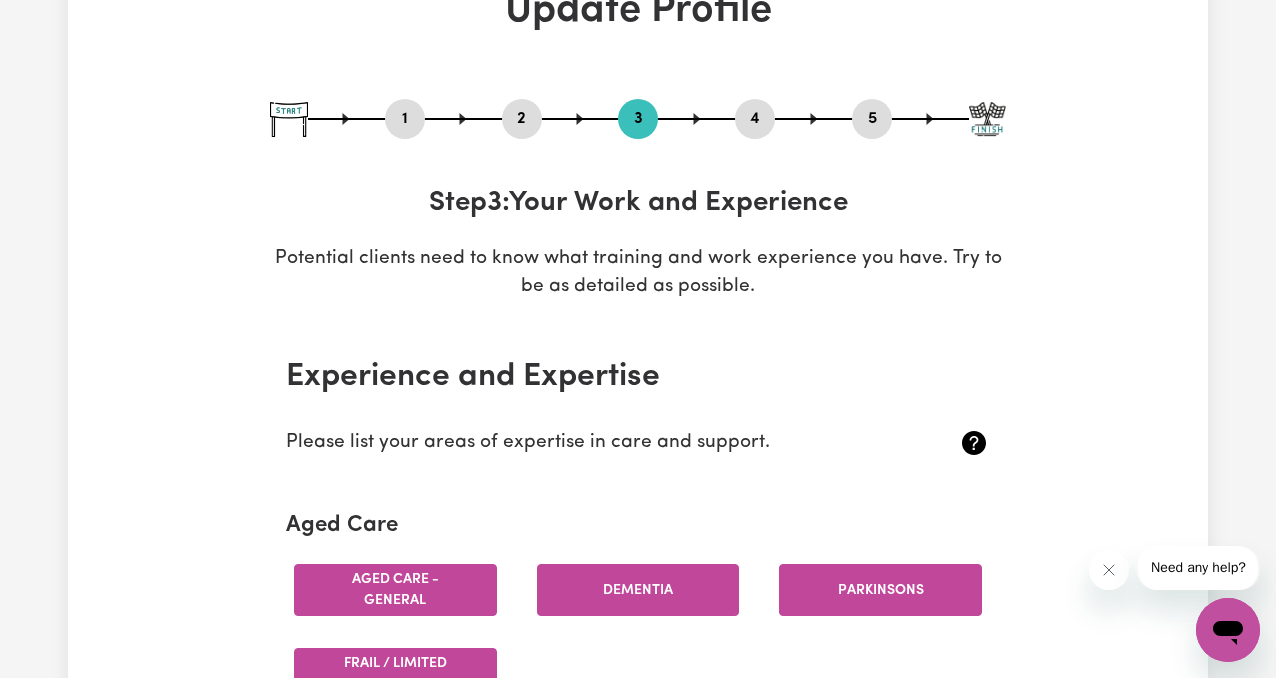 click at bounding box center [987, 119] 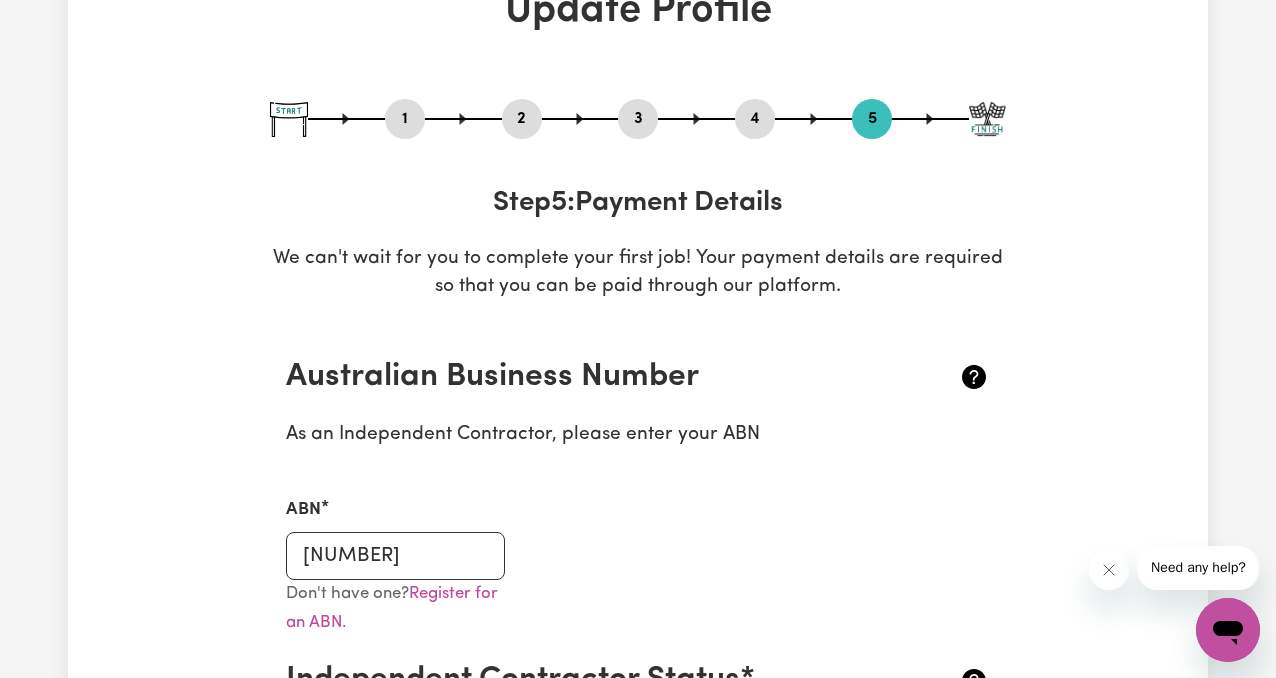 click on "1" at bounding box center (405, 119) 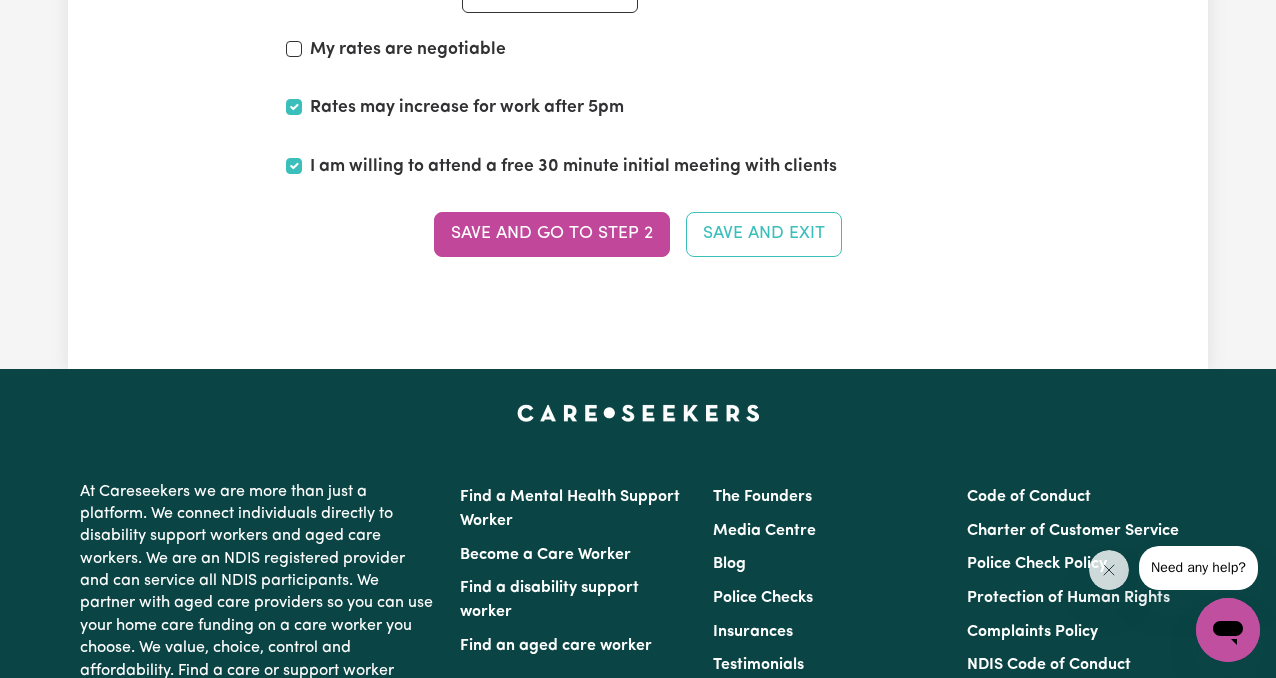 scroll, scrollTop: 5259, scrollLeft: 0, axis: vertical 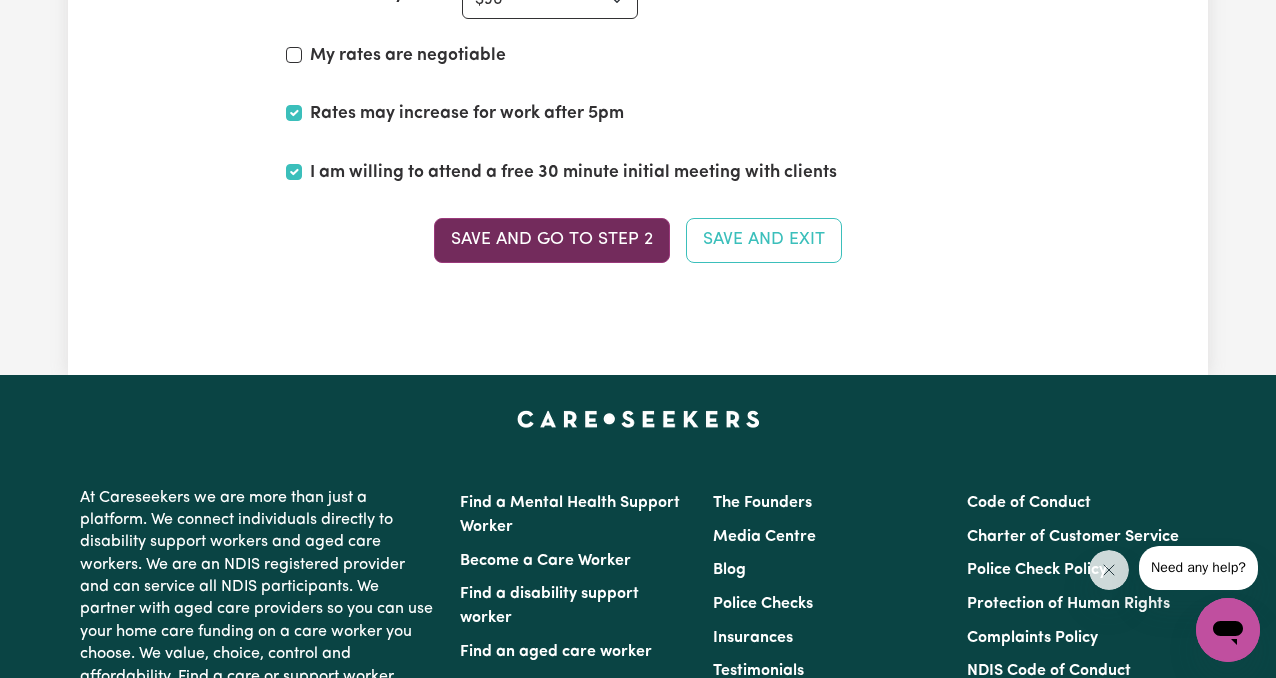 click on "Save and go to Step 2" at bounding box center (552, 240) 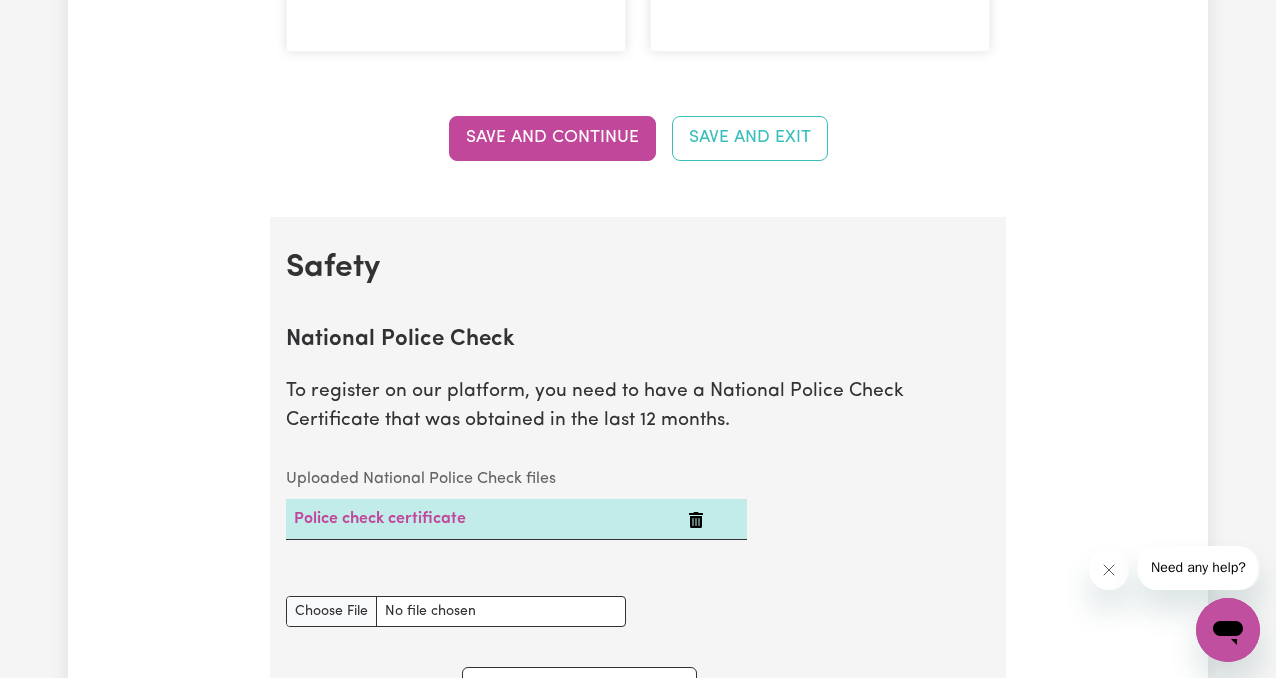 scroll, scrollTop: 0, scrollLeft: 0, axis: both 